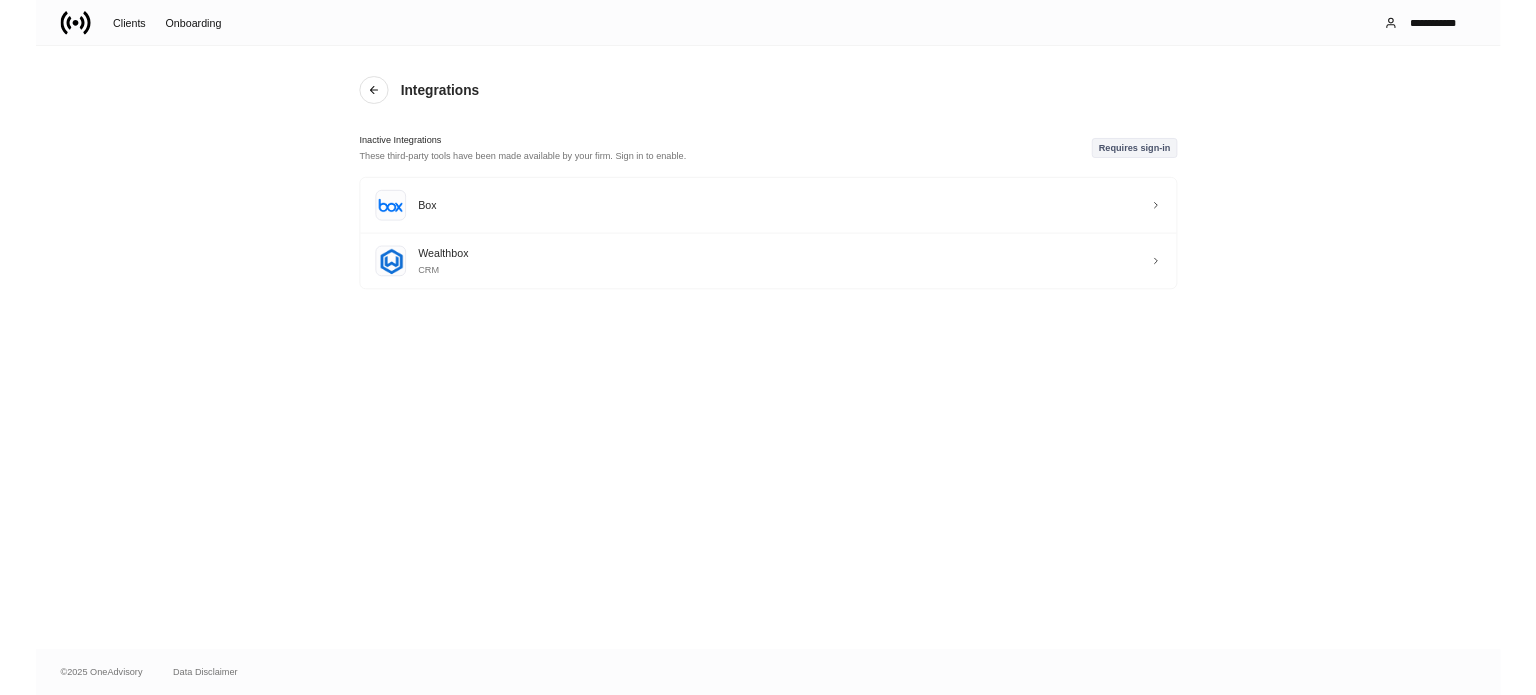 scroll, scrollTop: 0, scrollLeft: 0, axis: both 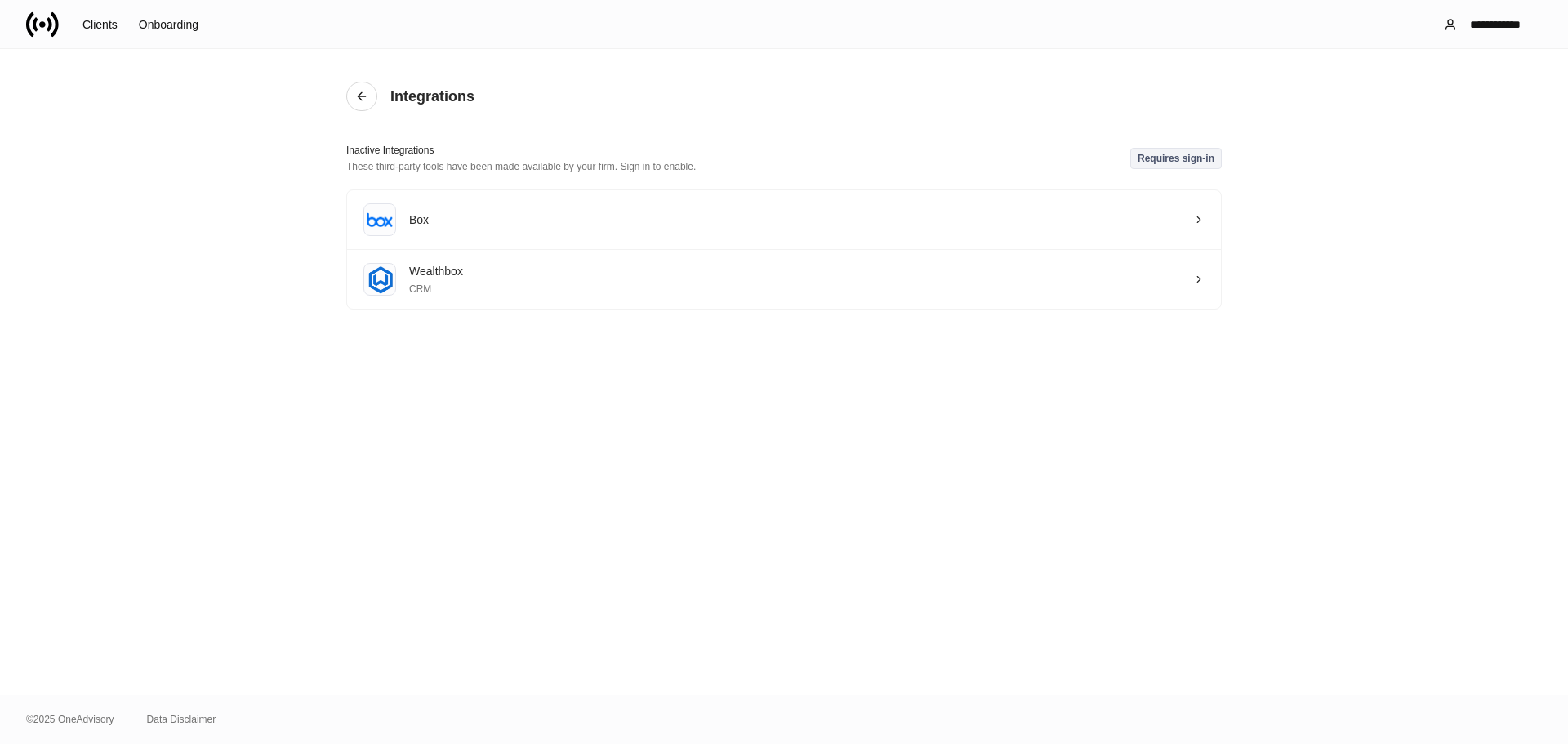click on "Integrations Inactive Integrations These third-party tools have been made available by your firm. Sign in to enable. Requires sign-in Box Wealthbox CRM" at bounding box center (784, 372) 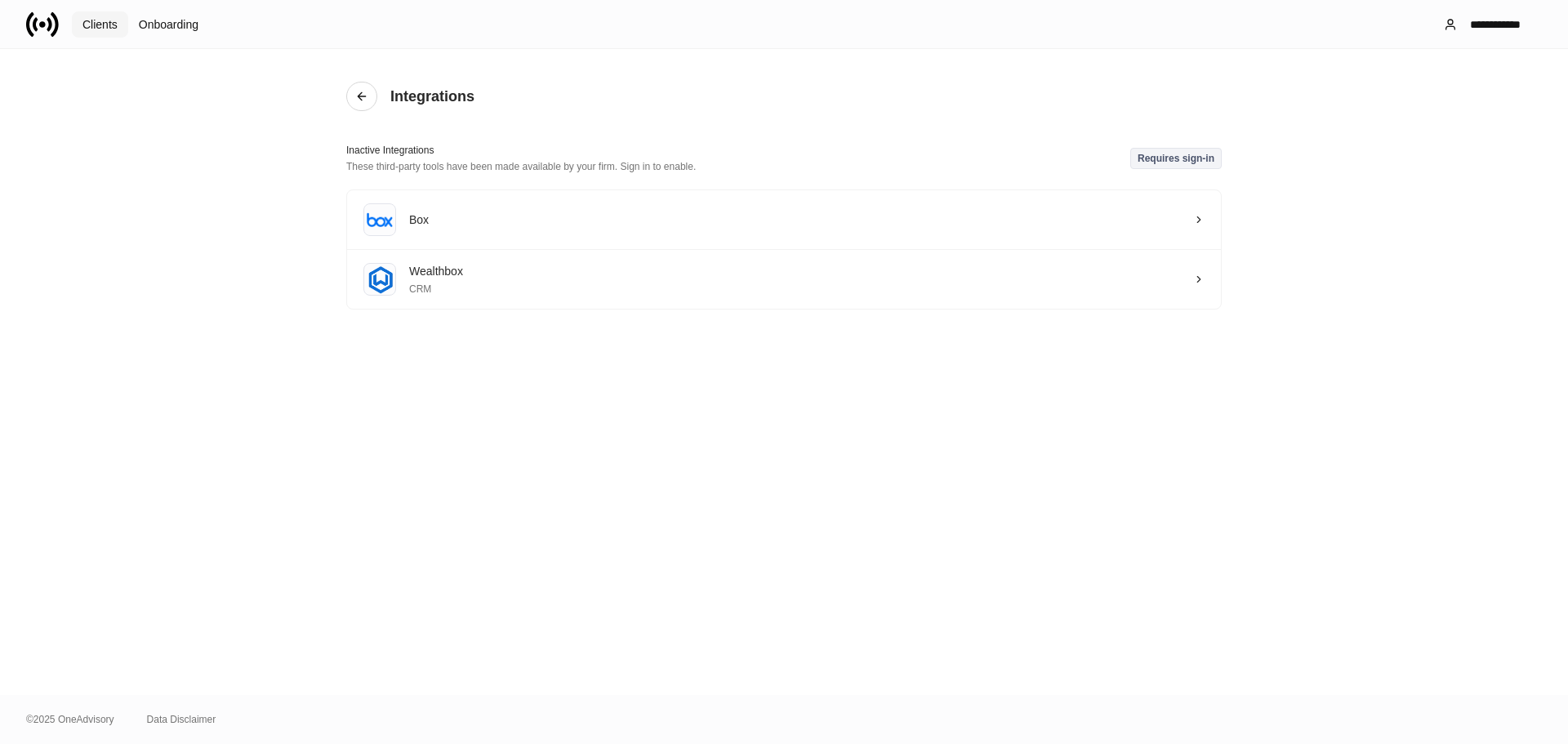 click on "Clients" at bounding box center (100, 25) 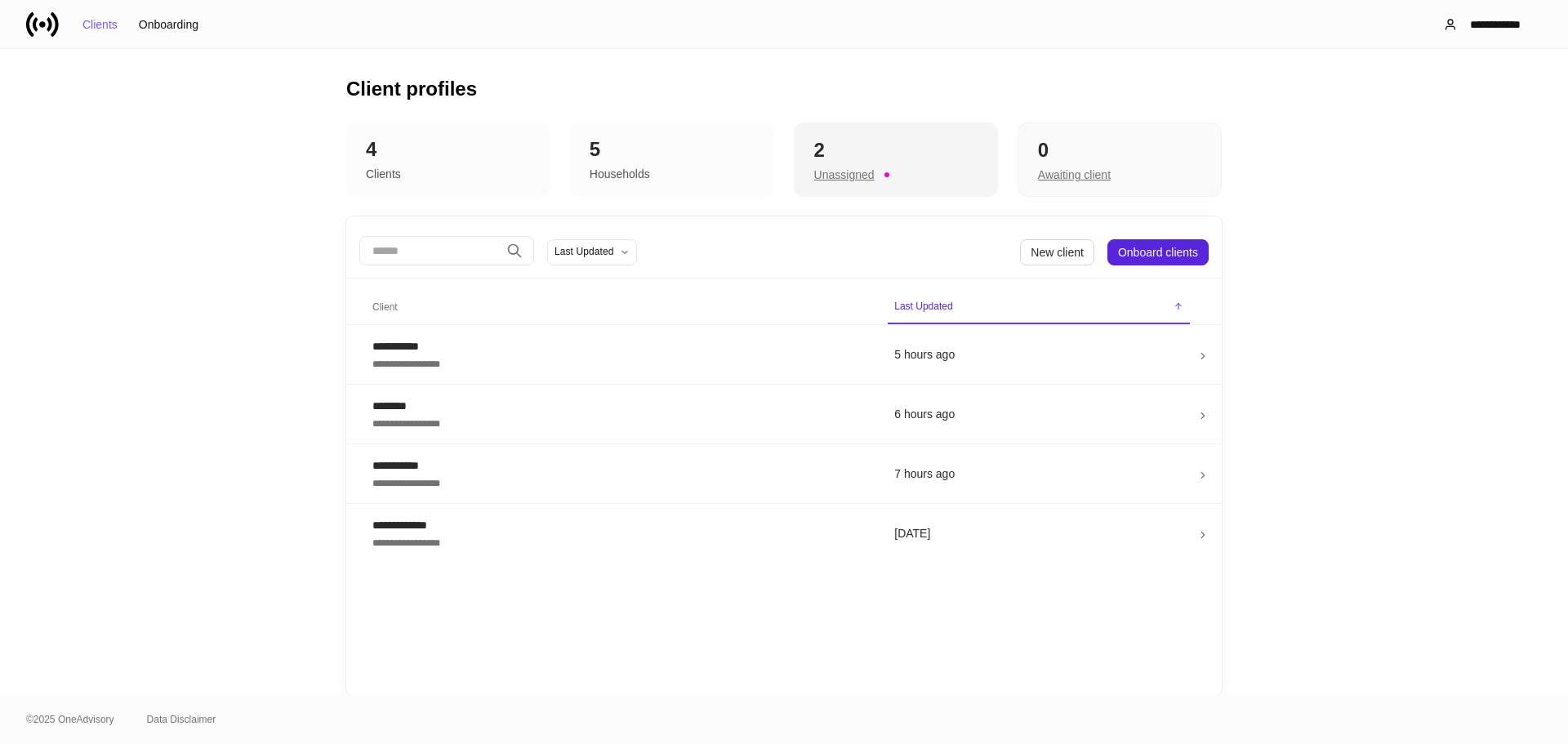 click on "Unassigned" at bounding box center [844, 175] 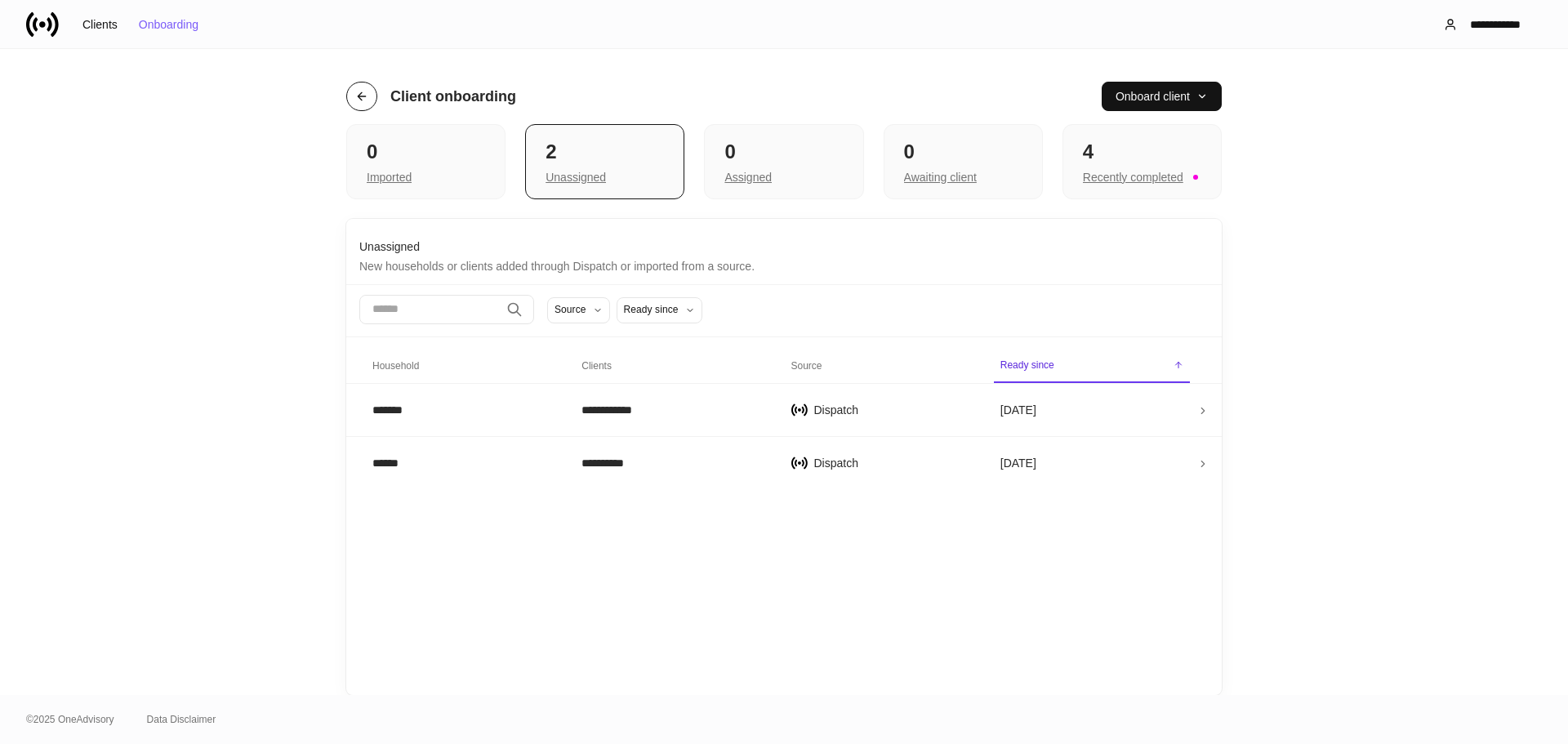 click at bounding box center [362, 96] 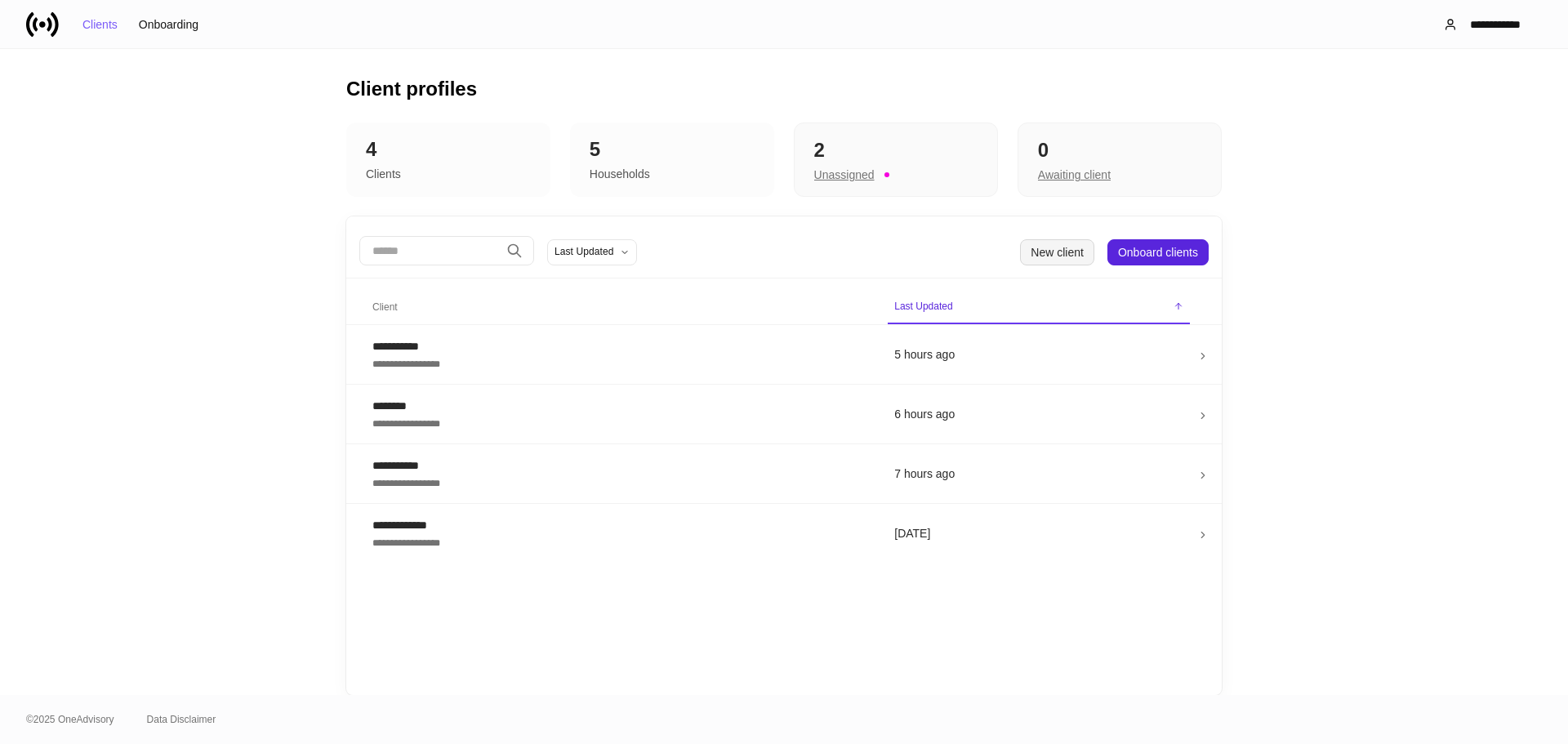 click on "New client" at bounding box center [1057, 252] 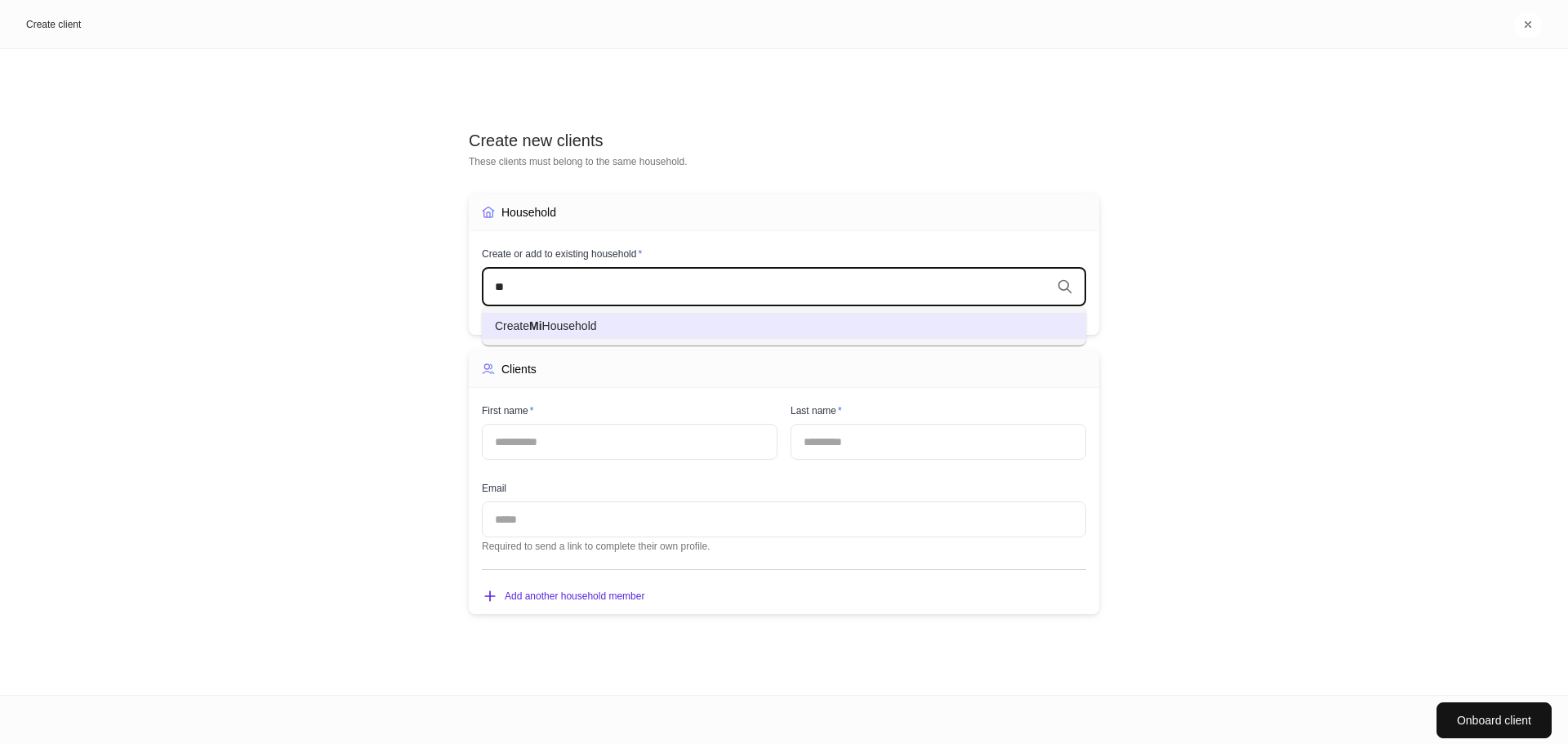 type on "*" 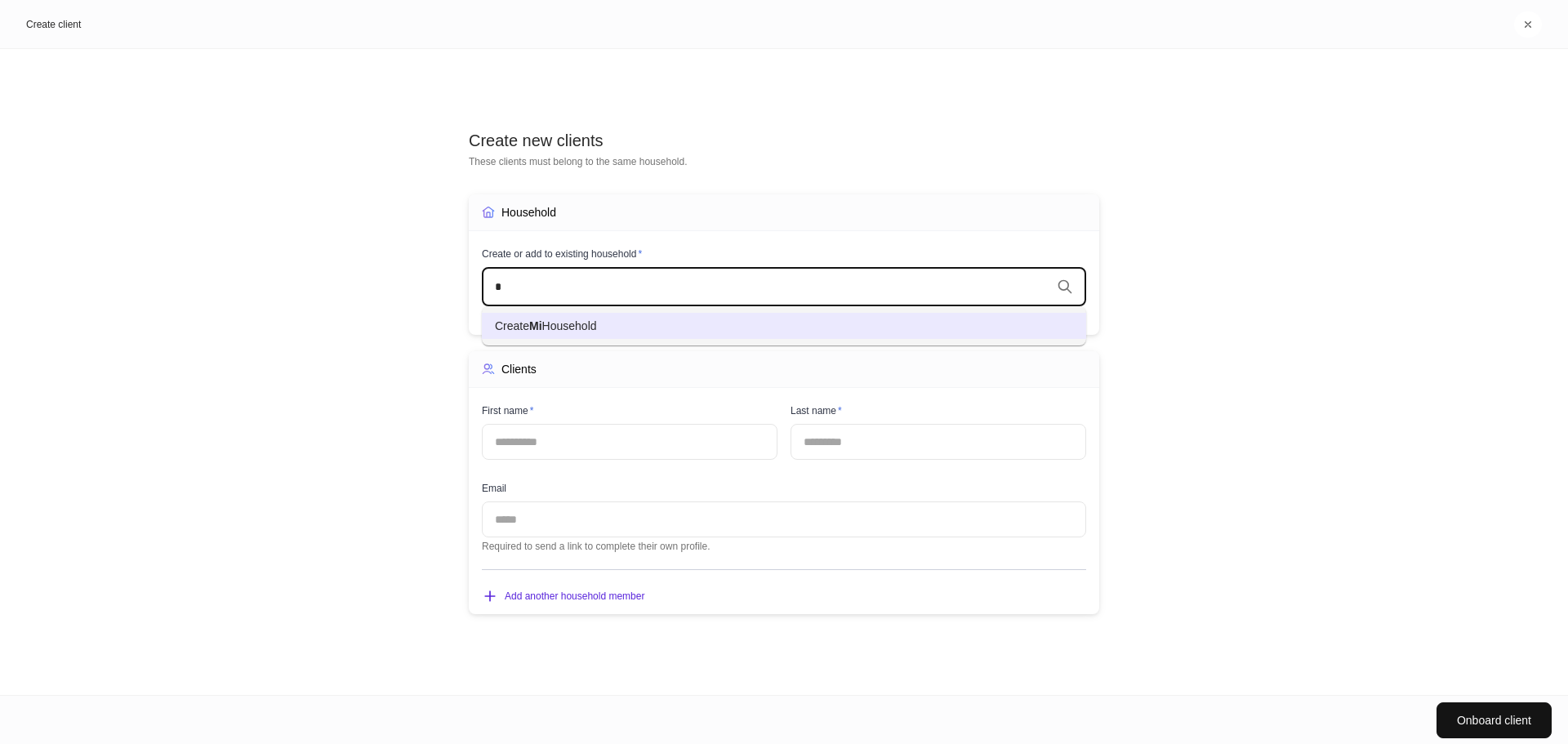 type 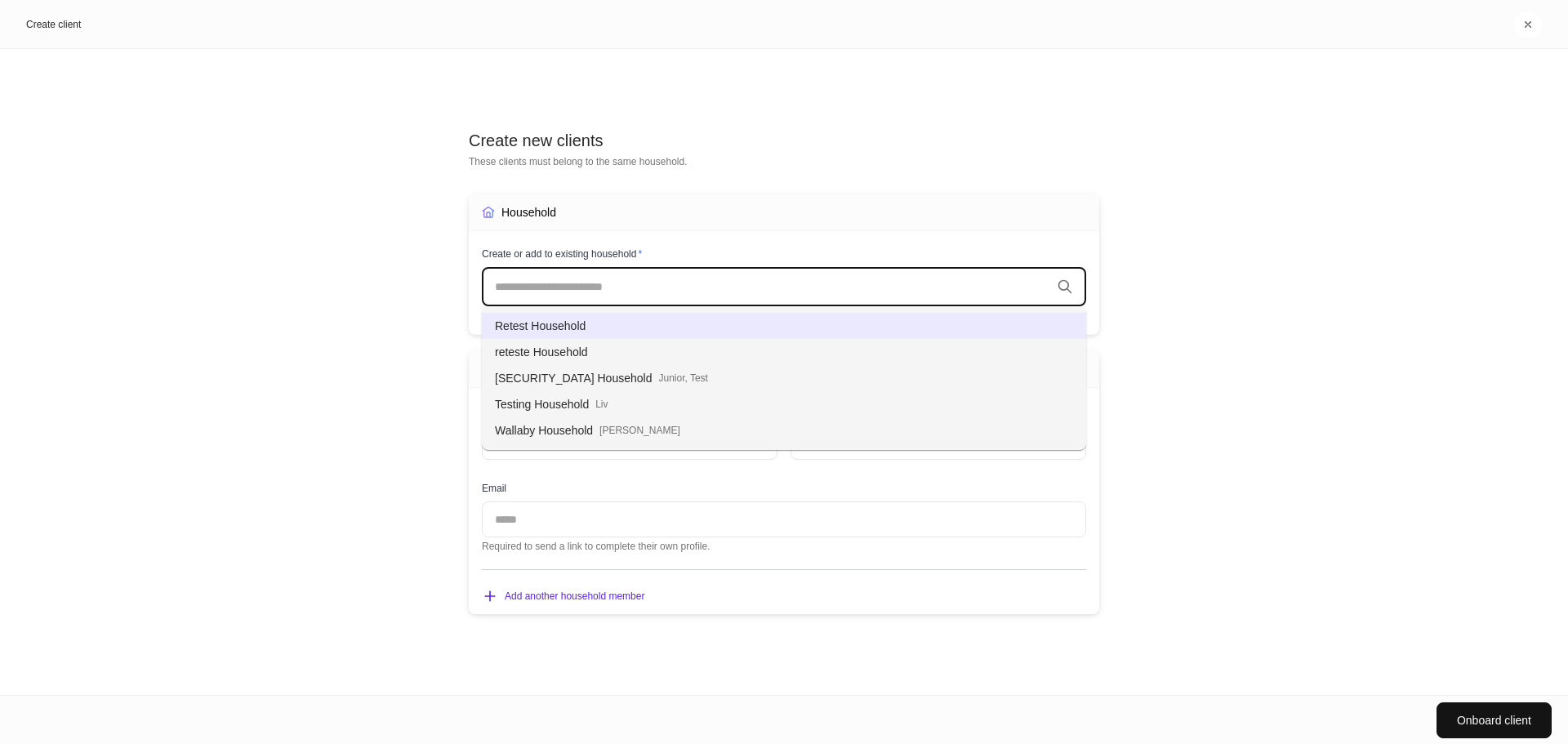 click on "Create new clients These clients must belong to the same household. Household Create or add to existing household * ​ Assign household to a permission group * Select... ​ This determines which members have access to this household. Required for new households. Clients First name * ​ Last name * ​ Email ​ Required to send a link to complete their own profile. Add another household member" at bounding box center [784, 372] 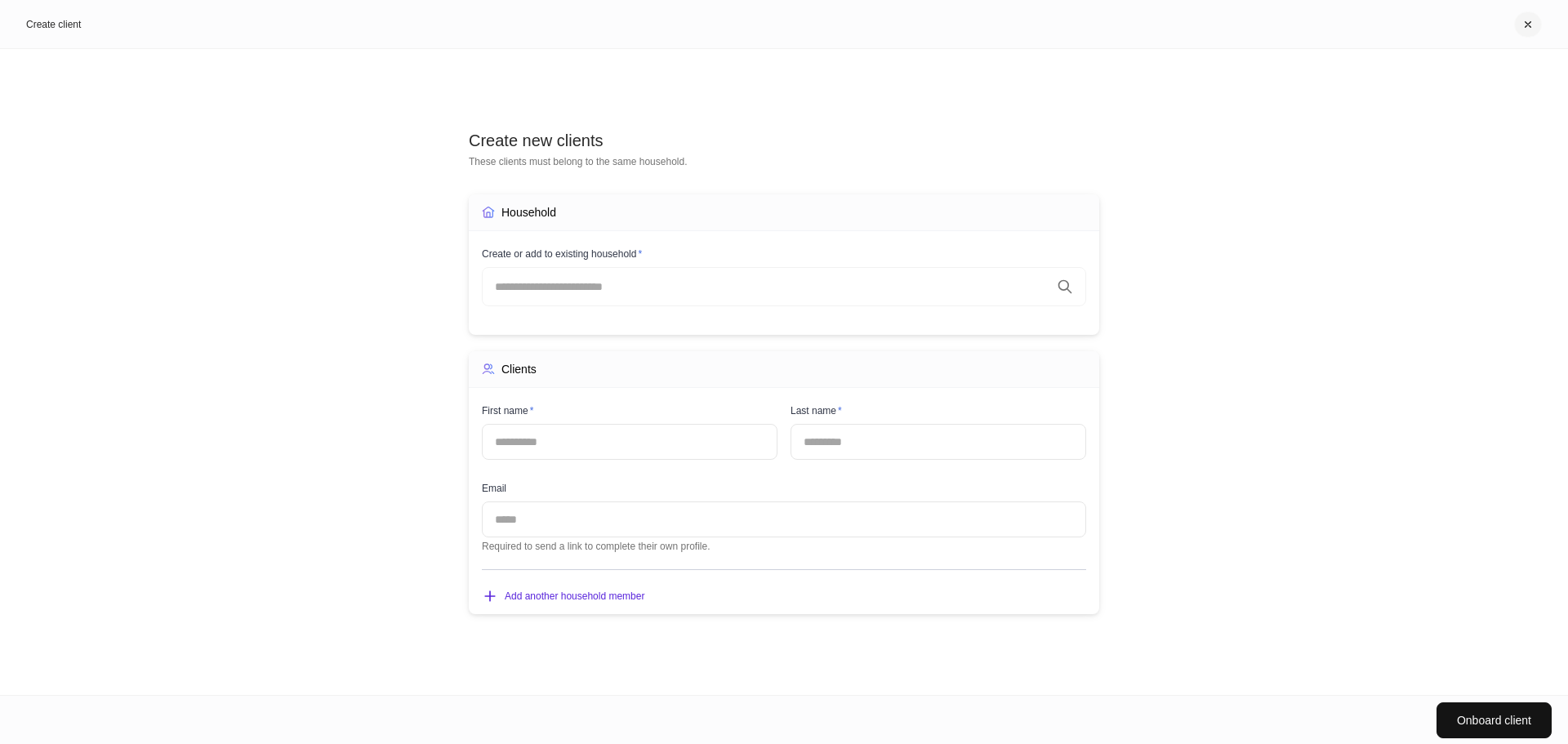 click 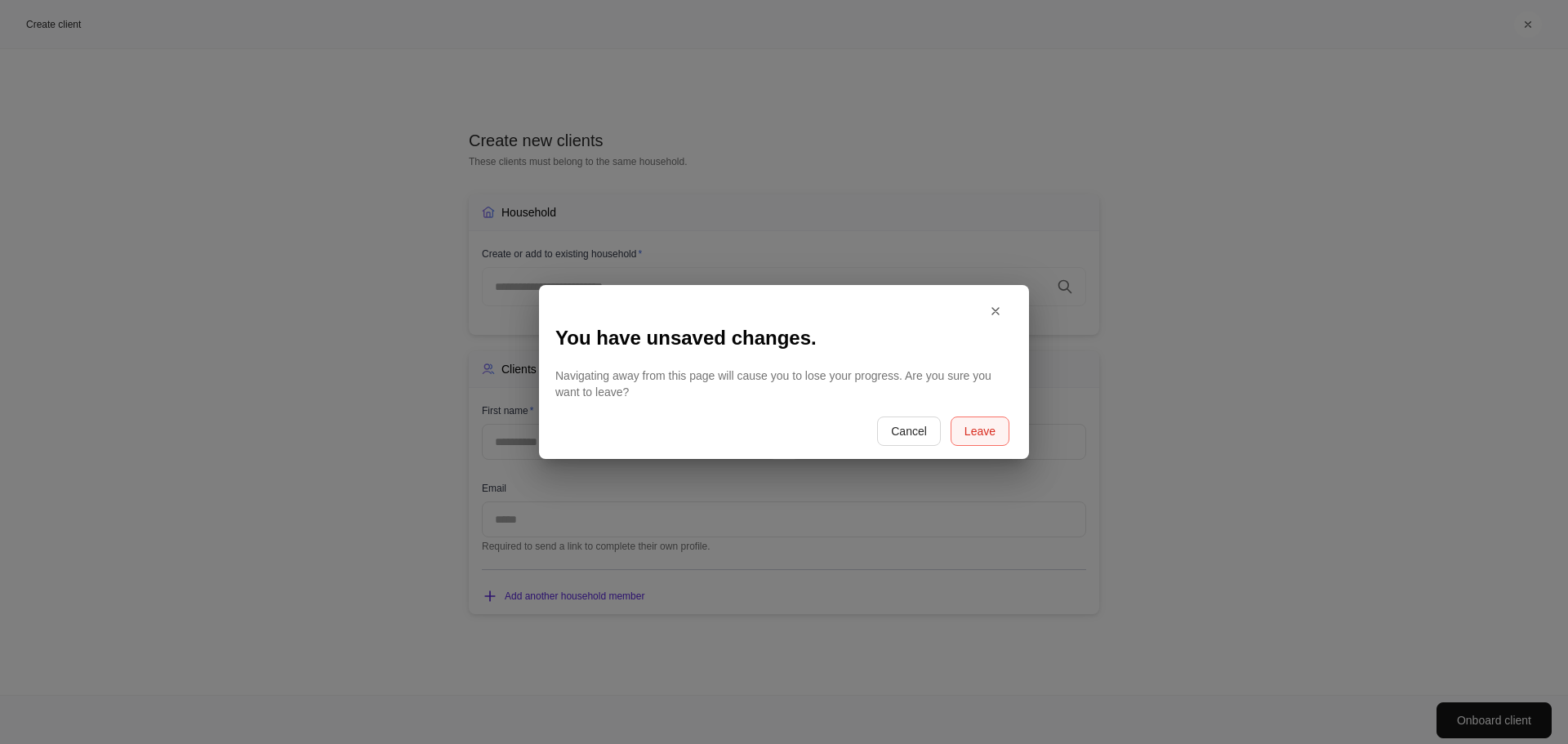 click on "Leave" at bounding box center [980, 431] 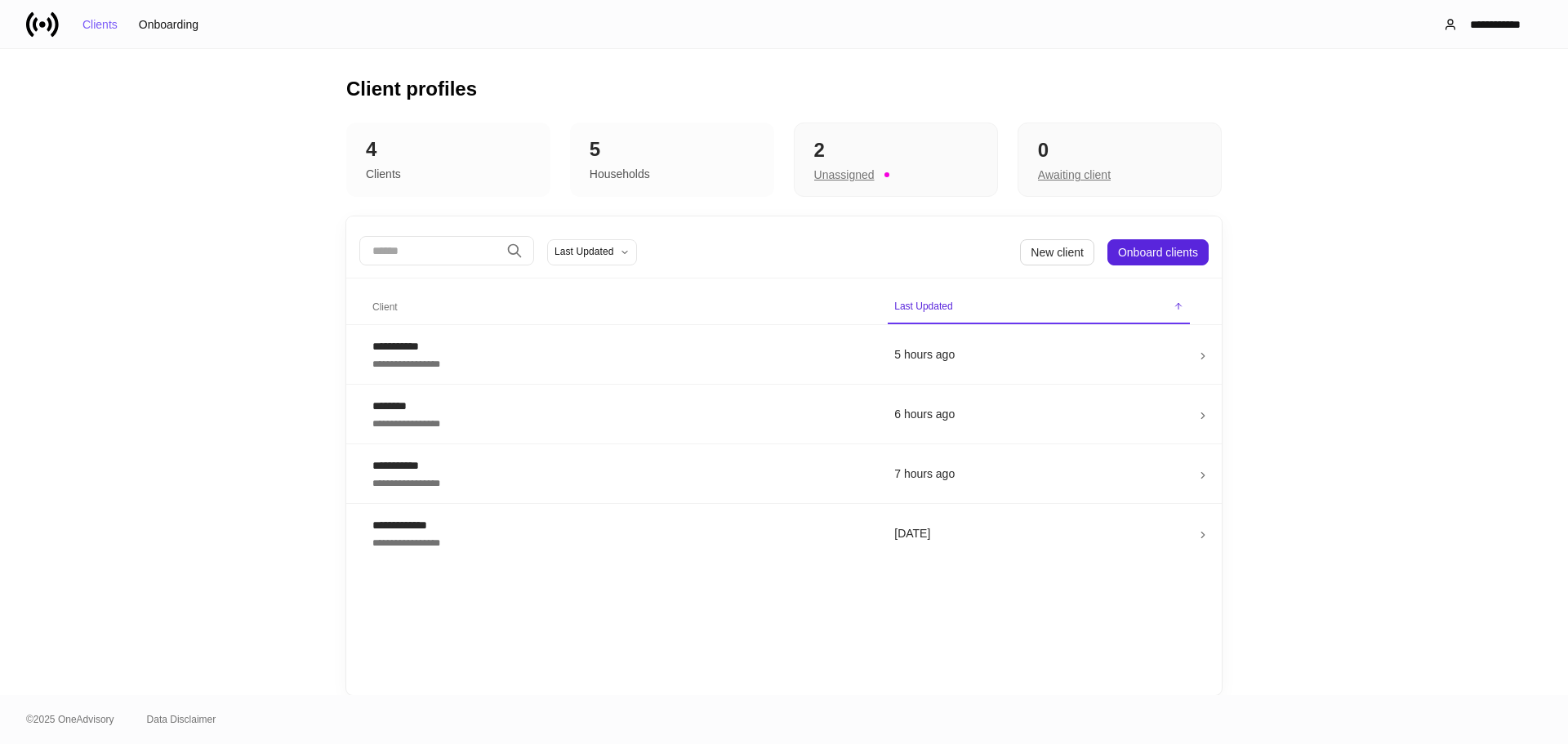 click on "**********" at bounding box center (784, 372) 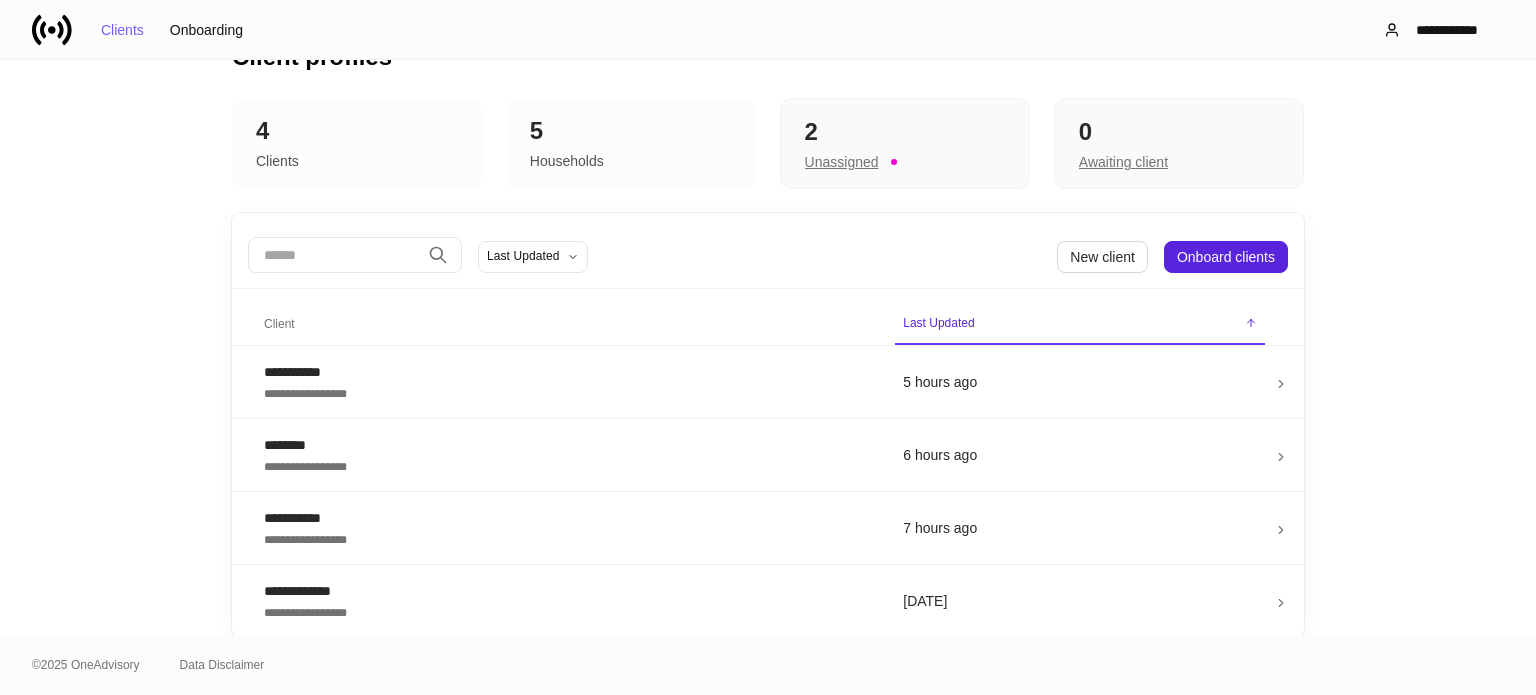 scroll, scrollTop: 0, scrollLeft: 0, axis: both 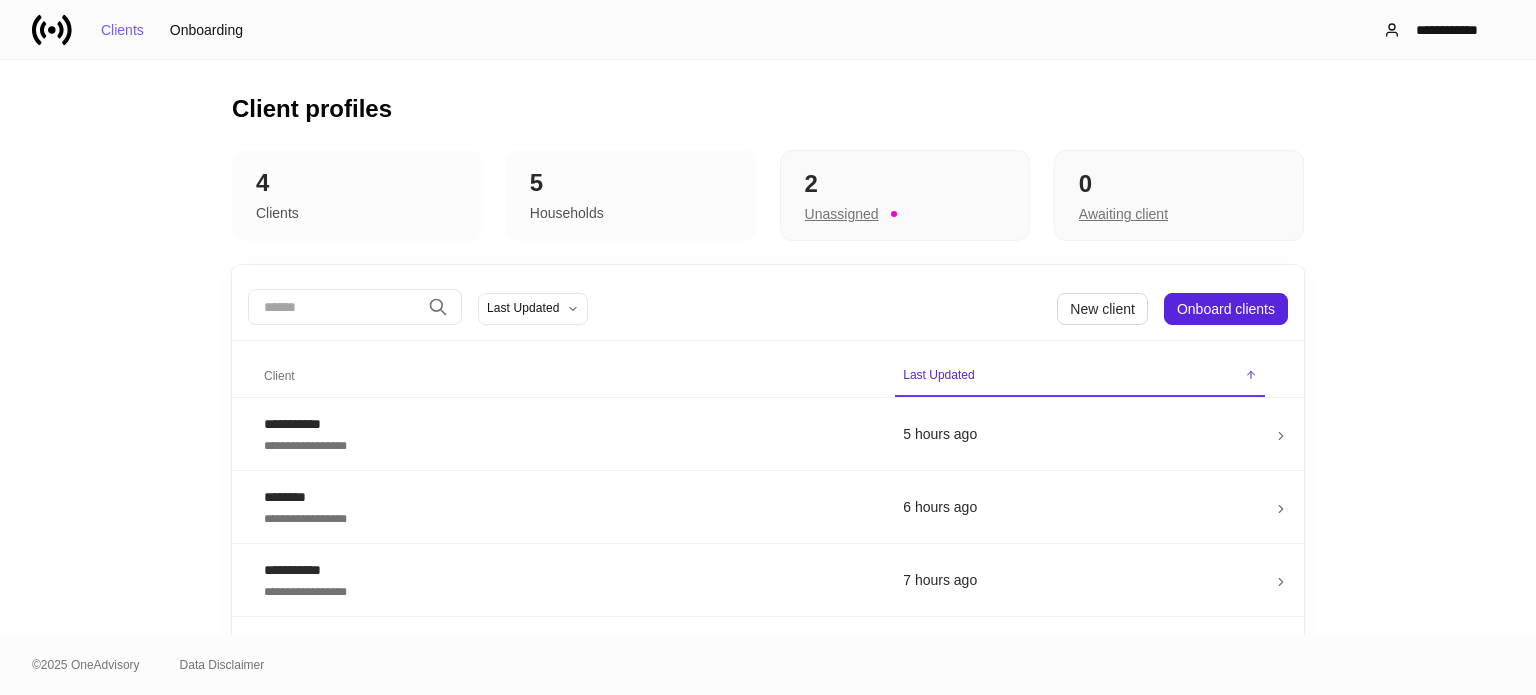 click on "**********" at bounding box center [768, 347] 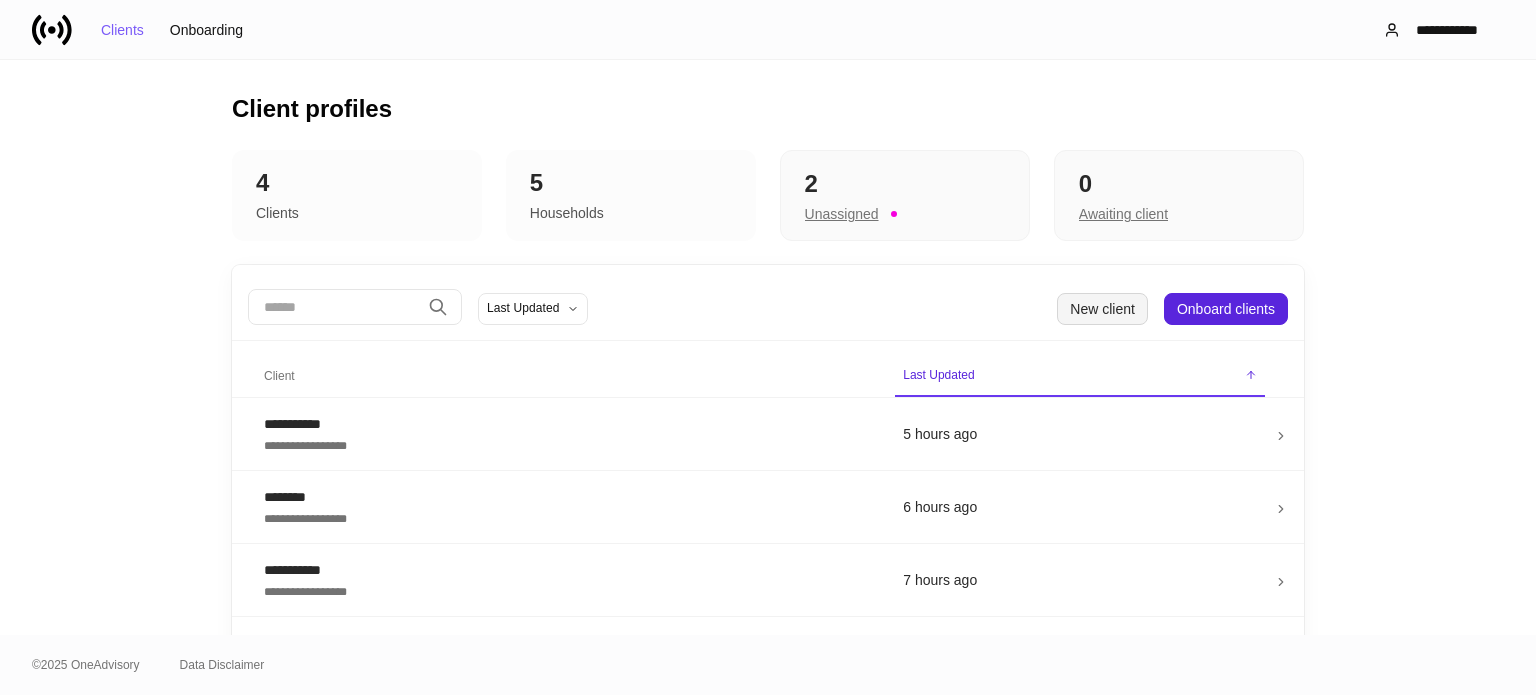 click on "New client" at bounding box center (1102, 309) 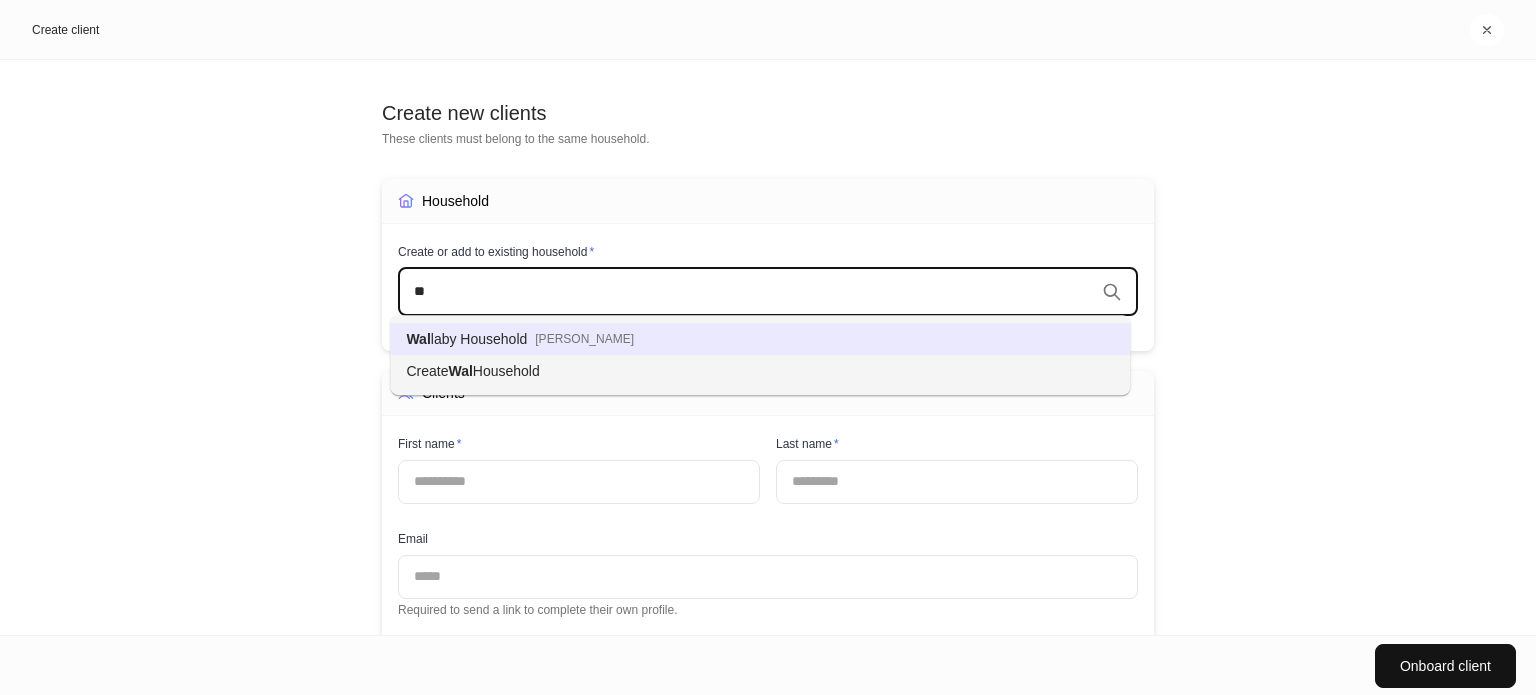 type on "*" 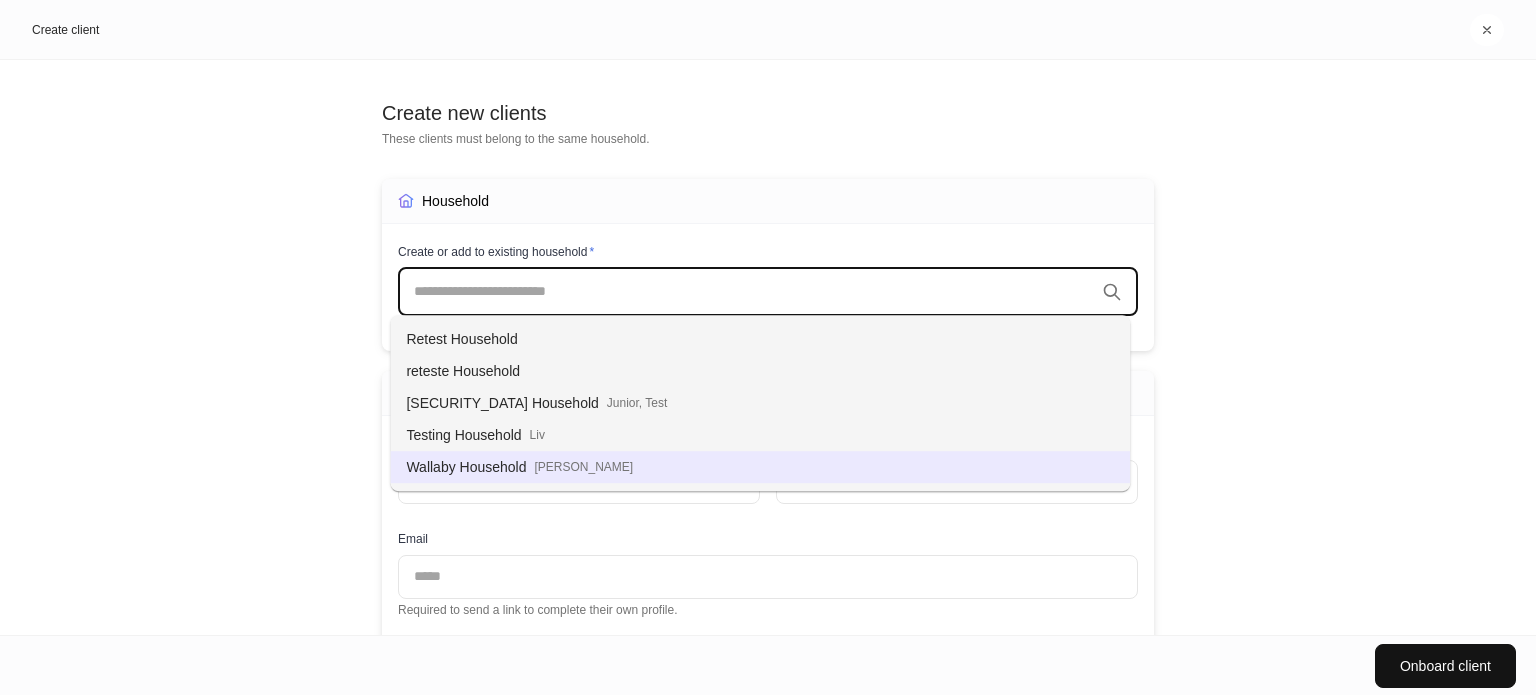 drag, startPoint x: 831, startPoint y: 338, endPoint x: 1018, endPoint y: 718, distance: 423.51978 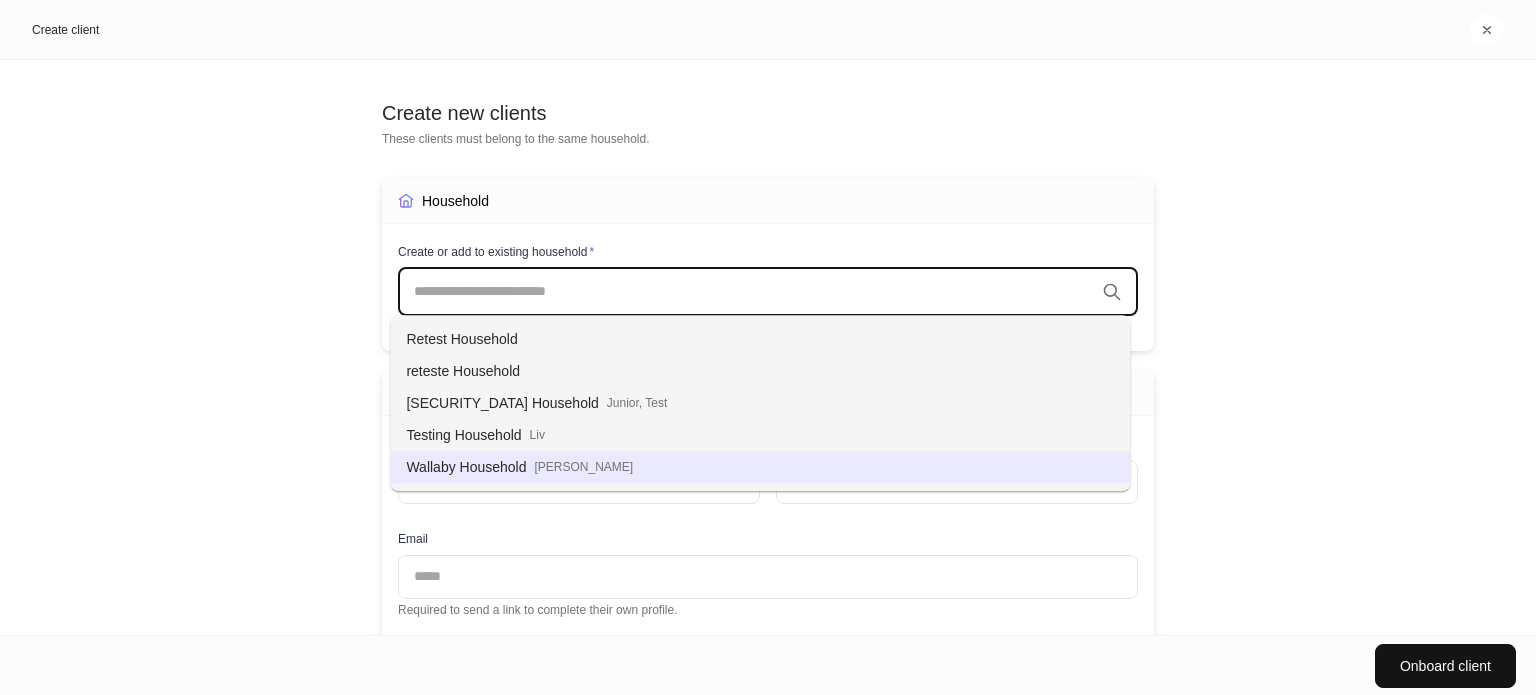 click on "Create client Create new clients These clients must belong to the same household. Household Create or add to existing household * ​ Assign household to a permission group * Select... ​ This determines which members have access to this household. Required for new households. Clients First name * ​ Last name * ​ Email ​ Required to send a link to complete their own profile. Add another household member Onboard client
Retest Household reteste Household [SECURITY_DATA] Household Junior, Test Testing Household [PERSON_NAME] Household [PERSON_NAME]" at bounding box center (768, 347) 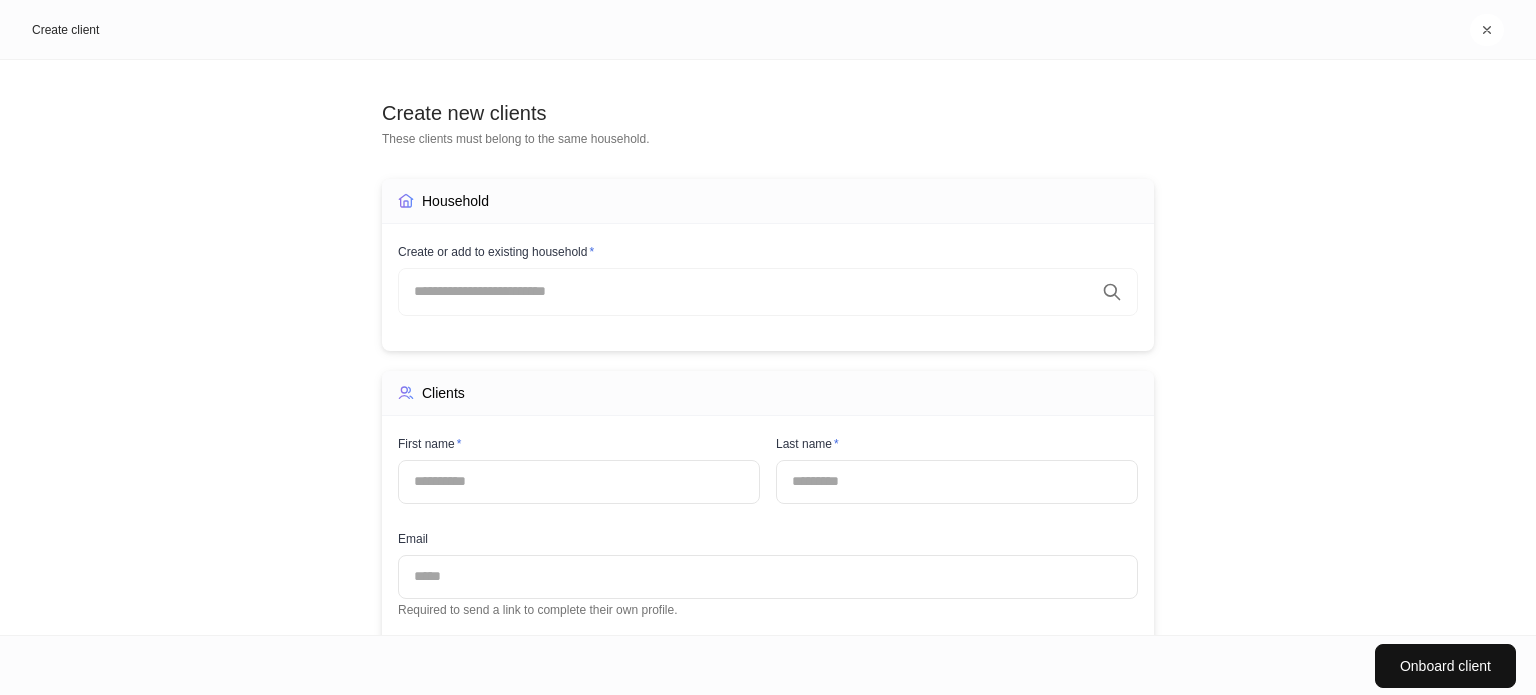 click on "Create new clients These clients must belong to the same household. Household Create or add to existing household * ​ Assign household to a permission group * Select... ​ This determines which members have access to this household. Required for new households. Clients First name * ​ Last name * ​ Email ​ Required to send a link to complete their own profile. Add another household member" at bounding box center [768, 347] 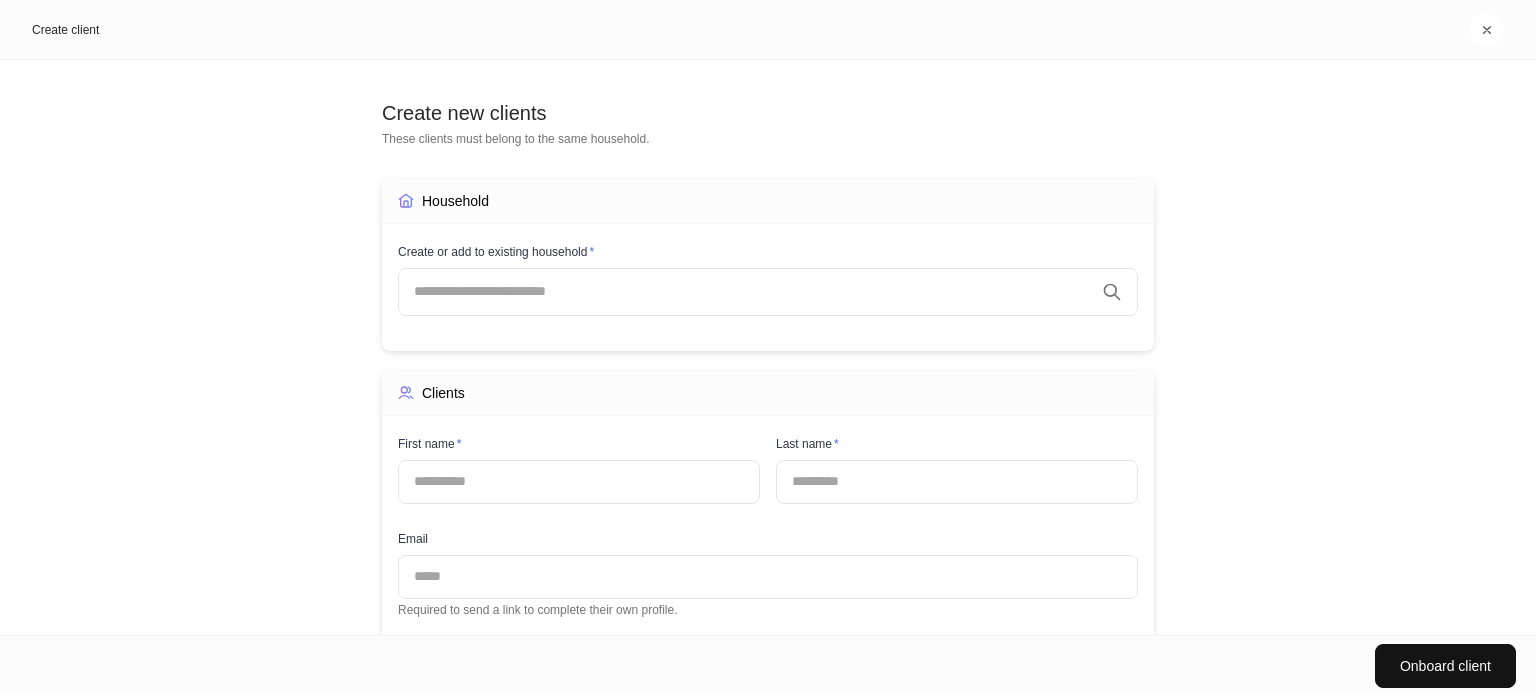 click on "​" at bounding box center (768, 292) 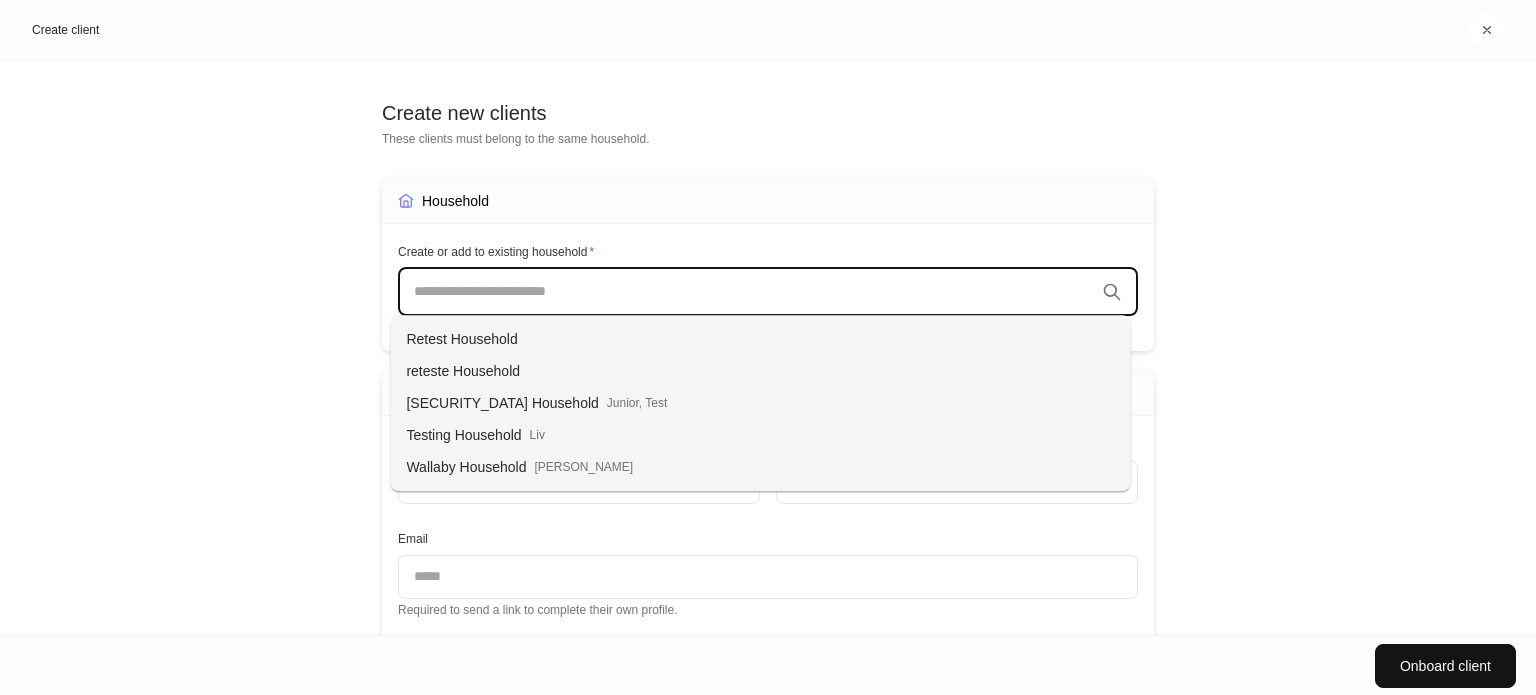 type on "*" 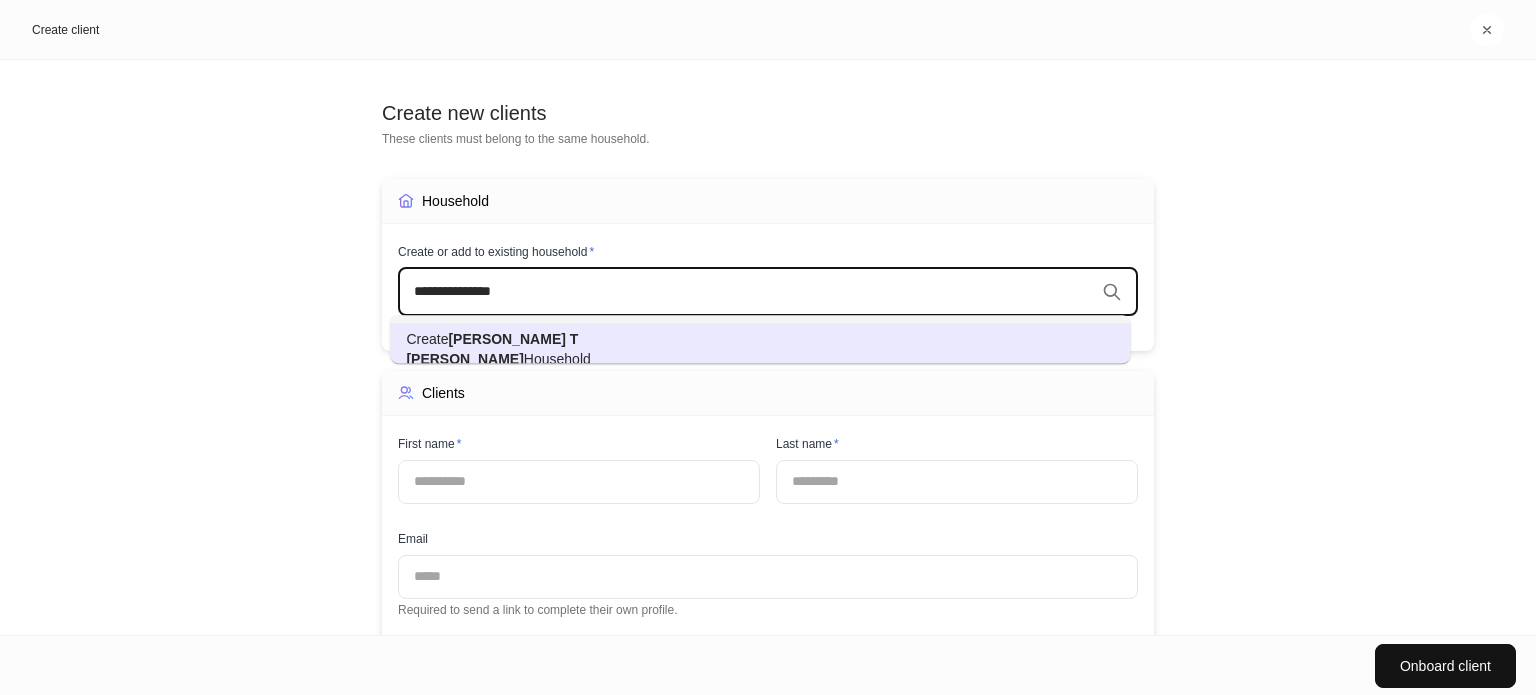 click on "Create  [PERSON_NAME]  Household" at bounding box center [760, 349] 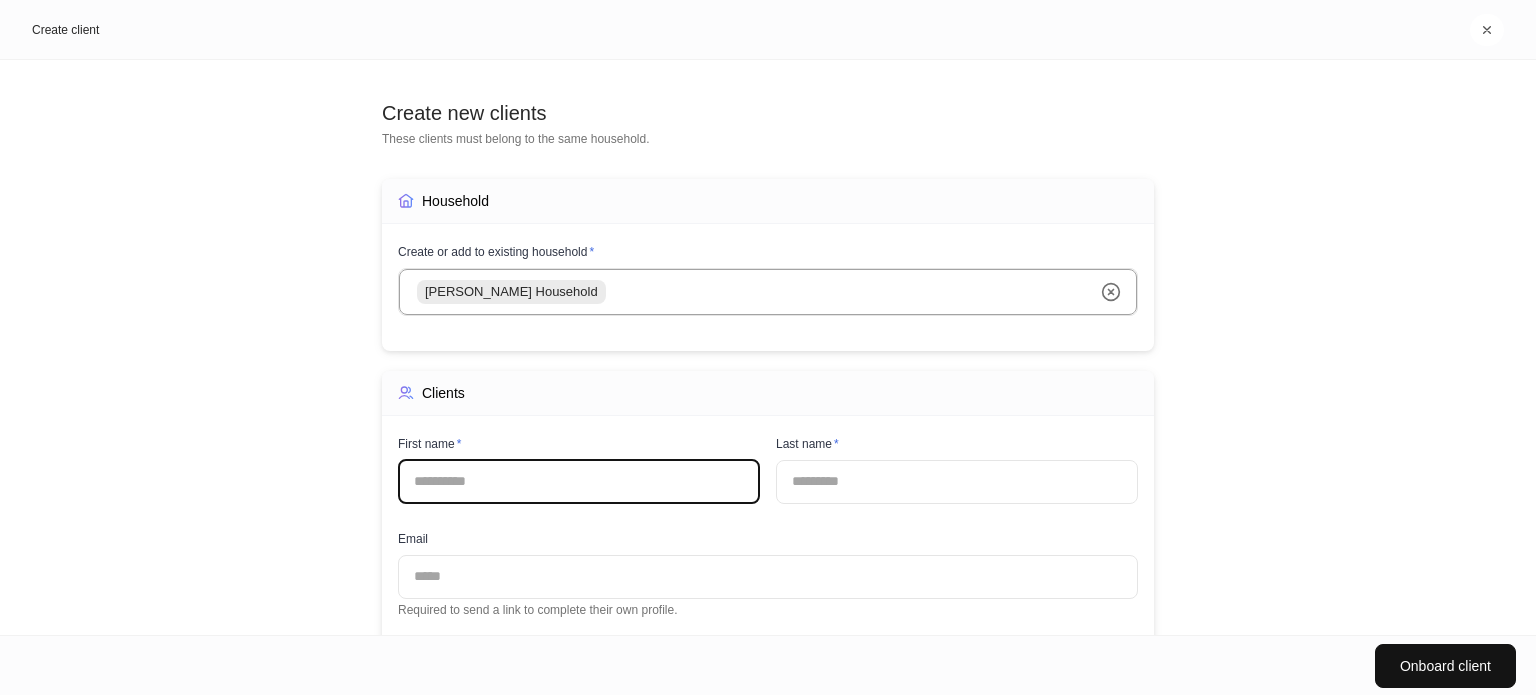 click at bounding box center (579, 482) 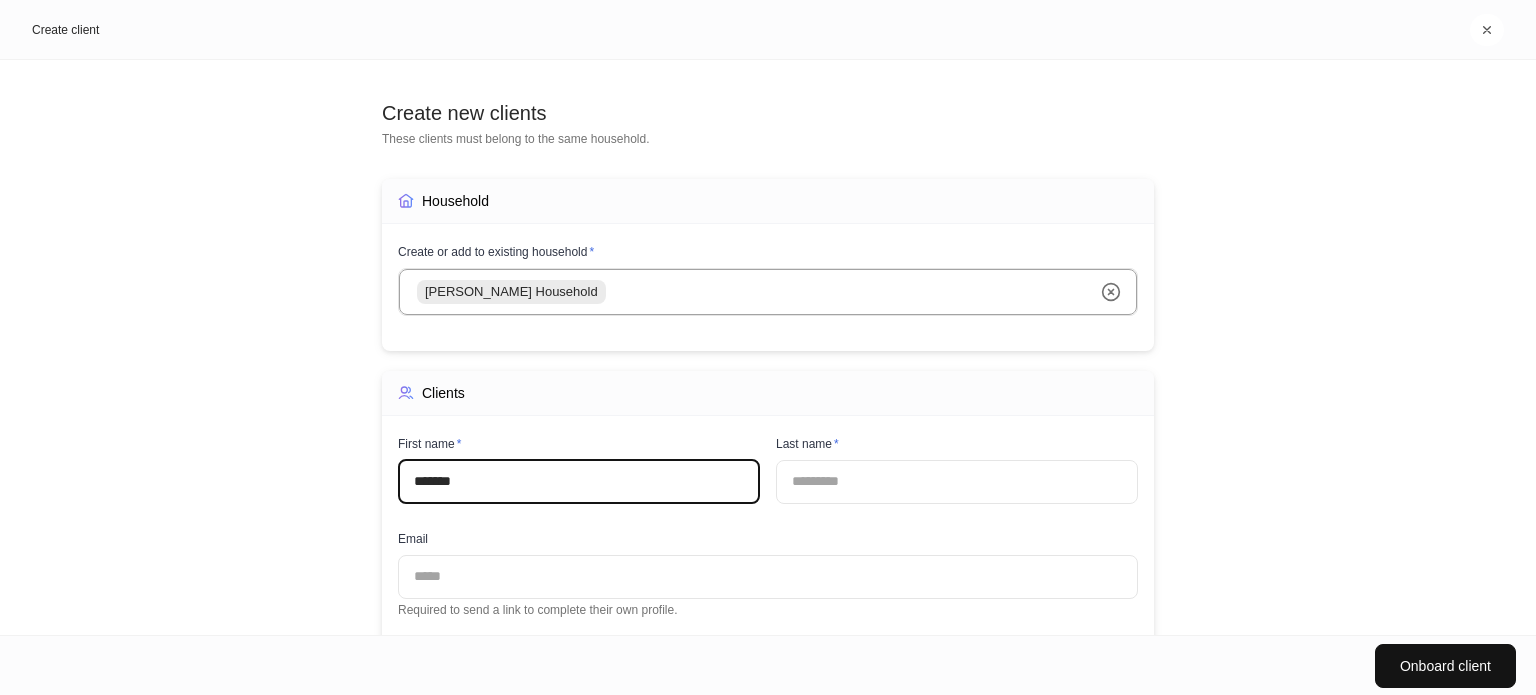 type on "*******" 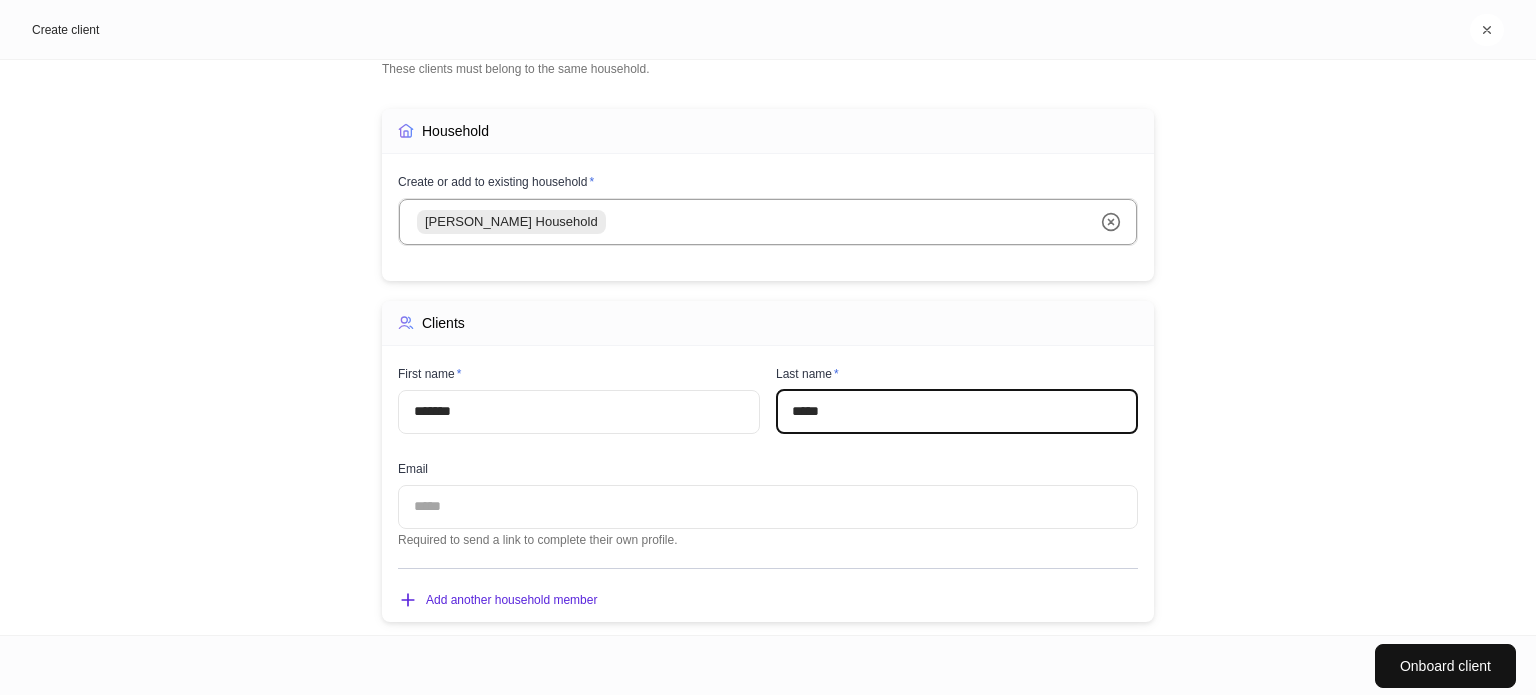 scroll, scrollTop: 97, scrollLeft: 0, axis: vertical 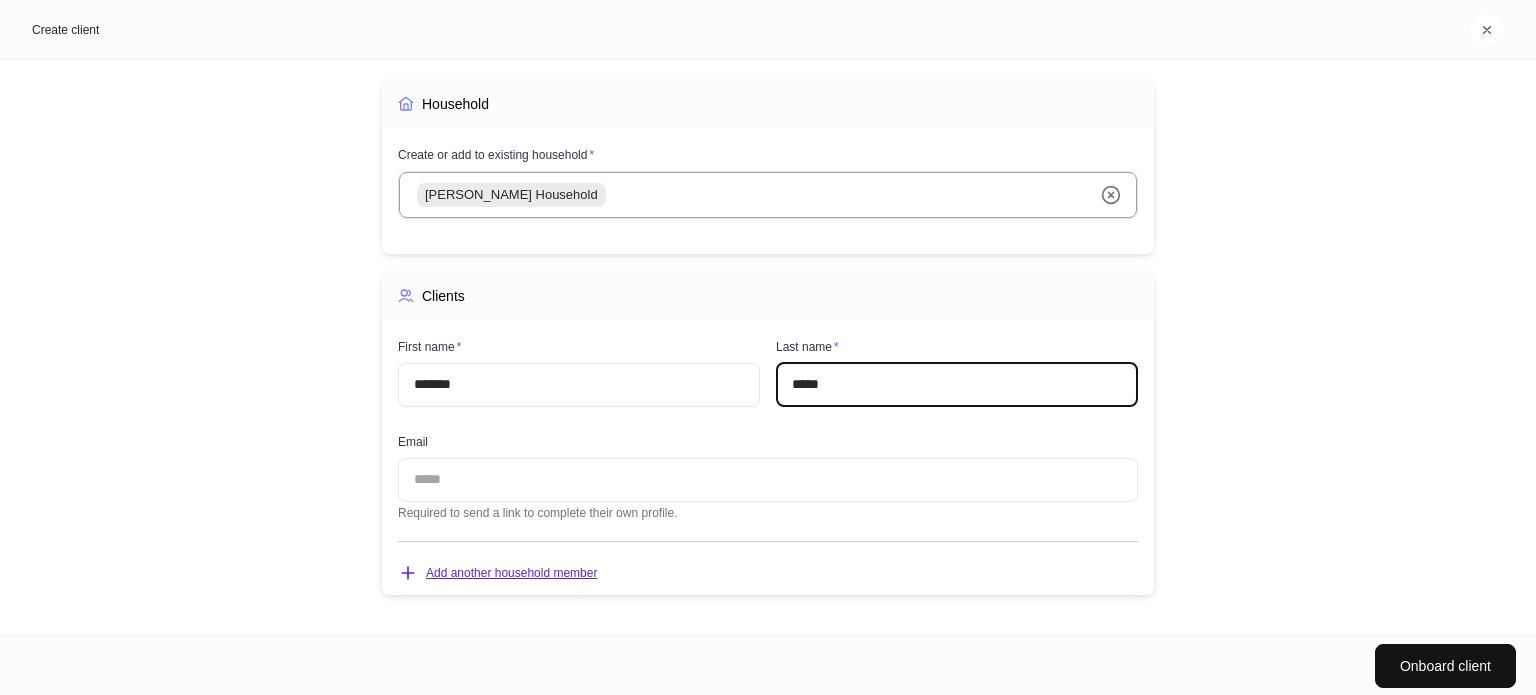type on "*****" 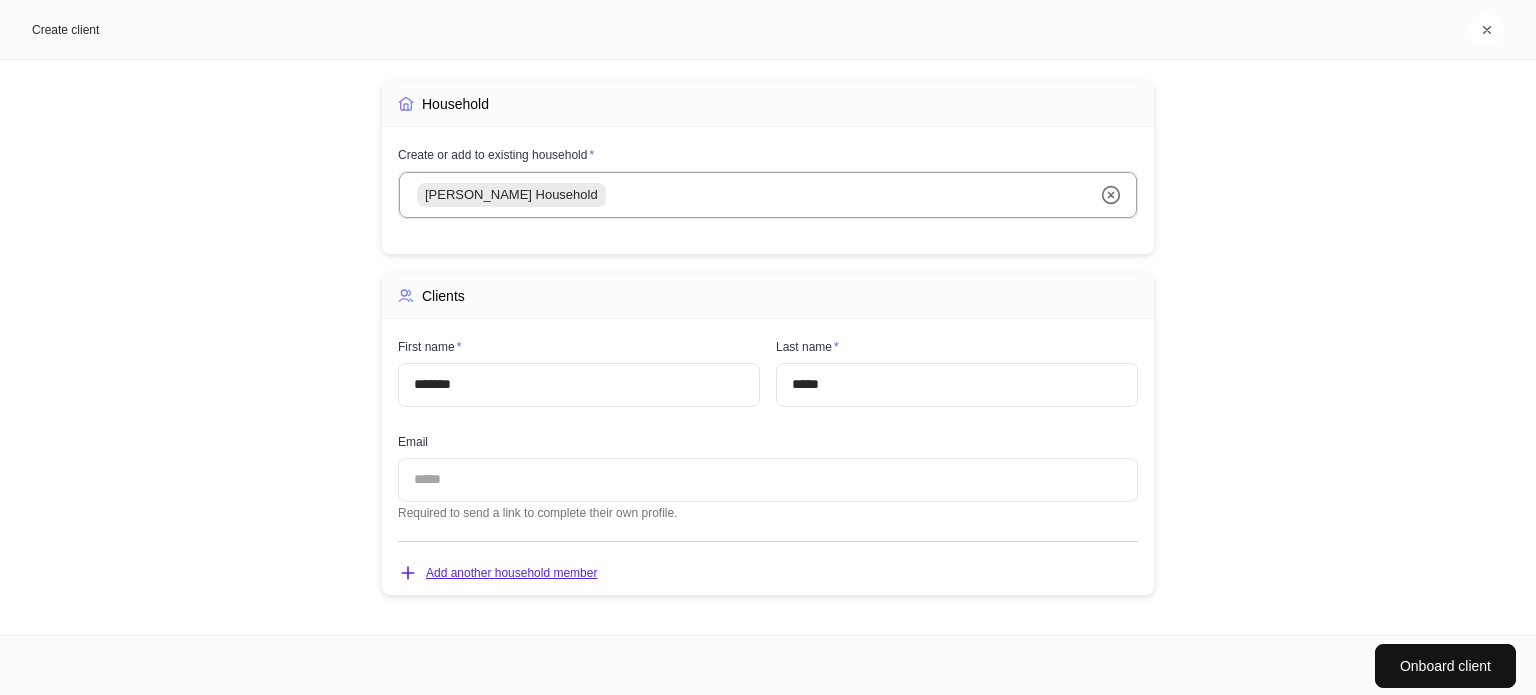 click on "Add another household member" at bounding box center [497, 573] 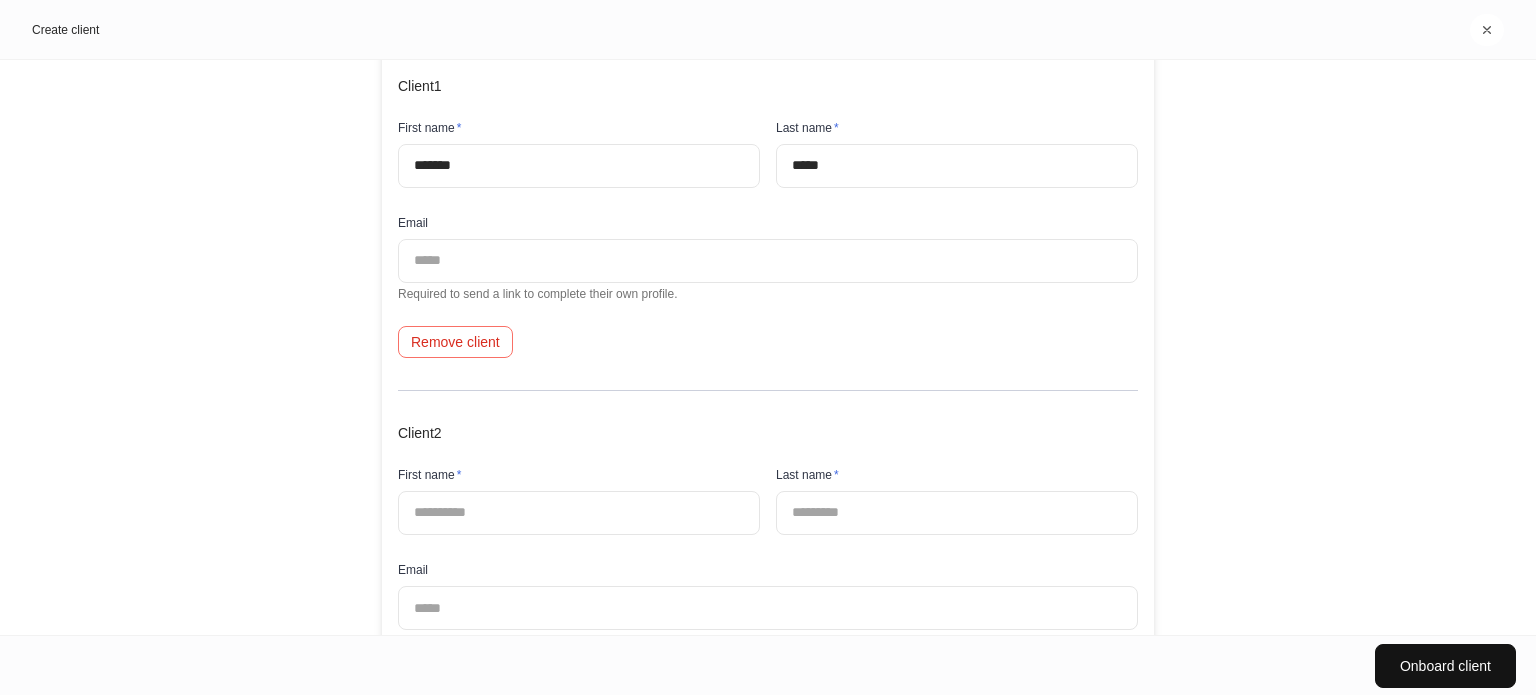 scroll, scrollTop: 360, scrollLeft: 0, axis: vertical 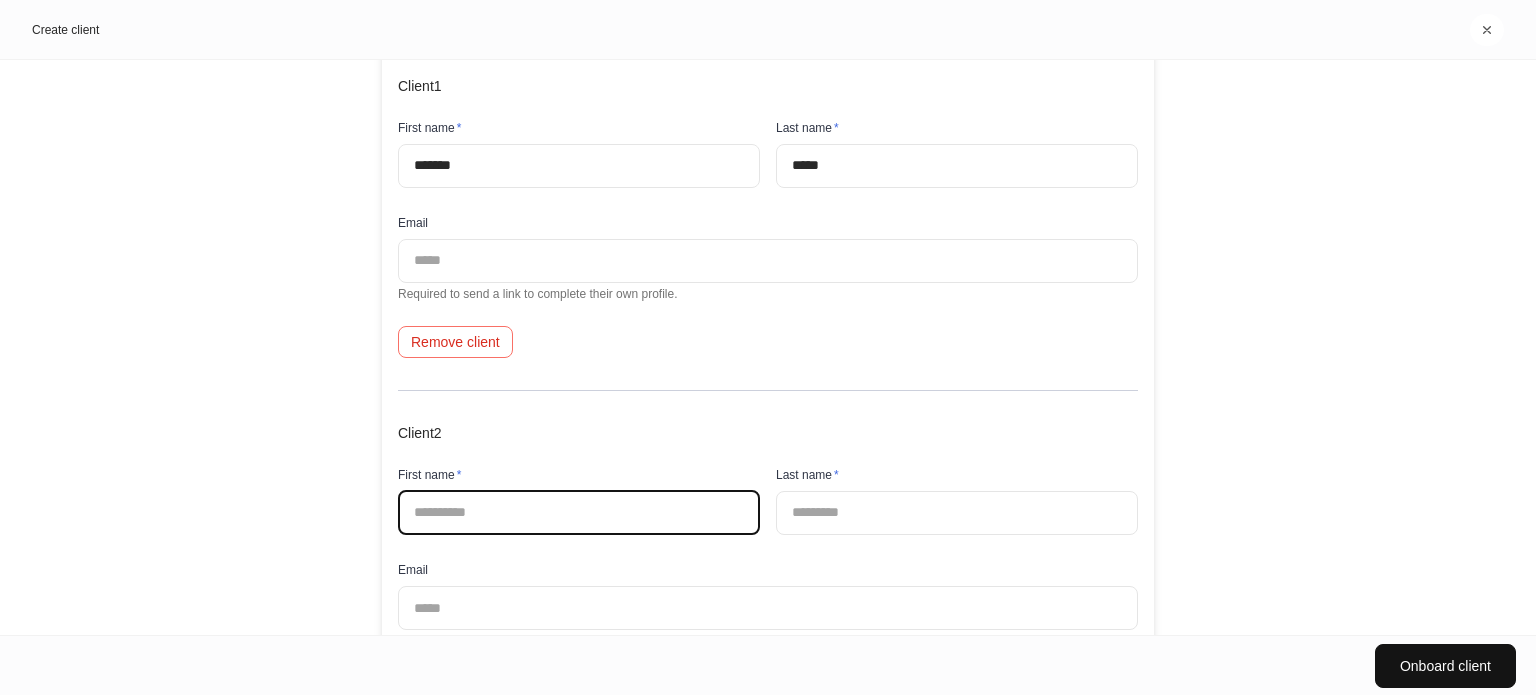 click at bounding box center [579, 513] 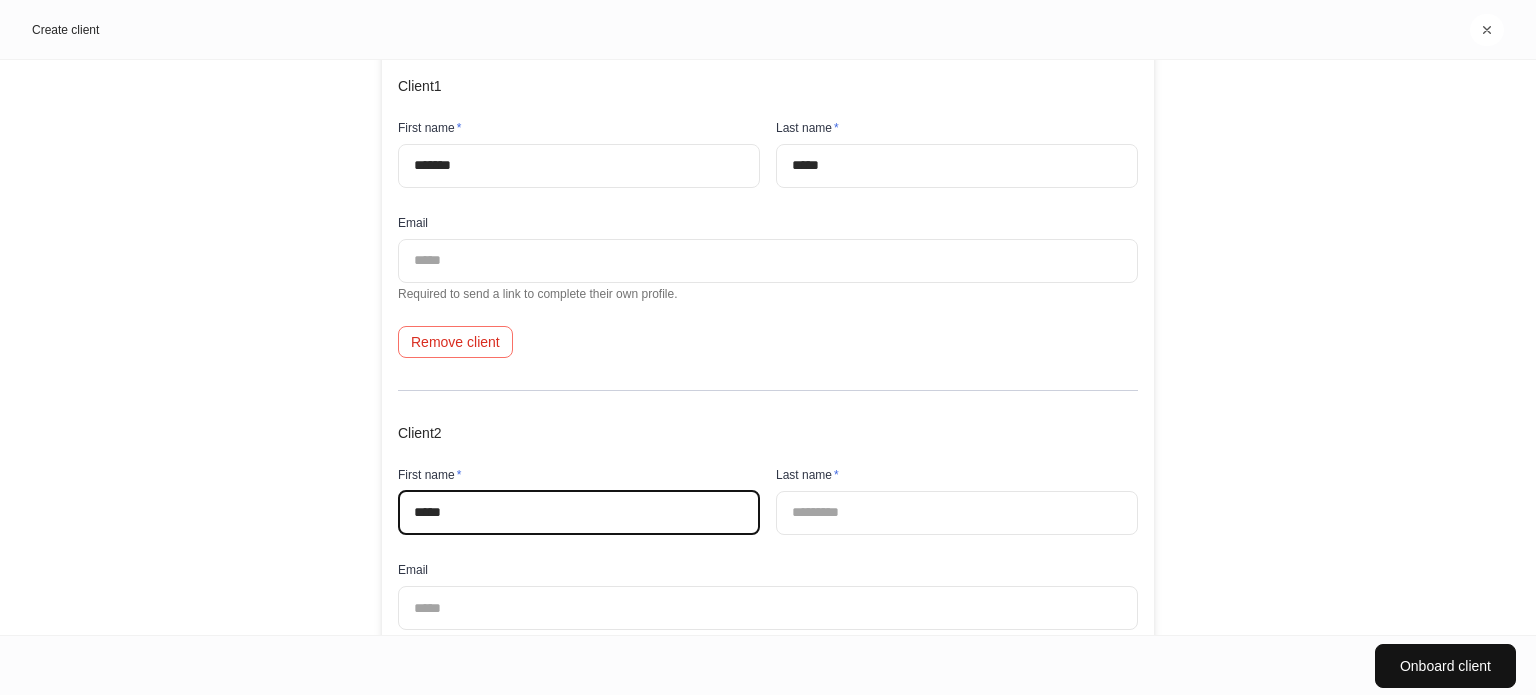 type on "*****" 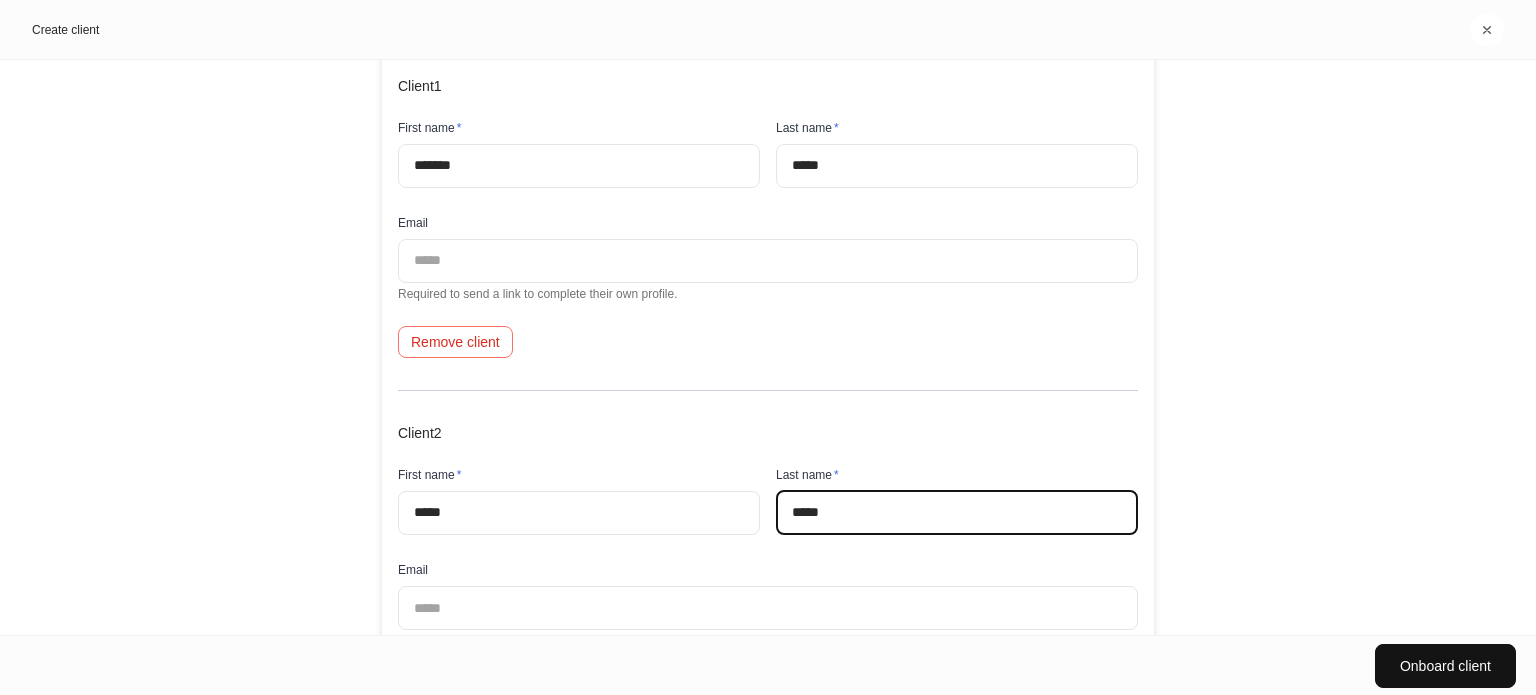 type on "*****" 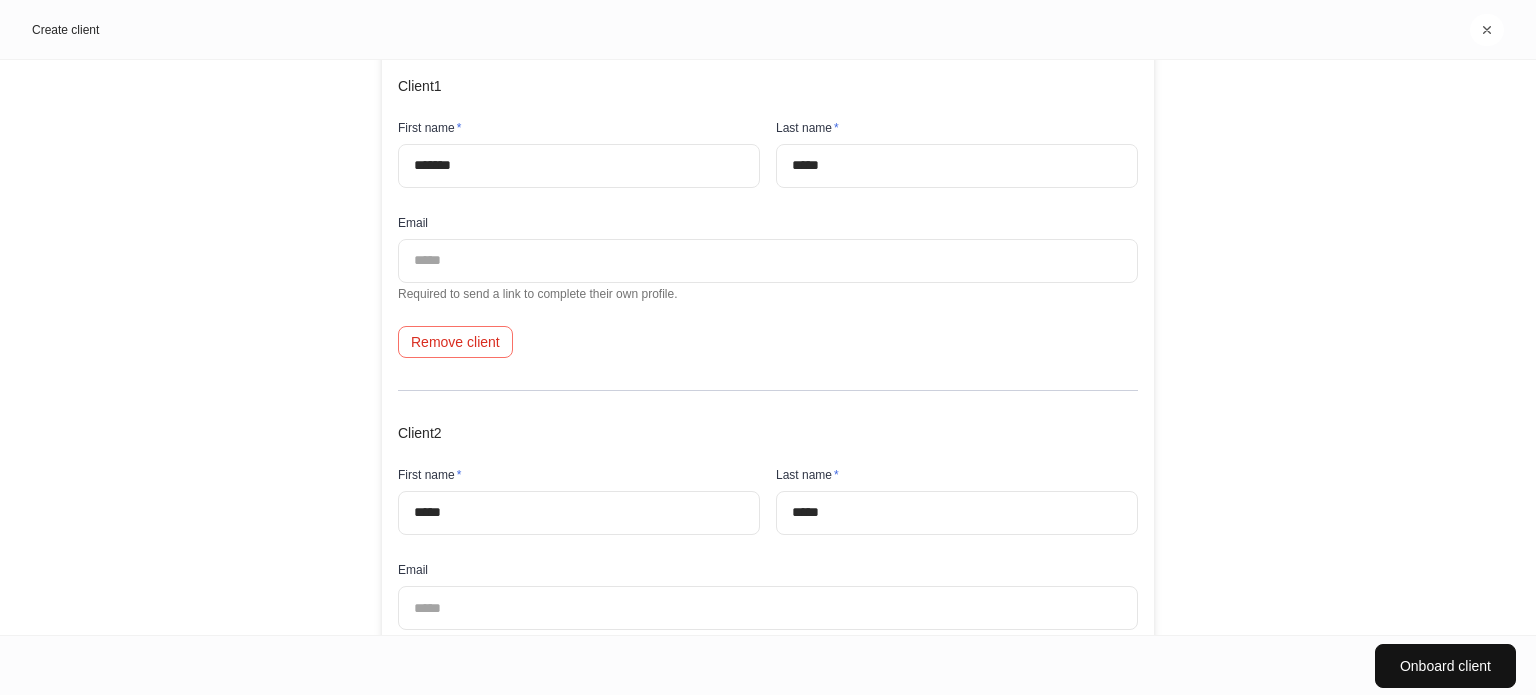click on "Create new clients These clients must belong to the same household. Household Create or add to existing household * [PERSON_NAME] Household ​ Assign household to a permission group * Select... ​ This determines which members have access to this household. Required for new households. Clients Client  1 First name * ******* ​ Last name * ***** ​ Email ​ Required to send a link to complete their own profile. Remove client Client  2 First name * ***** ​ Last name * ***** ​ Email ​ Required to send a link to complete their own profile. Remove client Add another household member" at bounding box center [768, 347] 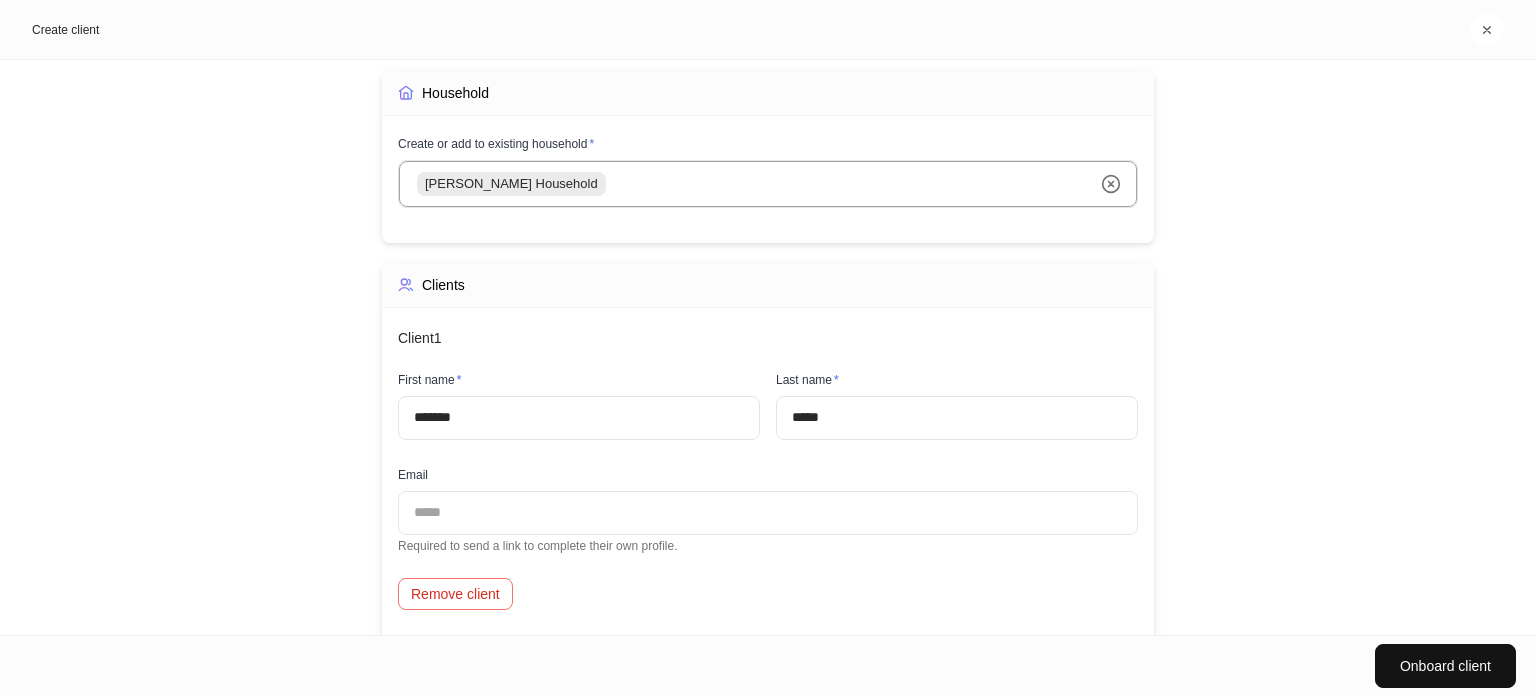 scroll, scrollTop: 107, scrollLeft: 0, axis: vertical 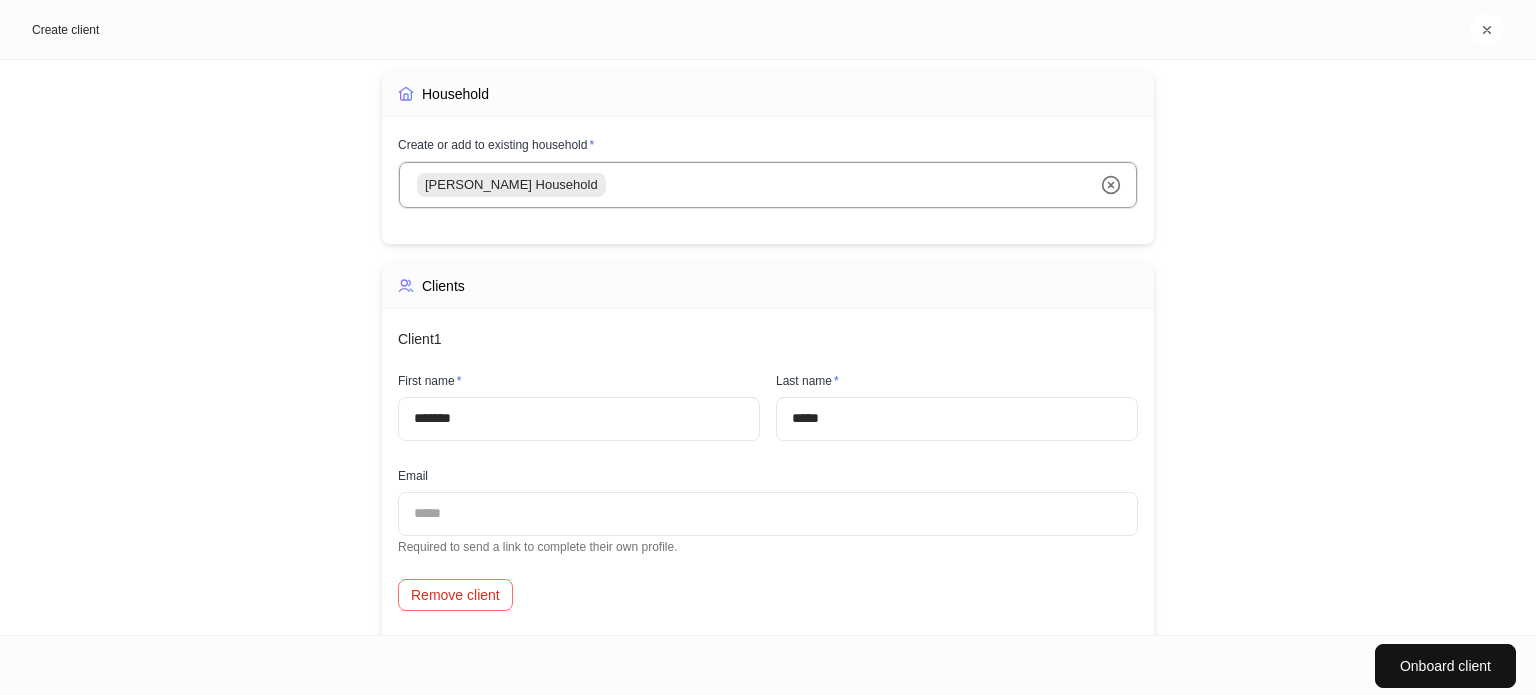 click on "Create new clients These clients must belong to the same household. Household Create or add to existing household * [PERSON_NAME] Household ​ Assign household to a permission group * Select... ​ This determines which members have access to this household. Required for new households. Clients Client  1 First name * ******* ​ Last name * ***** ​ Email ​ Required to send a link to complete their own profile. Remove client Client  2 First name * ***** ​ Last name * ***** ​ Email ​ Required to send a link to complete their own profile. Remove client Add another household member" at bounding box center (768, 347) 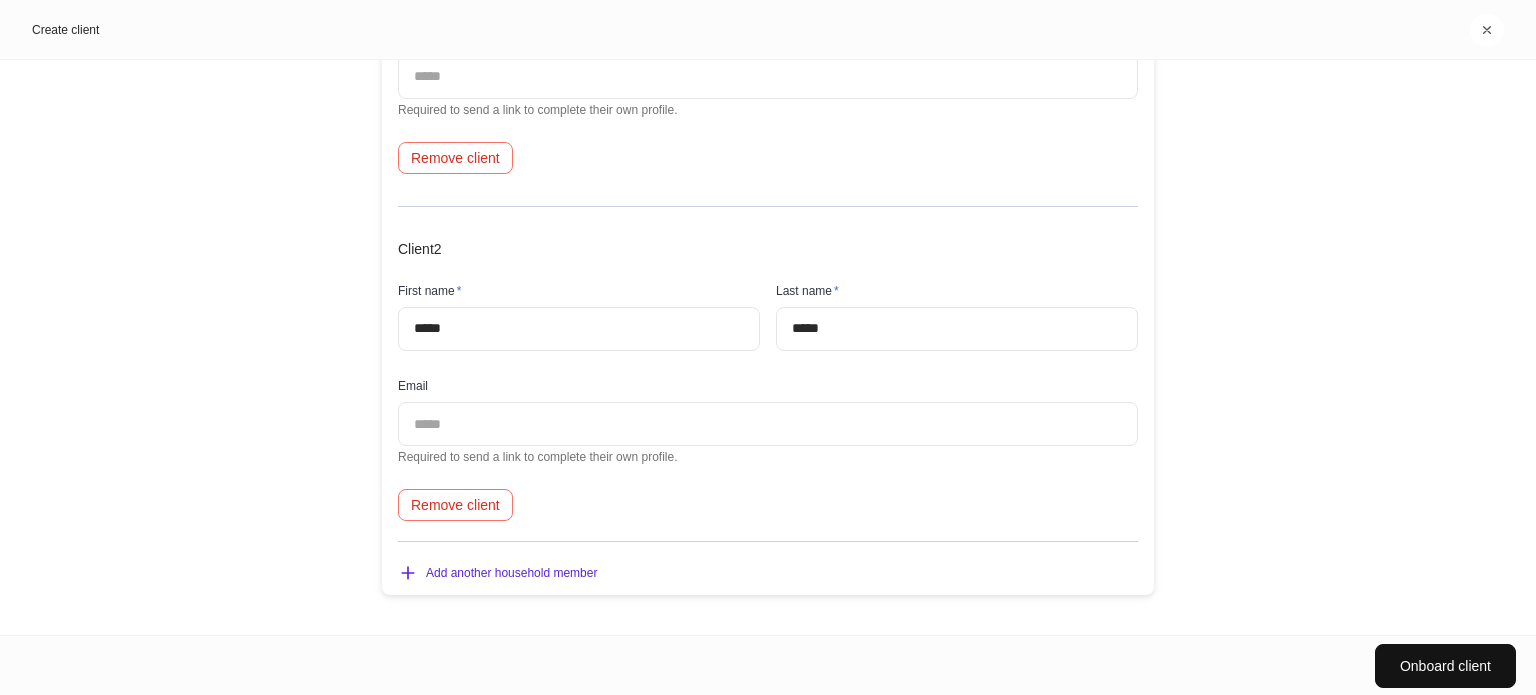scroll, scrollTop: 0, scrollLeft: 0, axis: both 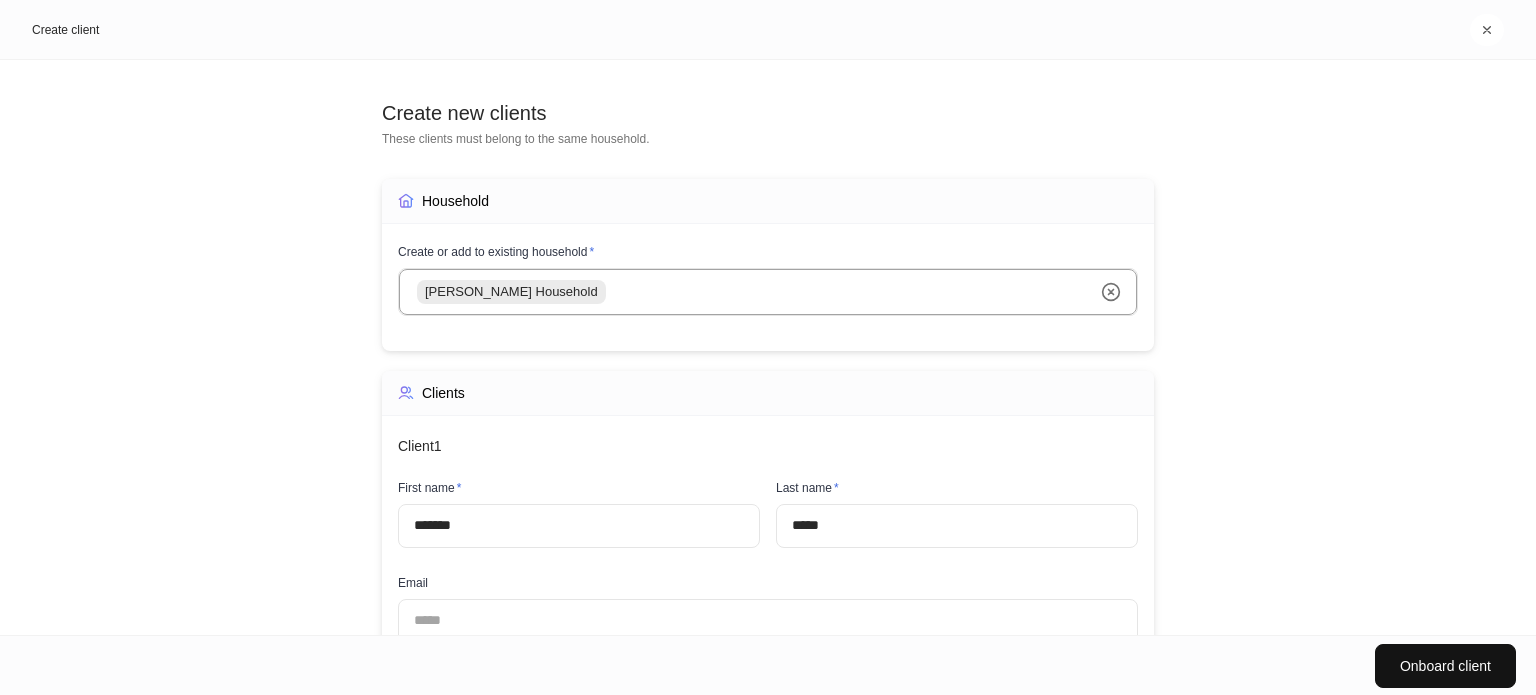 click on "Create new clients These clients must belong to the same household. Household Create or add to existing household * [PERSON_NAME] Household ​ Assign household to a permission group * Select... ​ This determines which members have access to this household. Required for new households. Clients Client  1 First name * ******* ​ Last name * ***** ​ Email ​ Required to send a link to complete their own profile. Remove client Client  2 First name * ***** ​ Last name * ***** ​ Email ​ Required to send a link to complete their own profile. Remove client Add another household member" at bounding box center [768, 347] 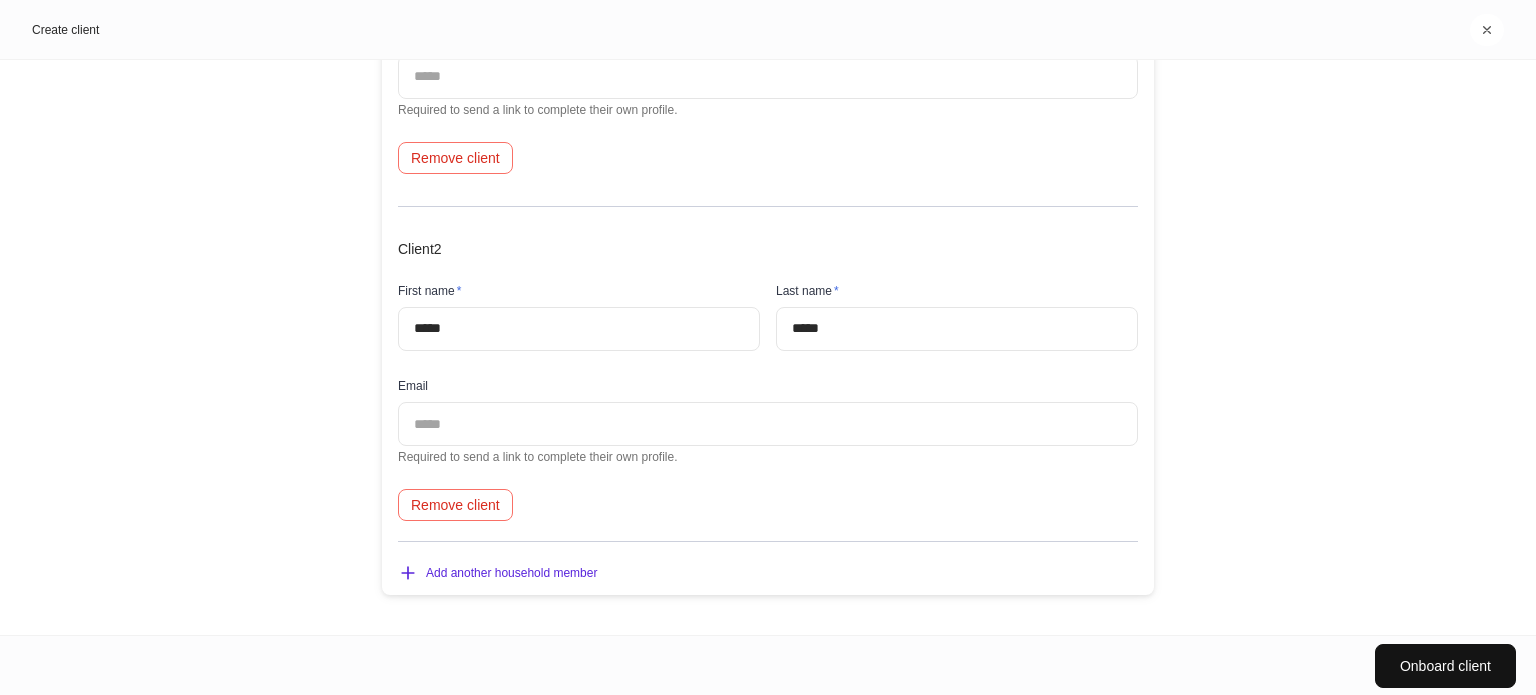 scroll, scrollTop: 0, scrollLeft: 0, axis: both 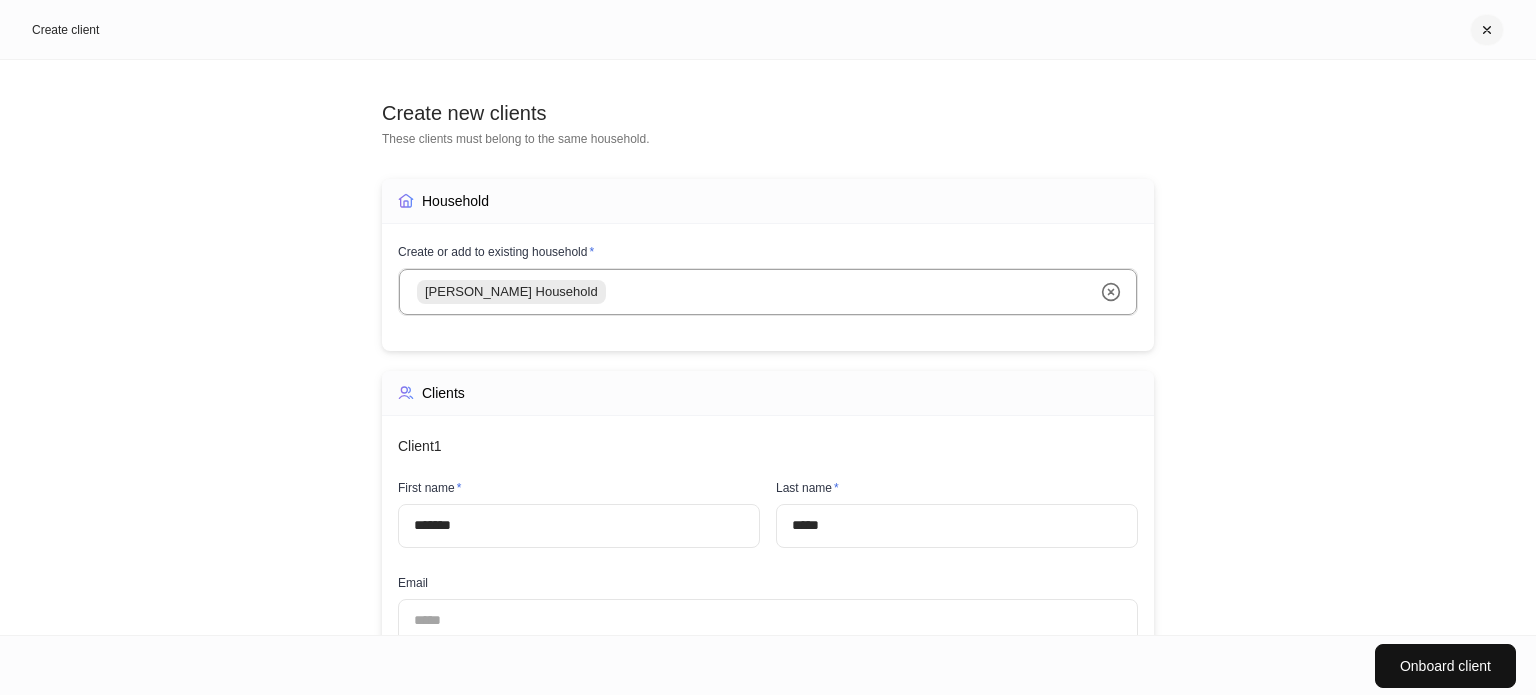 click 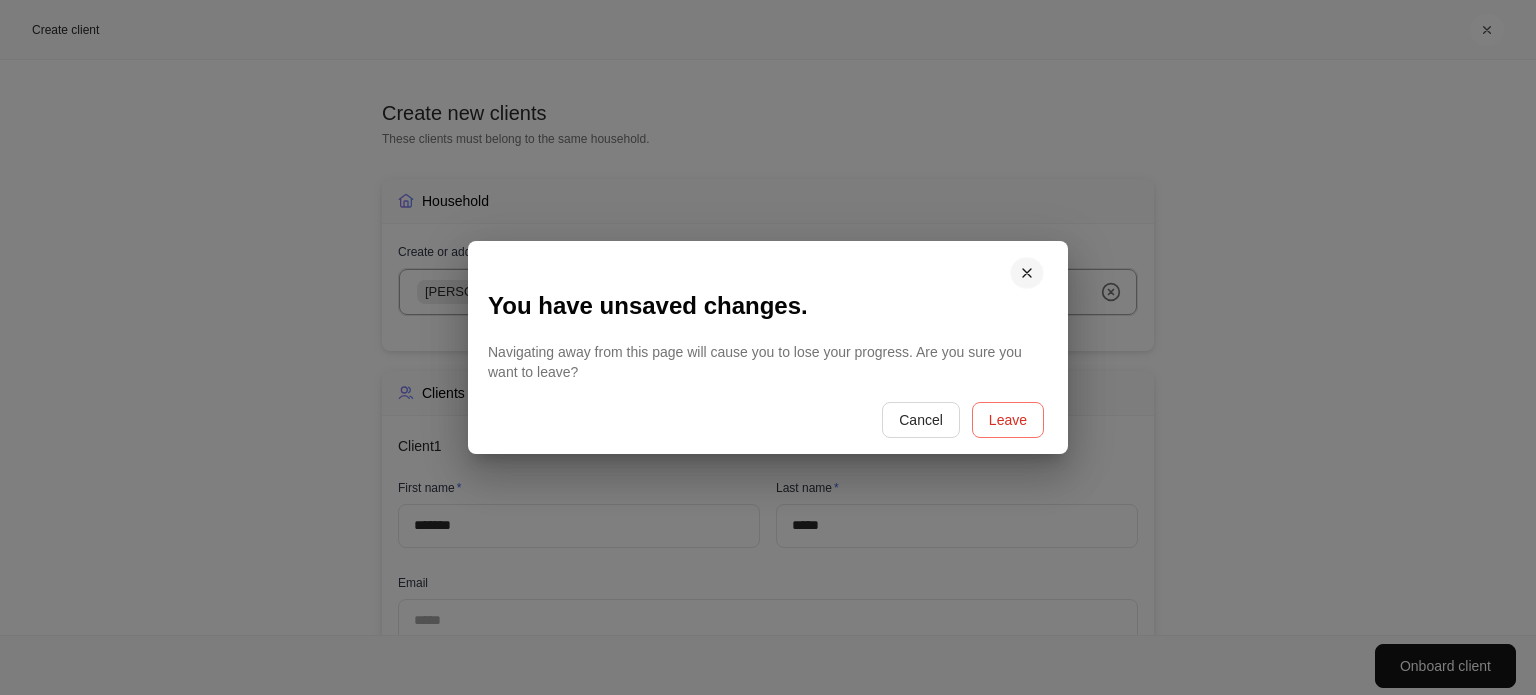 click 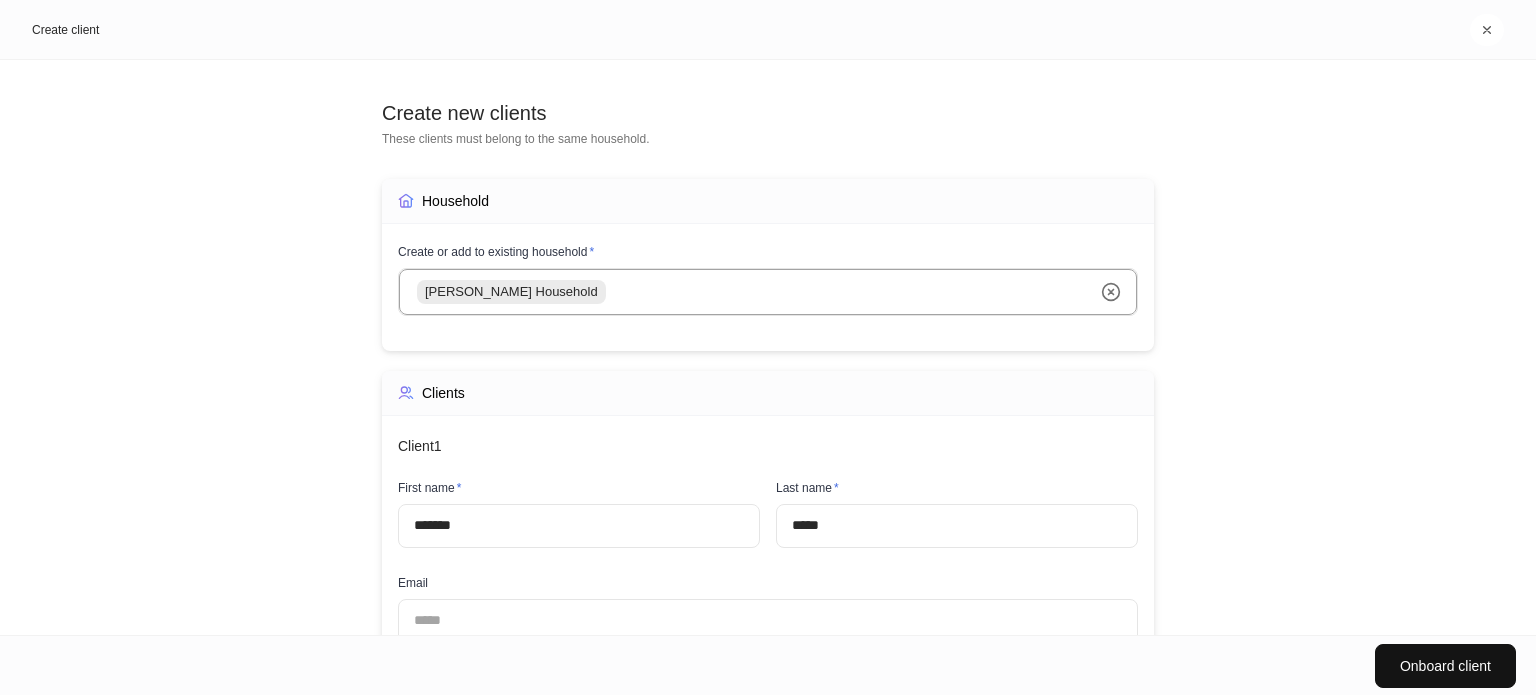 click on "Create new clients These clients must belong to the same household. Household Create or add to existing household * [PERSON_NAME] Household ​ Assign household to a permission group * Select... ​ This determines which members have access to this household. Required for new households. Clients Client  1 First name * ******* ​ Last name * ***** ​ Email ​ Required to send a link to complete their own profile. Remove client Client  2 First name * ***** ​ Last name * ***** ​ Email ​ Required to send a link to complete their own profile. Remove client Add another household member" at bounding box center (768, 347) 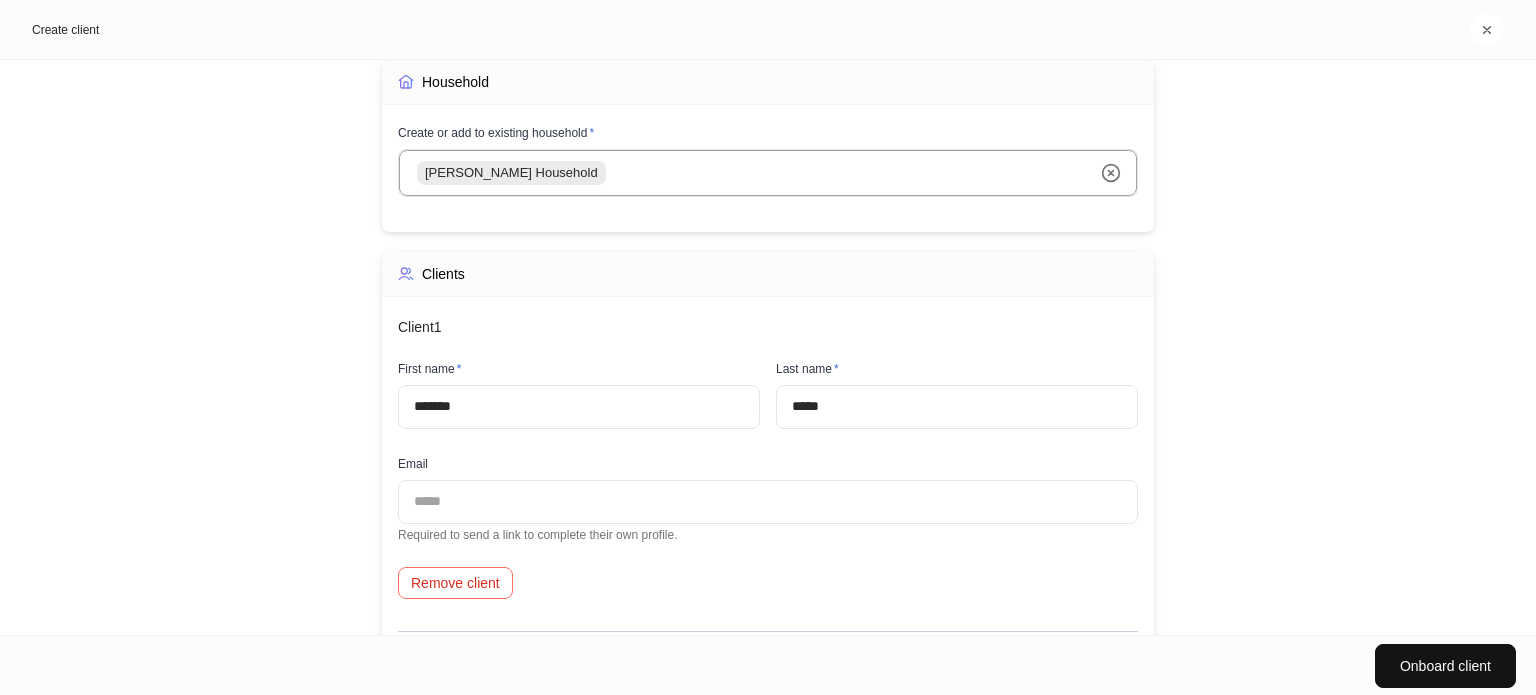 scroll, scrollTop: 155, scrollLeft: 0, axis: vertical 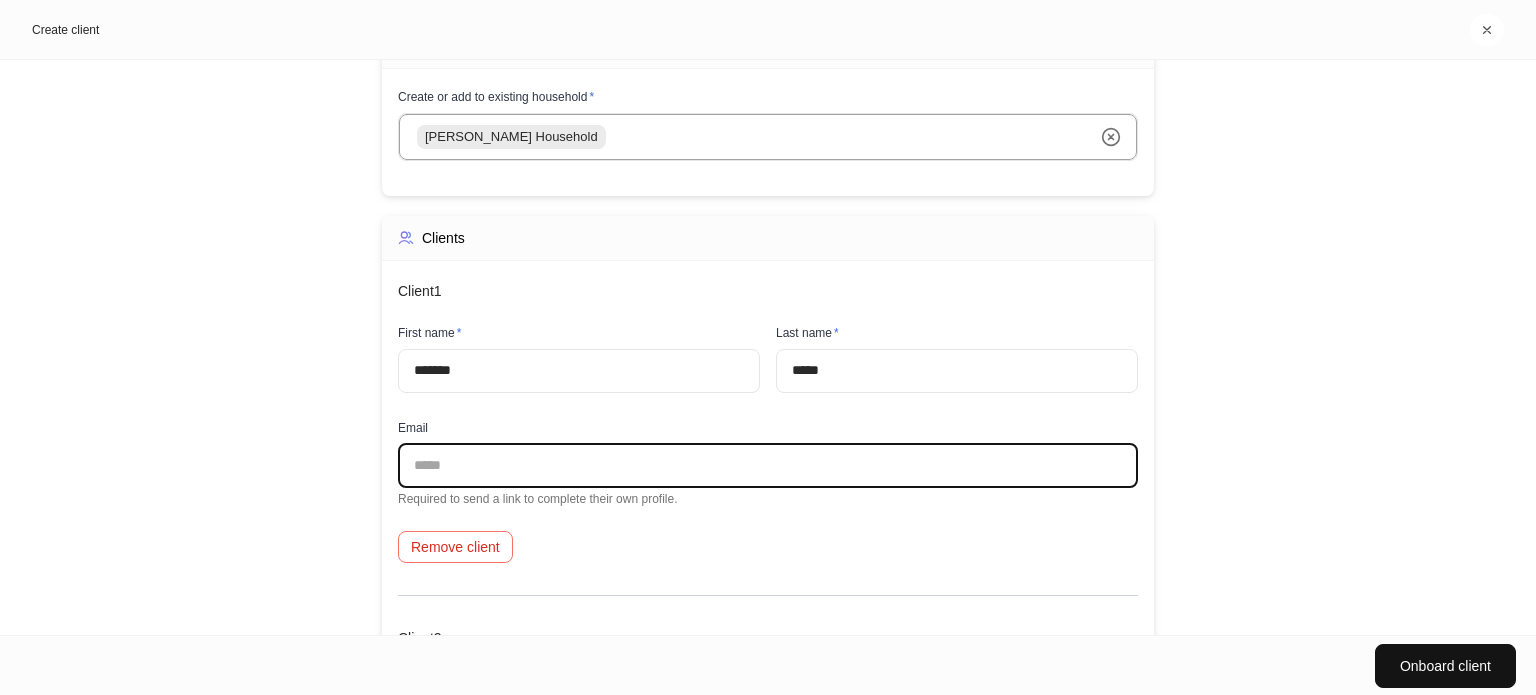 click at bounding box center [768, 466] 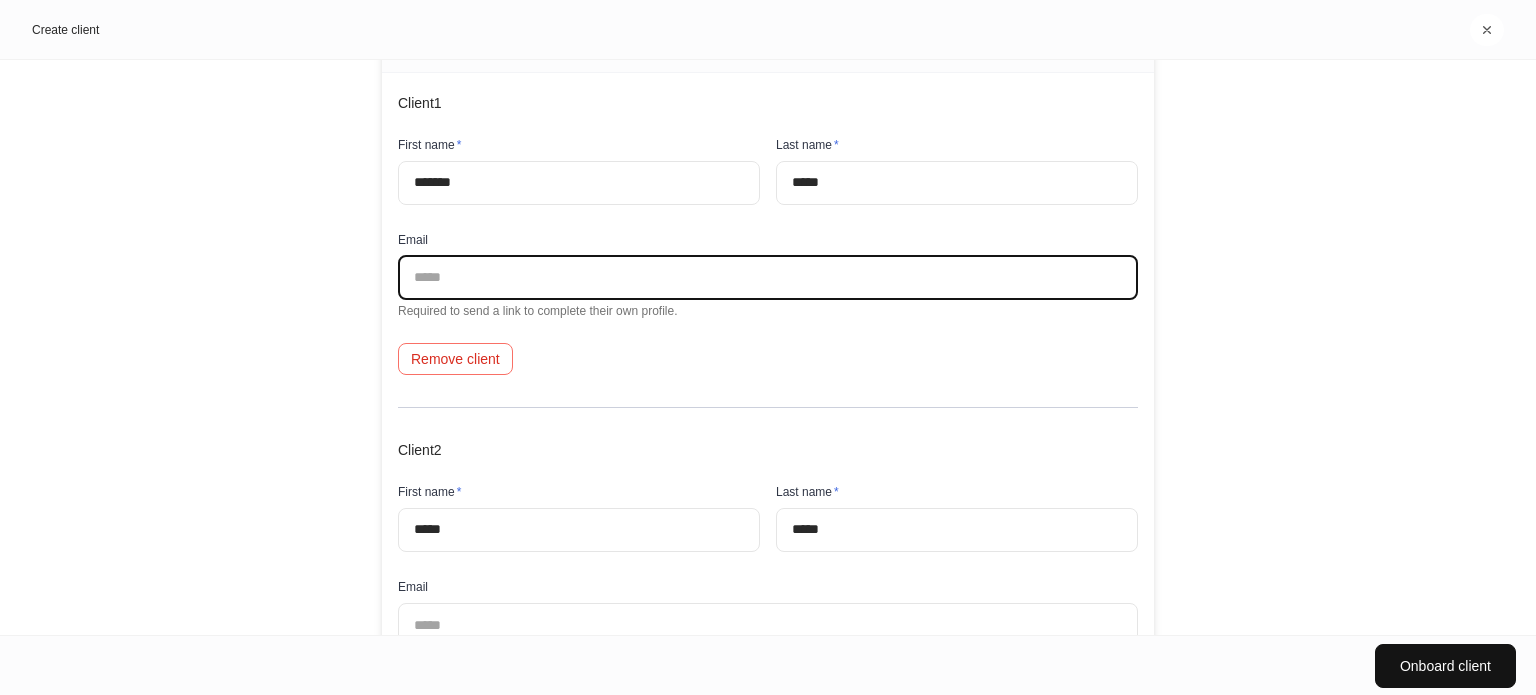 scroll, scrollTop: 544, scrollLeft: 0, axis: vertical 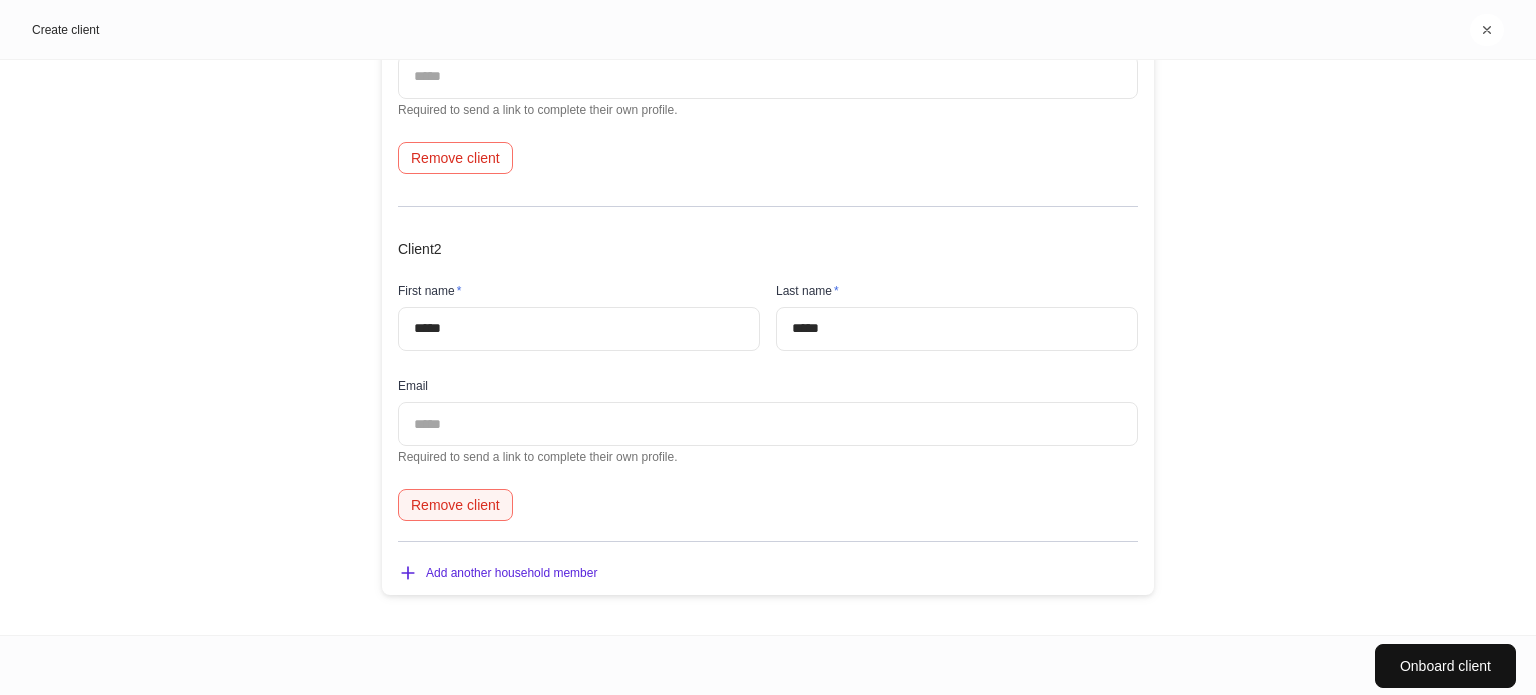 click on "Remove client" at bounding box center [455, 505] 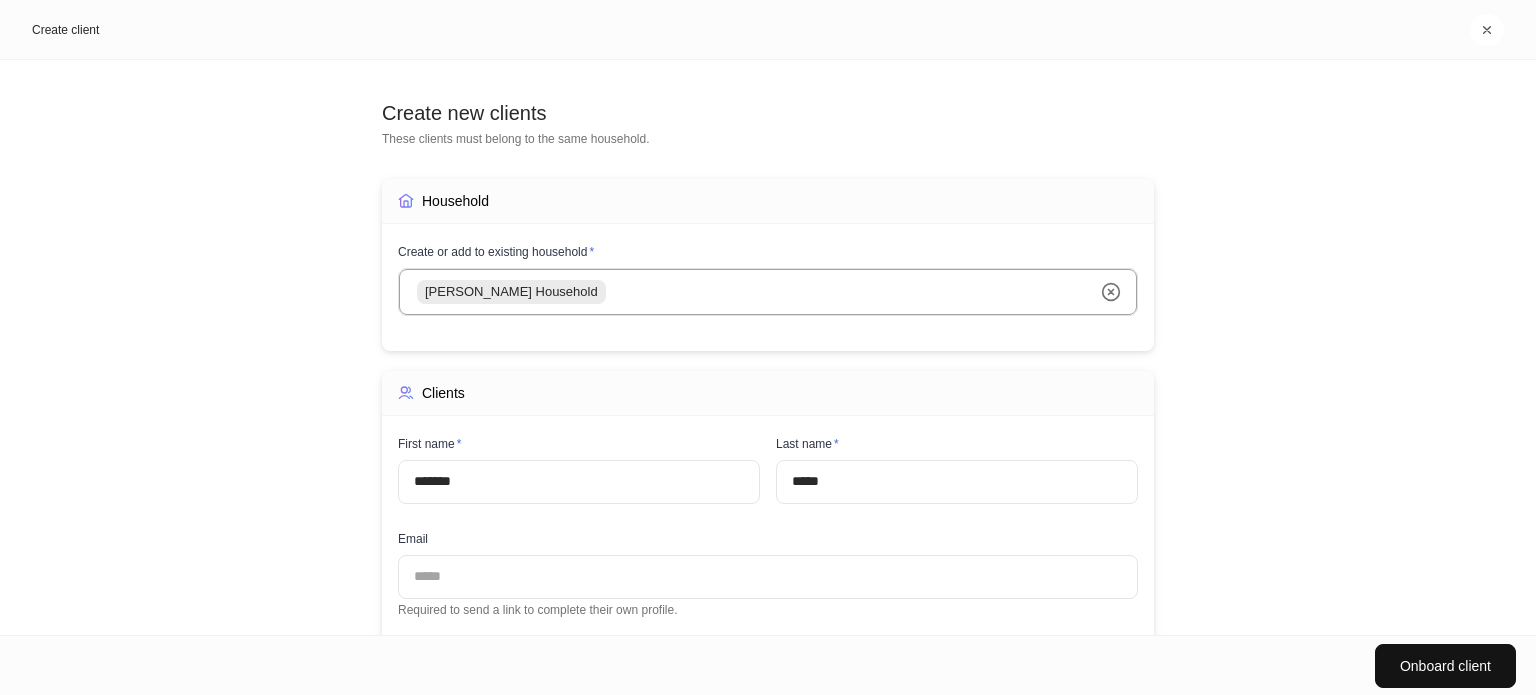scroll, scrollTop: 97, scrollLeft: 0, axis: vertical 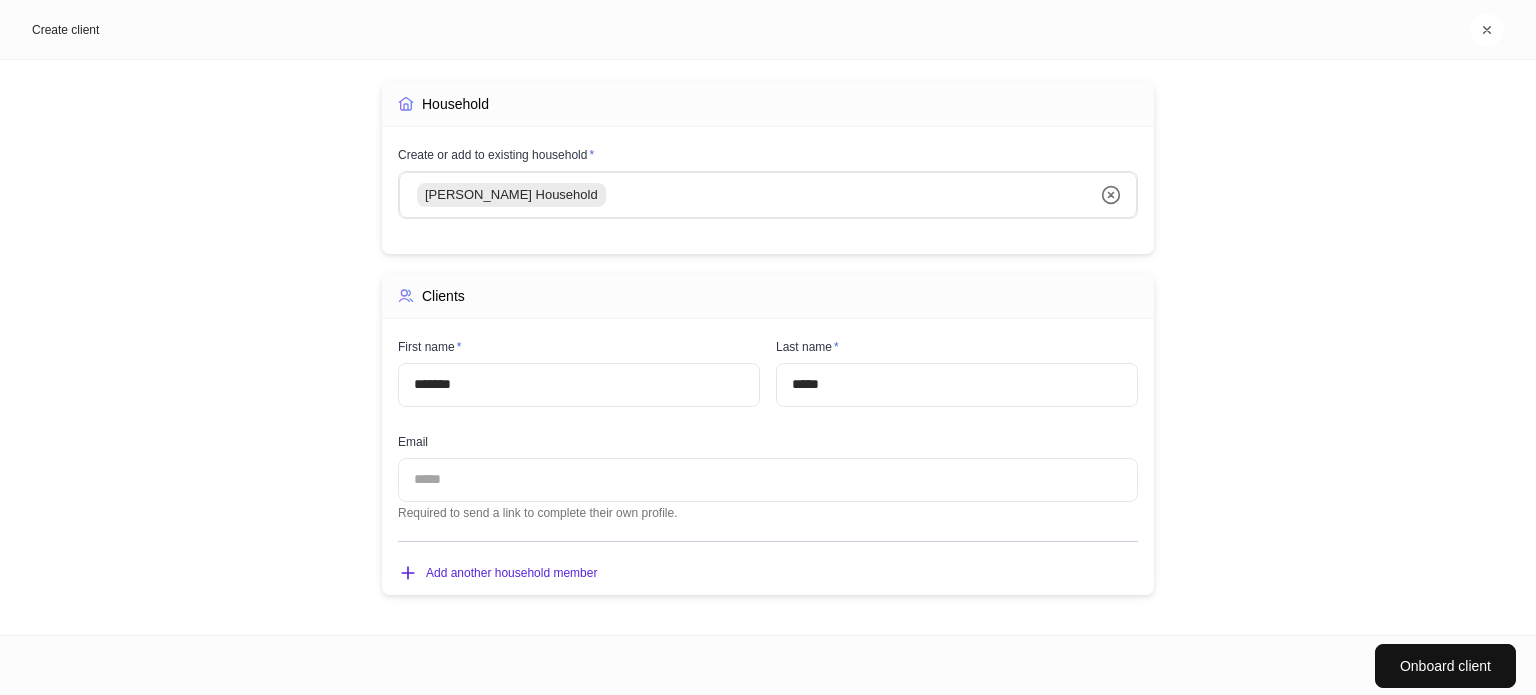 click 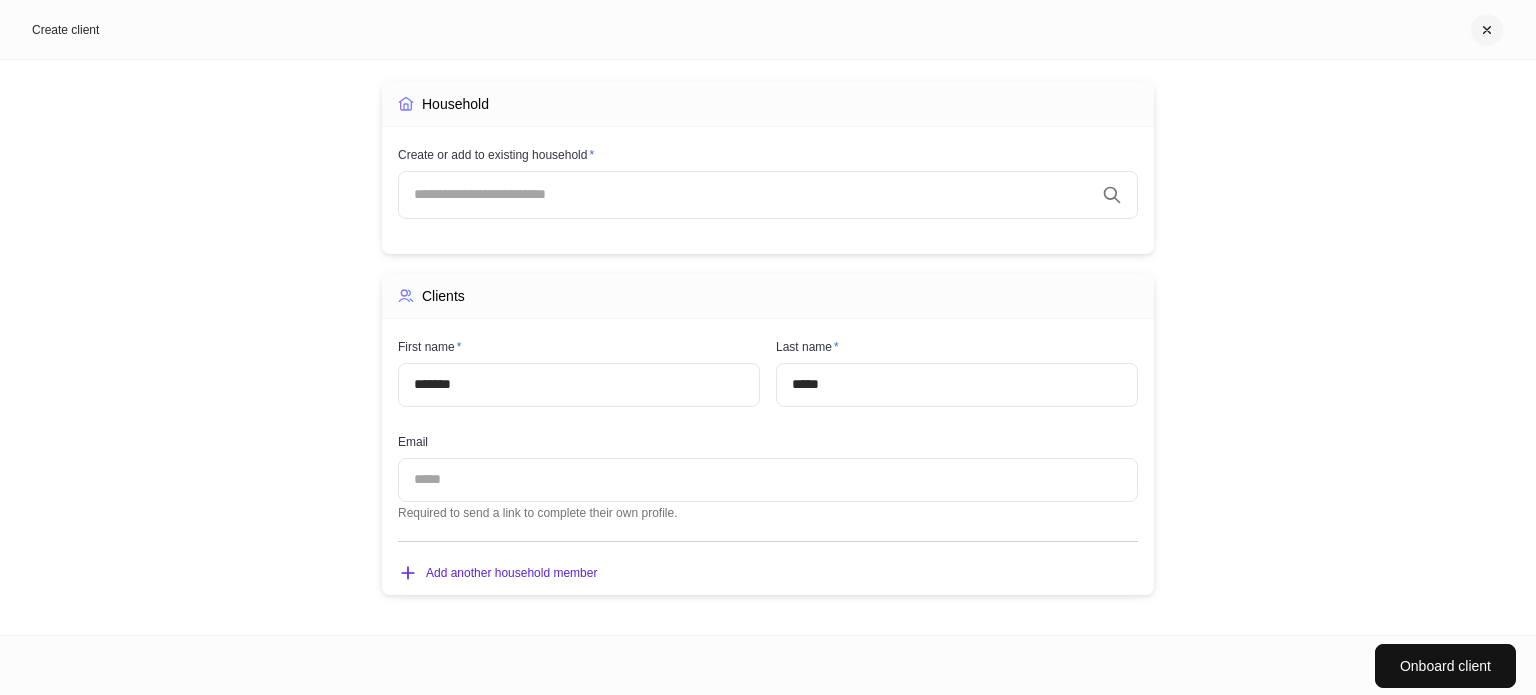 click 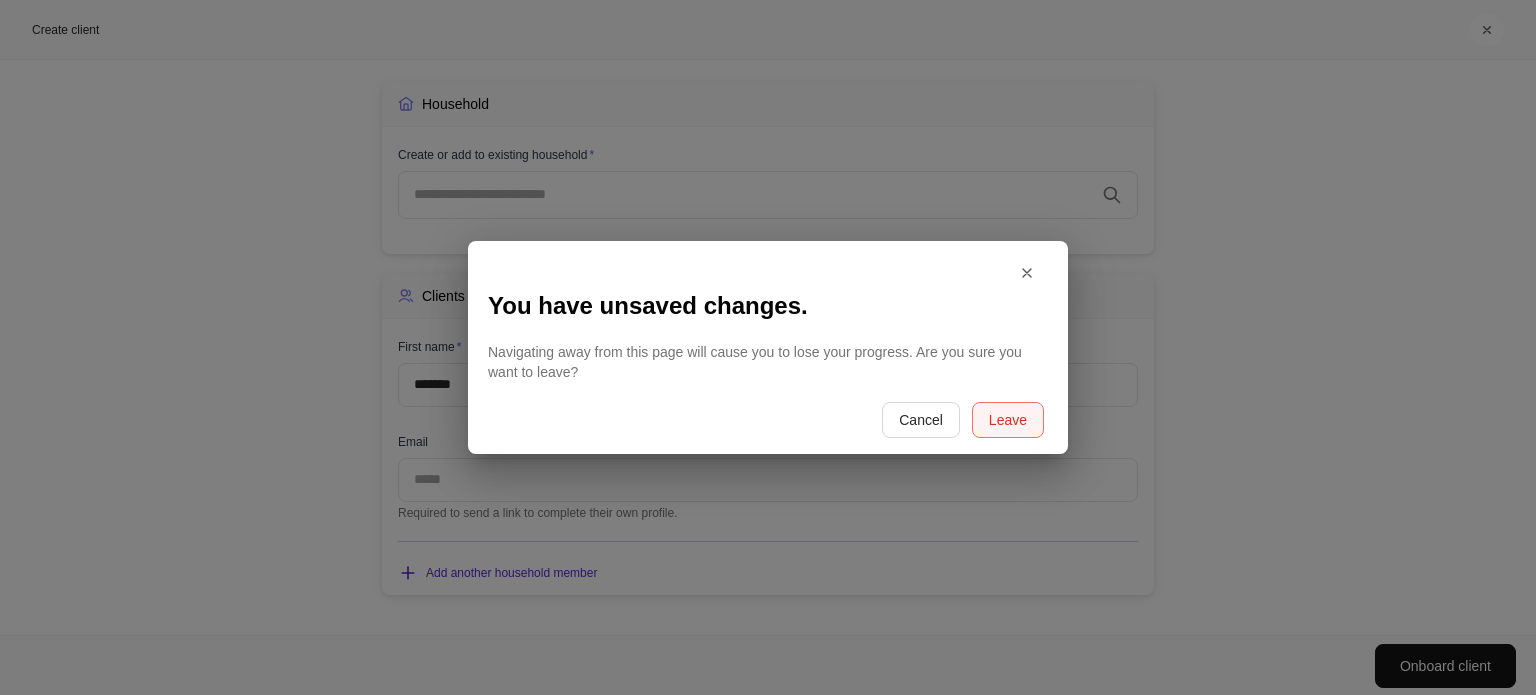 click on "Leave" at bounding box center (1008, 420) 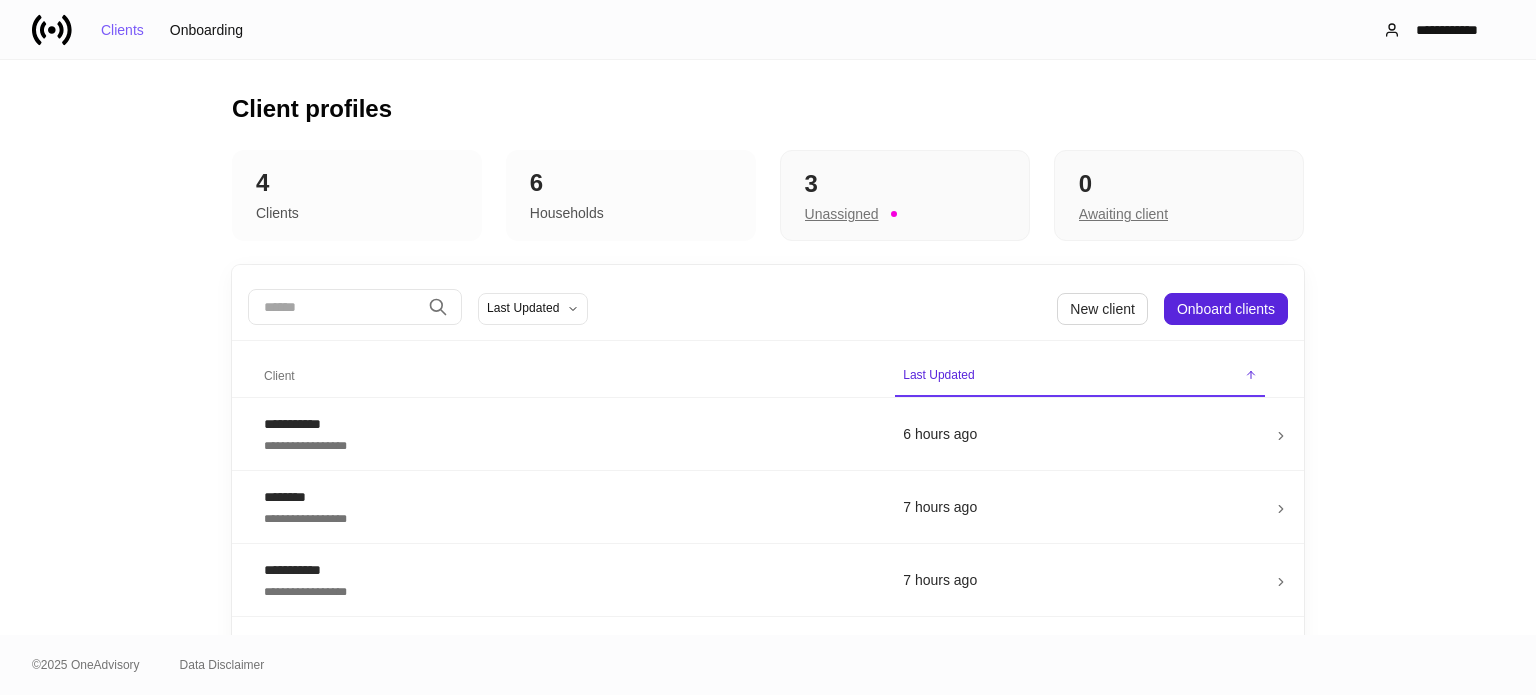 click on "Households" at bounding box center (567, 213) 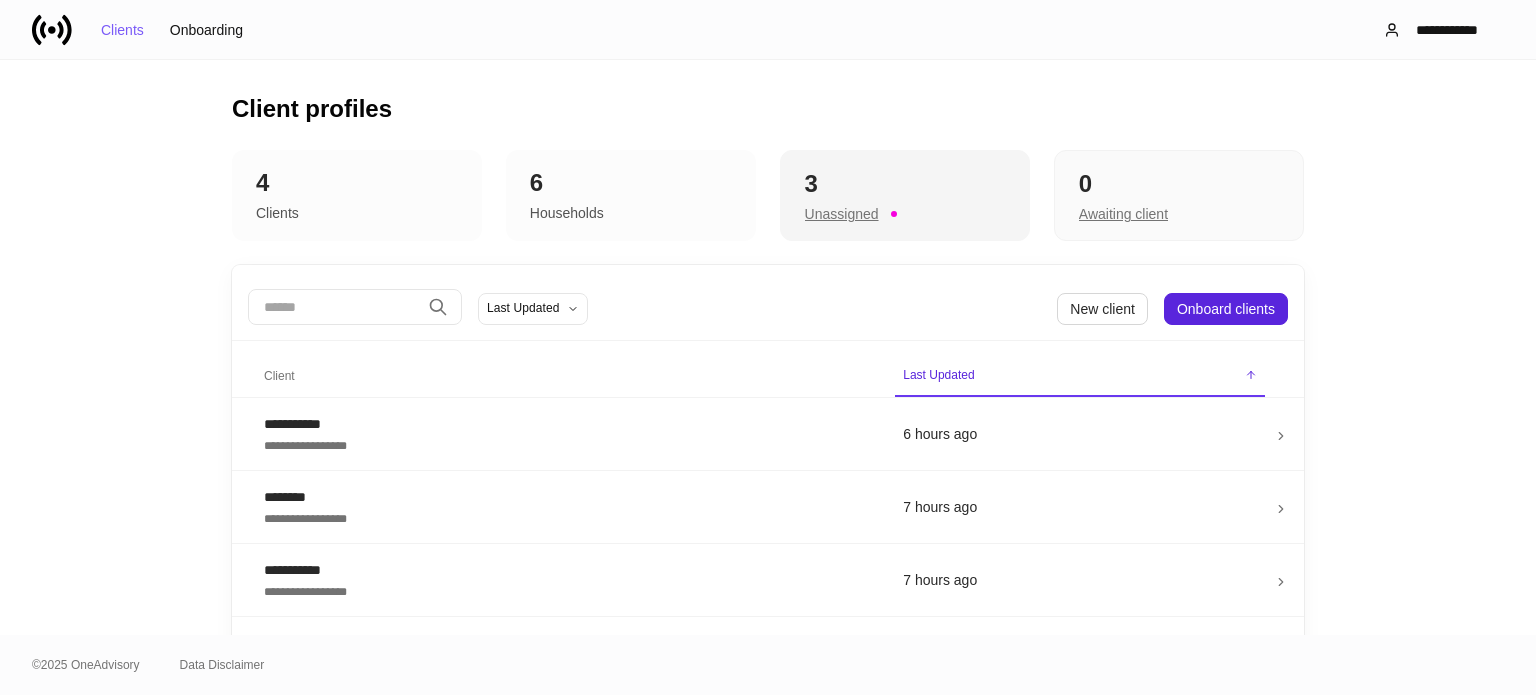 click on "3 Unassigned" at bounding box center (905, 196) 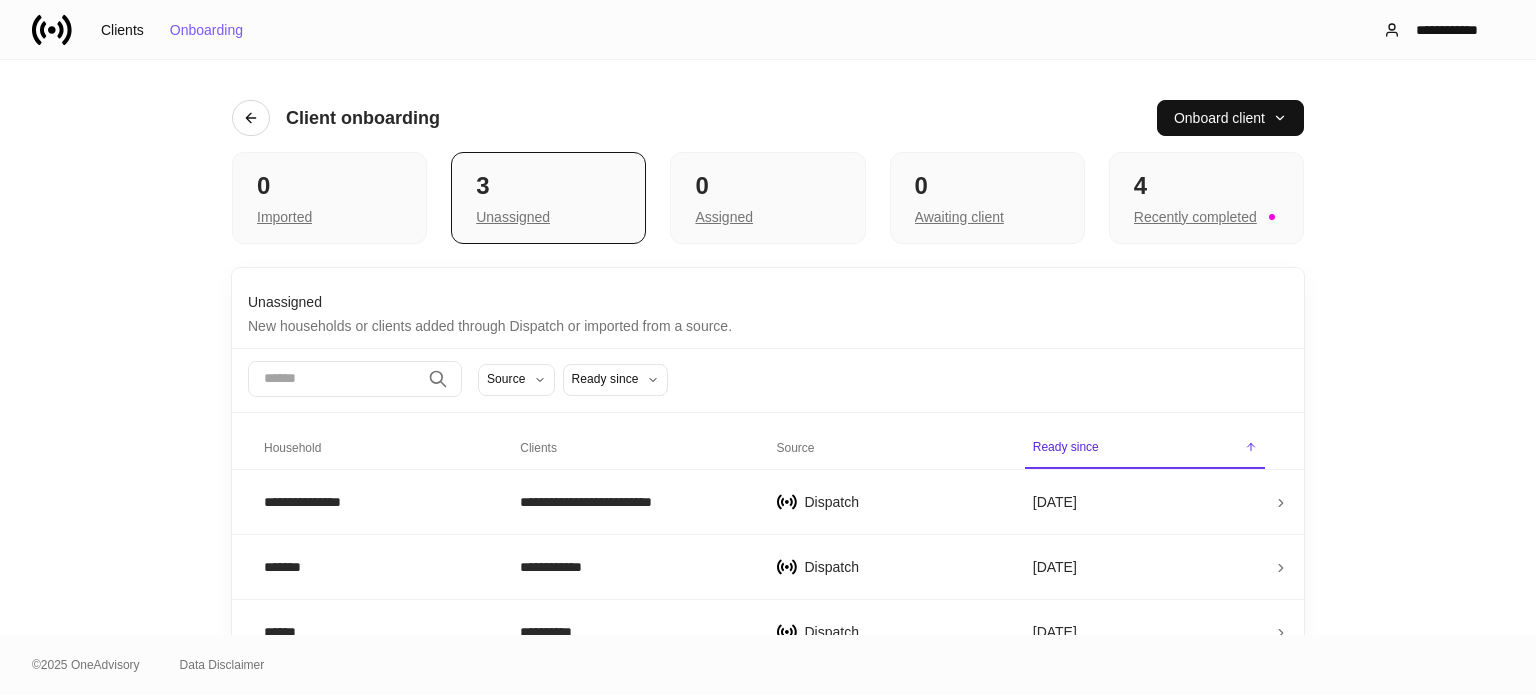 scroll, scrollTop: 26, scrollLeft: 0, axis: vertical 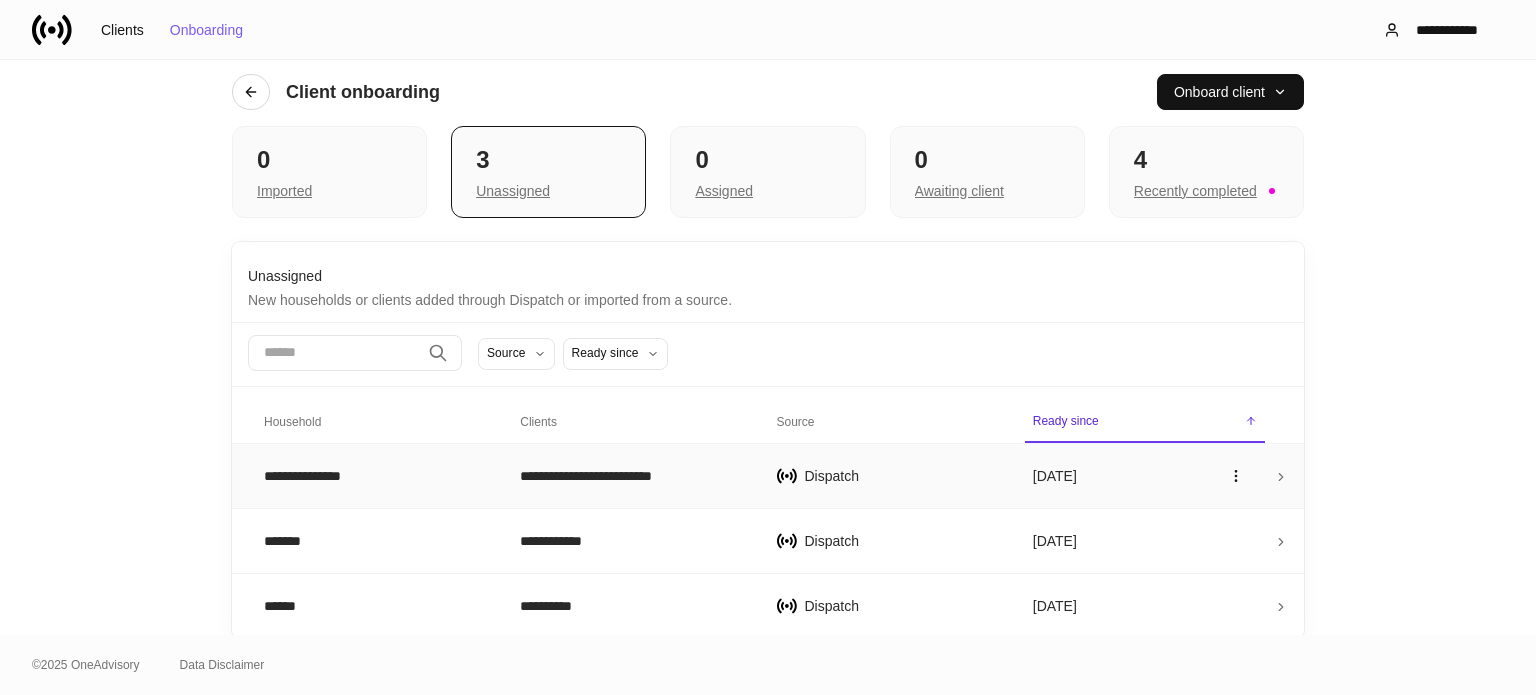 click on "**********" at bounding box center (376, 476) 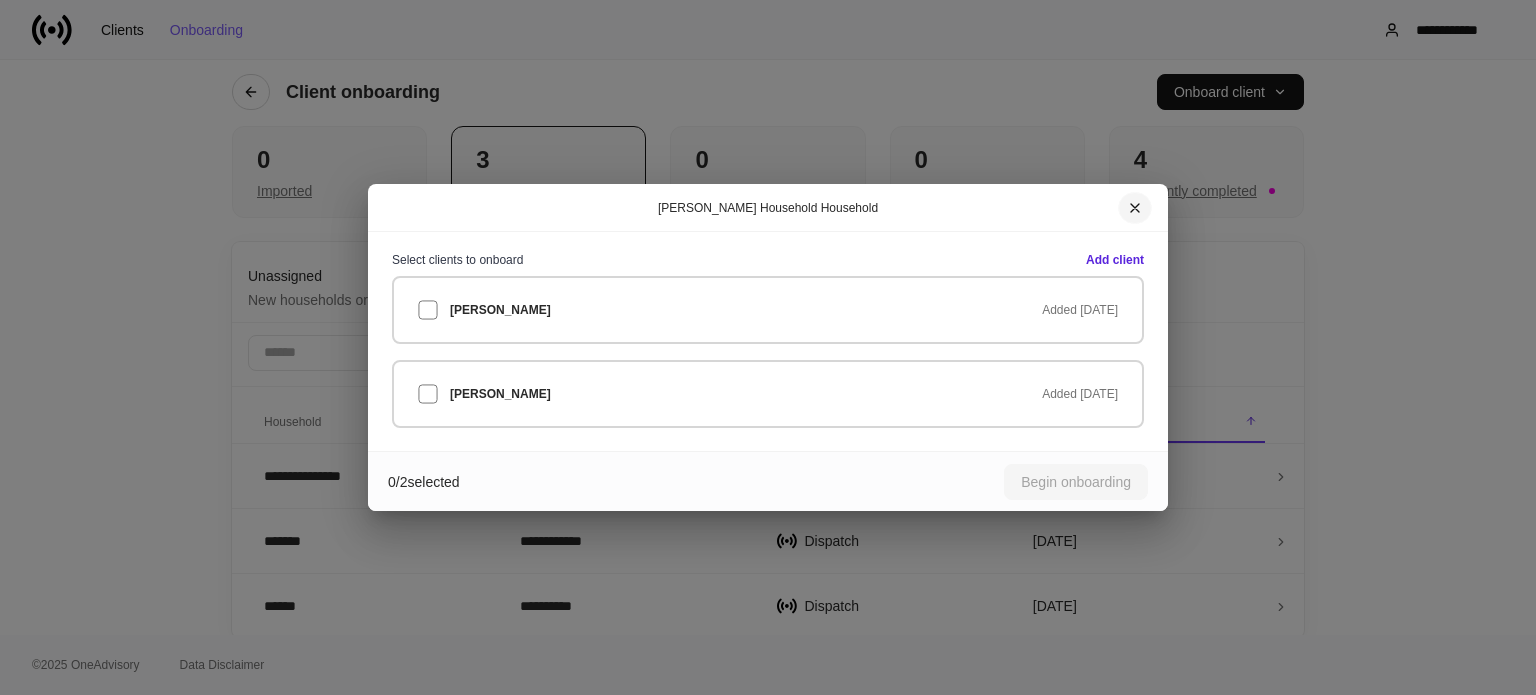 click at bounding box center (1135, 208) 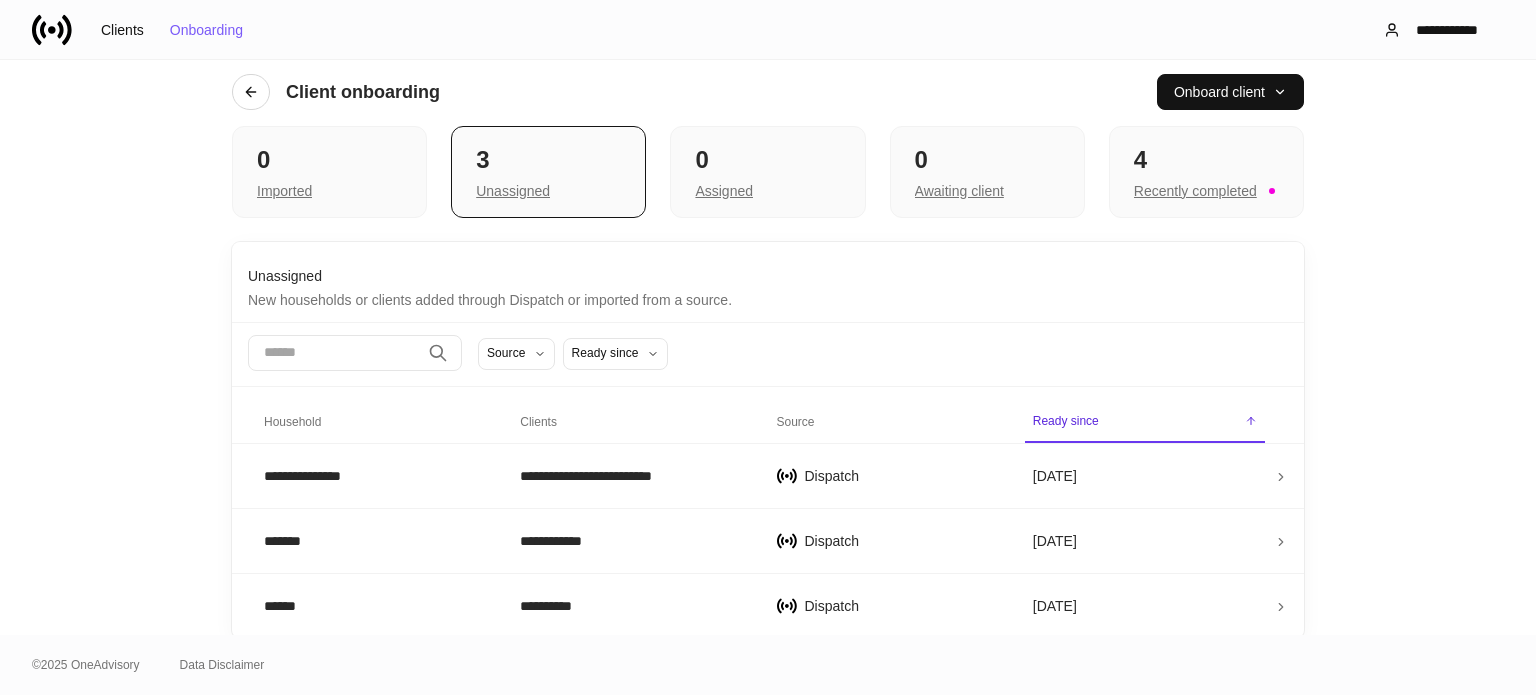 click on "**********" at bounding box center [768, 347] 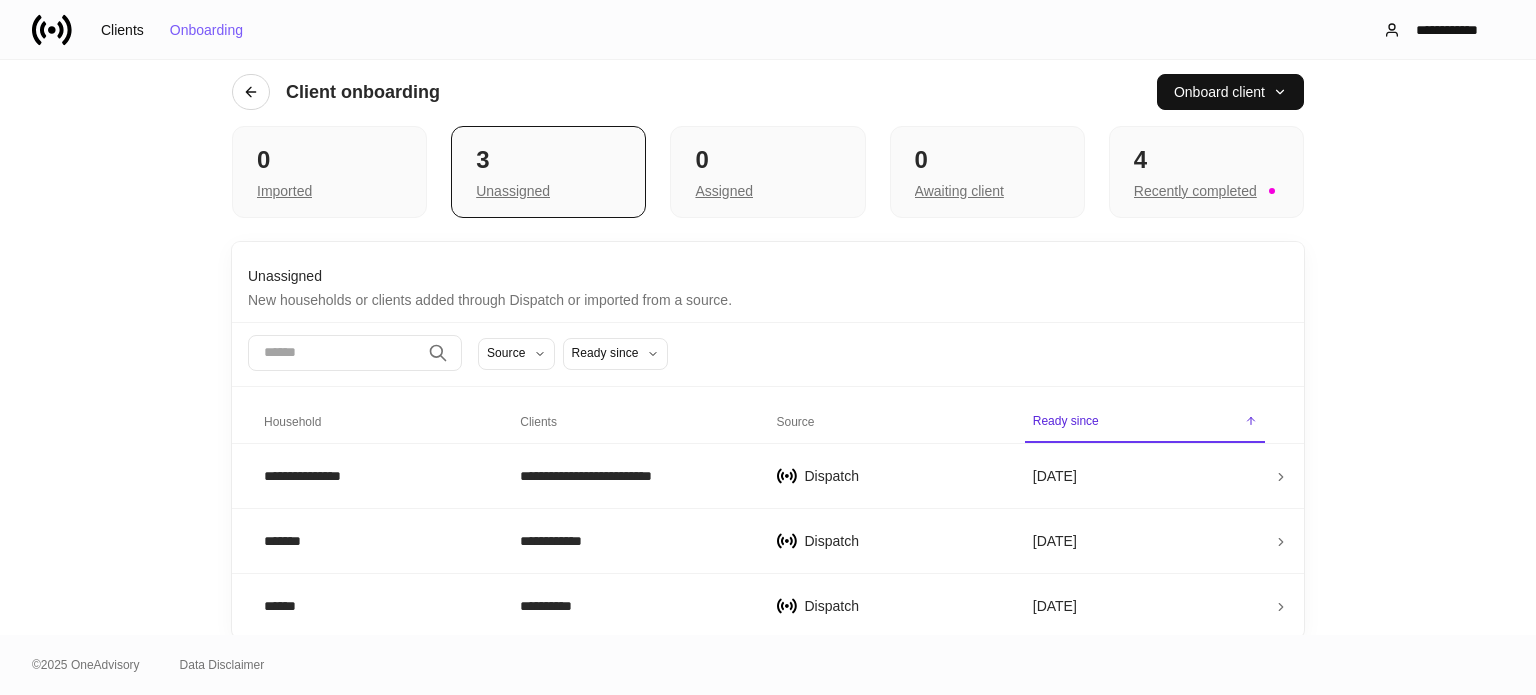 scroll, scrollTop: 0, scrollLeft: 0, axis: both 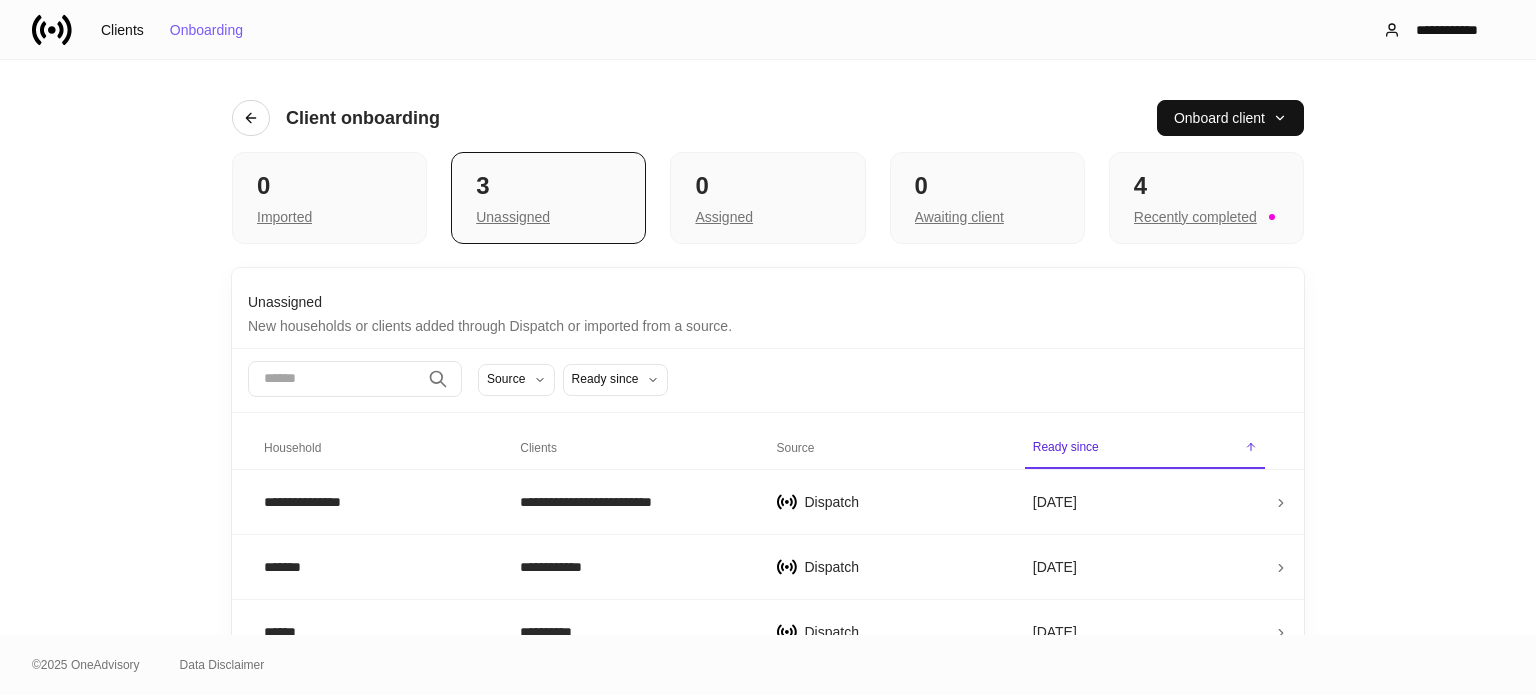 click on "**********" at bounding box center [768, 347] 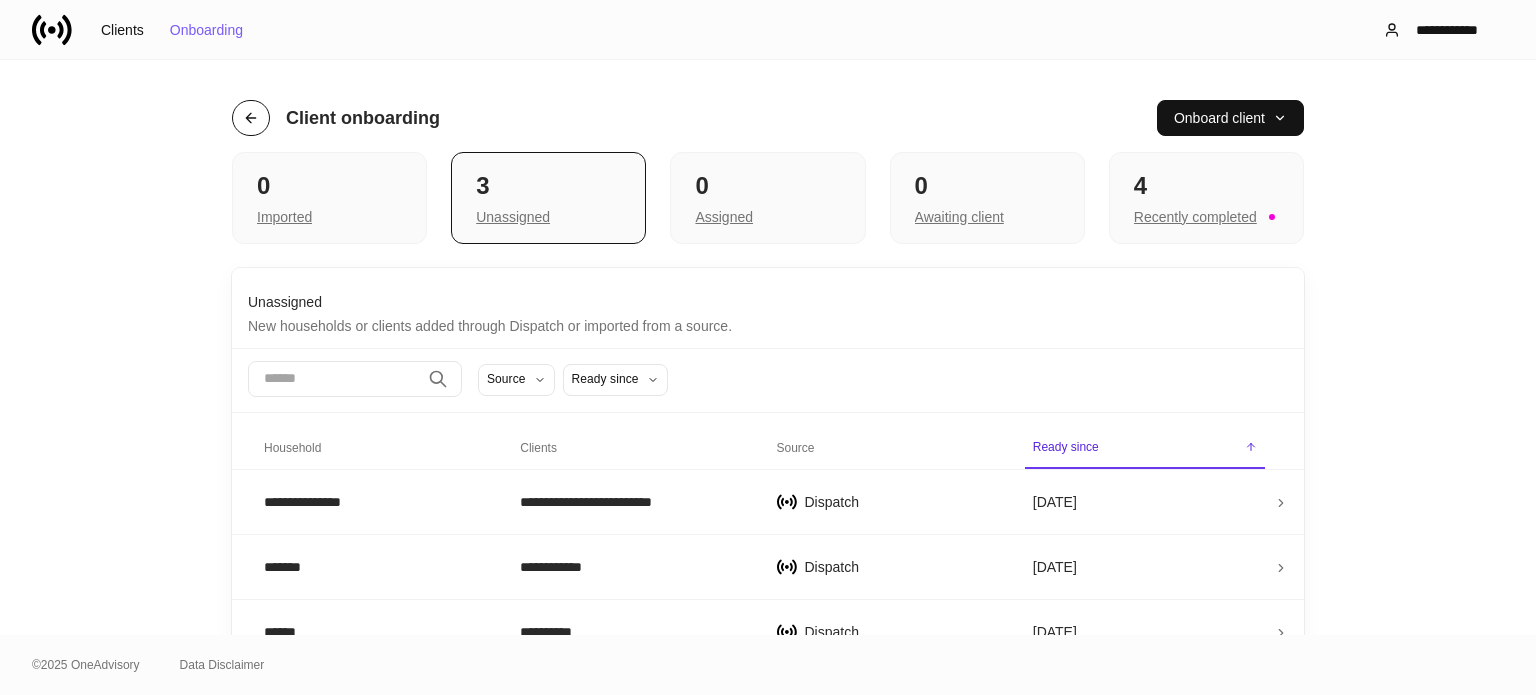 click 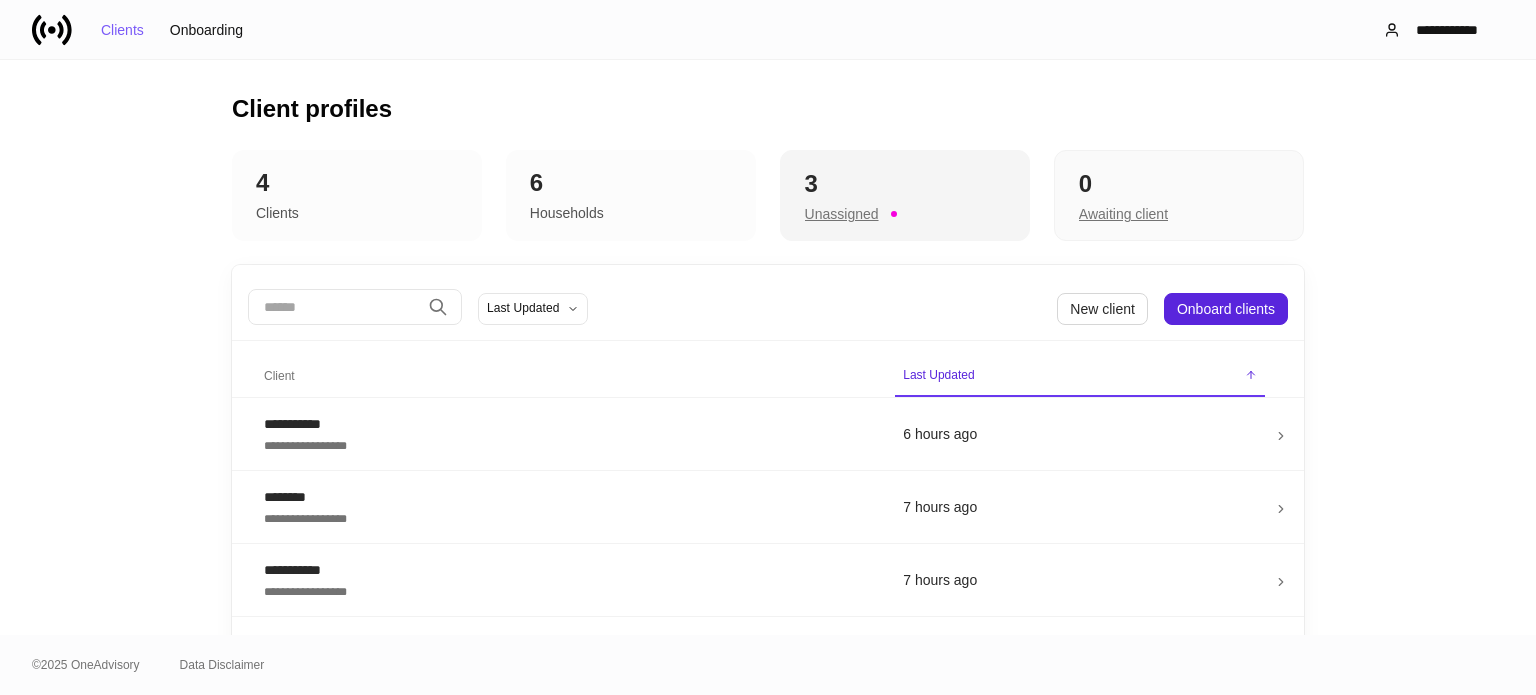 click on "Unassigned" at bounding box center (842, 214) 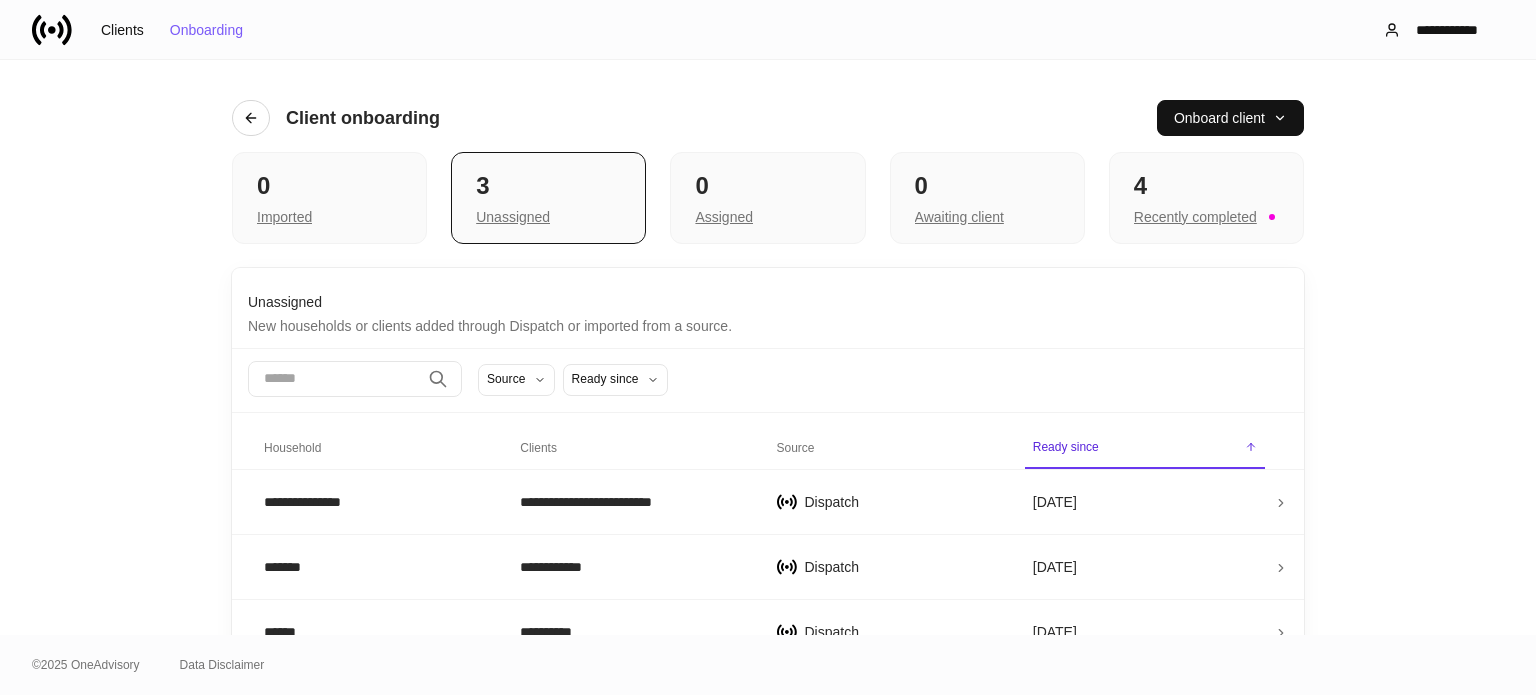 scroll, scrollTop: 26, scrollLeft: 0, axis: vertical 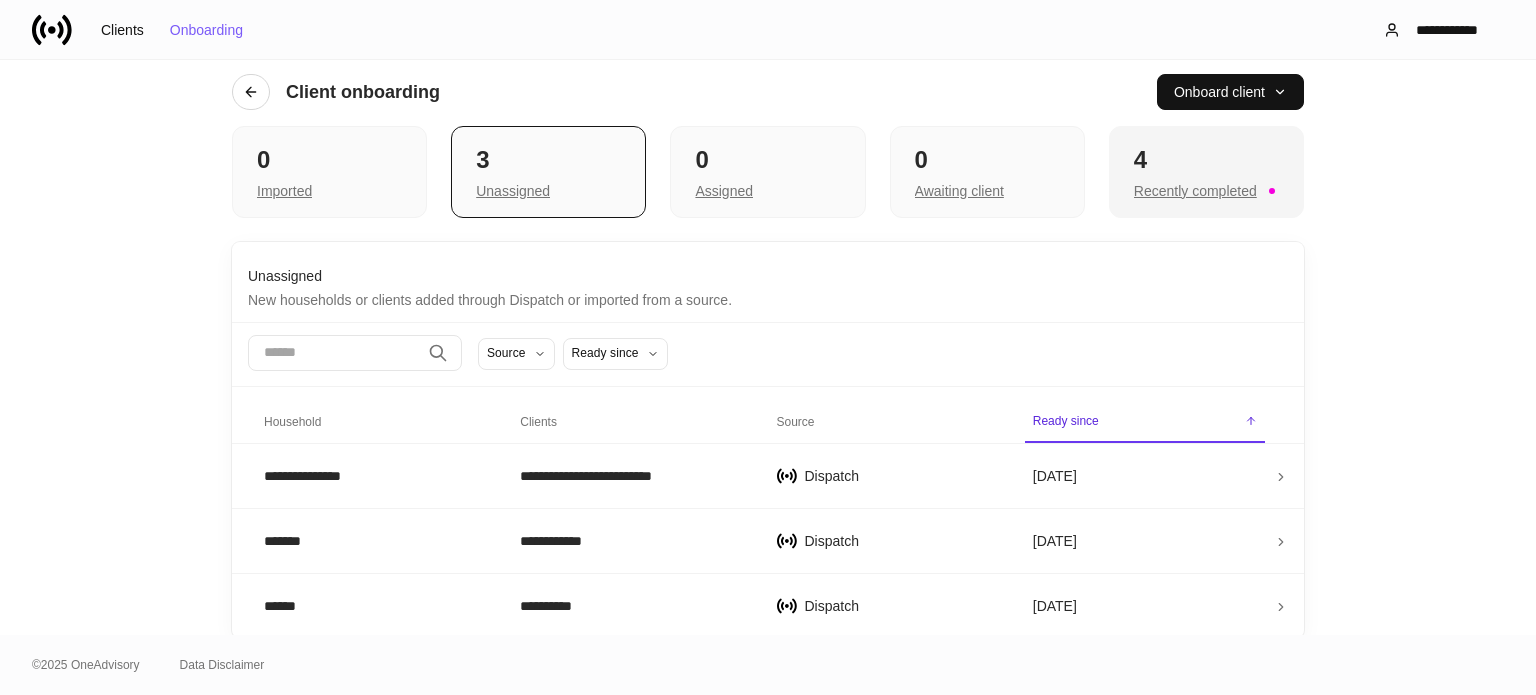 click on "Recently completed" at bounding box center (1206, 189) 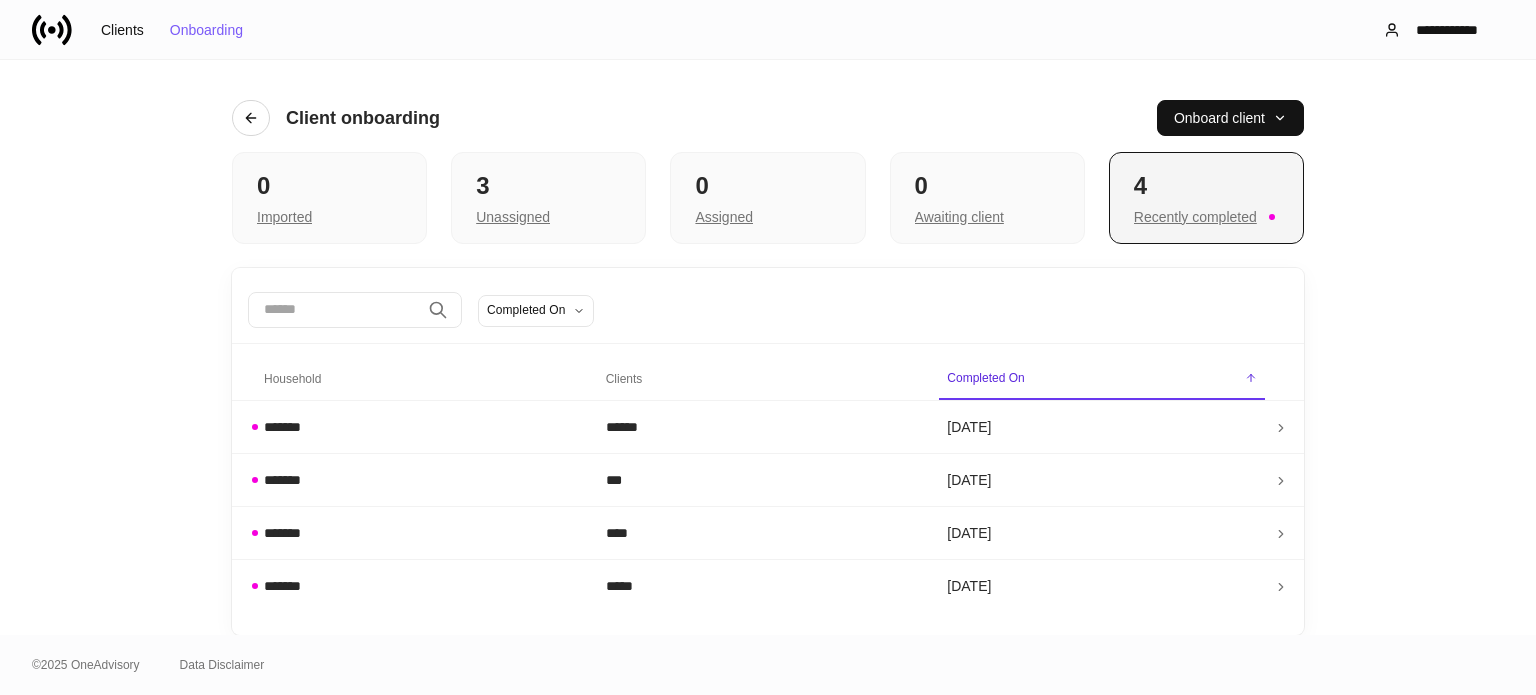 scroll, scrollTop: 0, scrollLeft: 0, axis: both 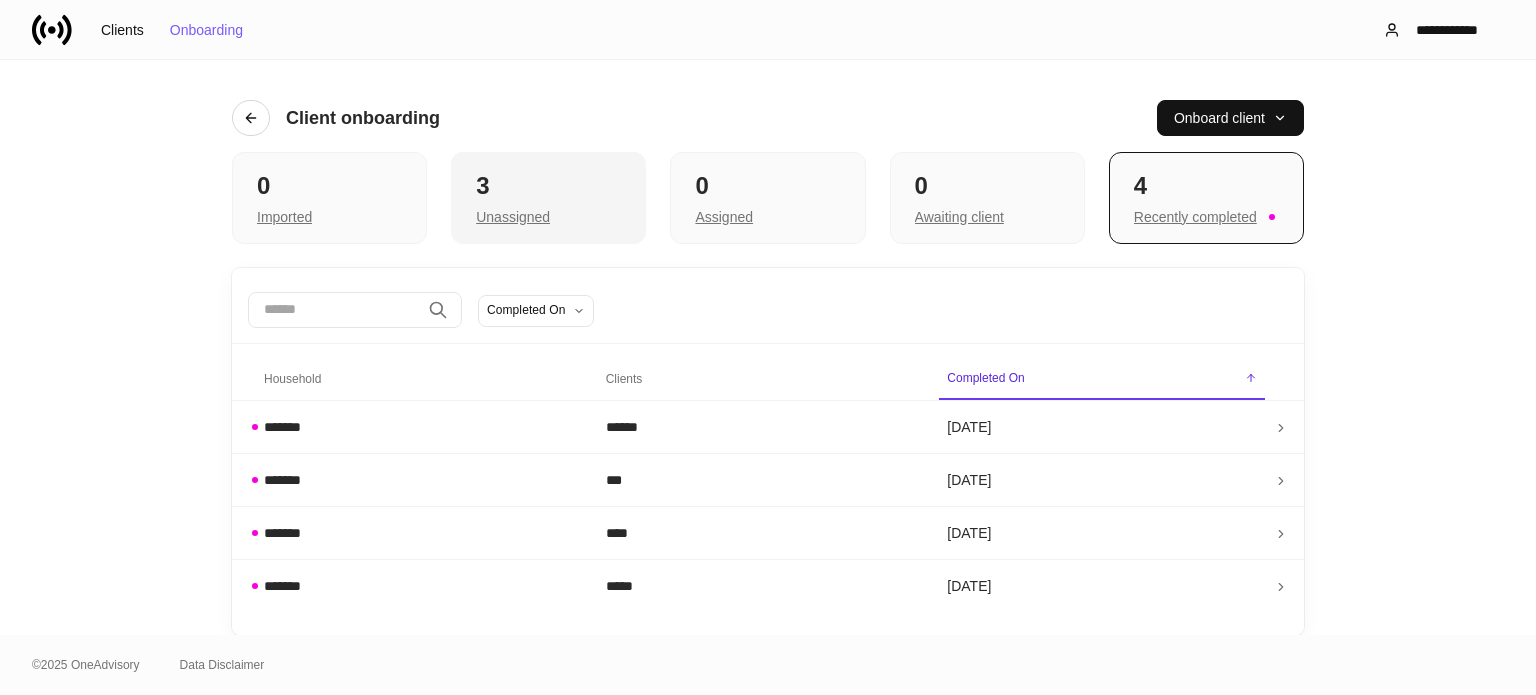 click on "3" at bounding box center (548, 186) 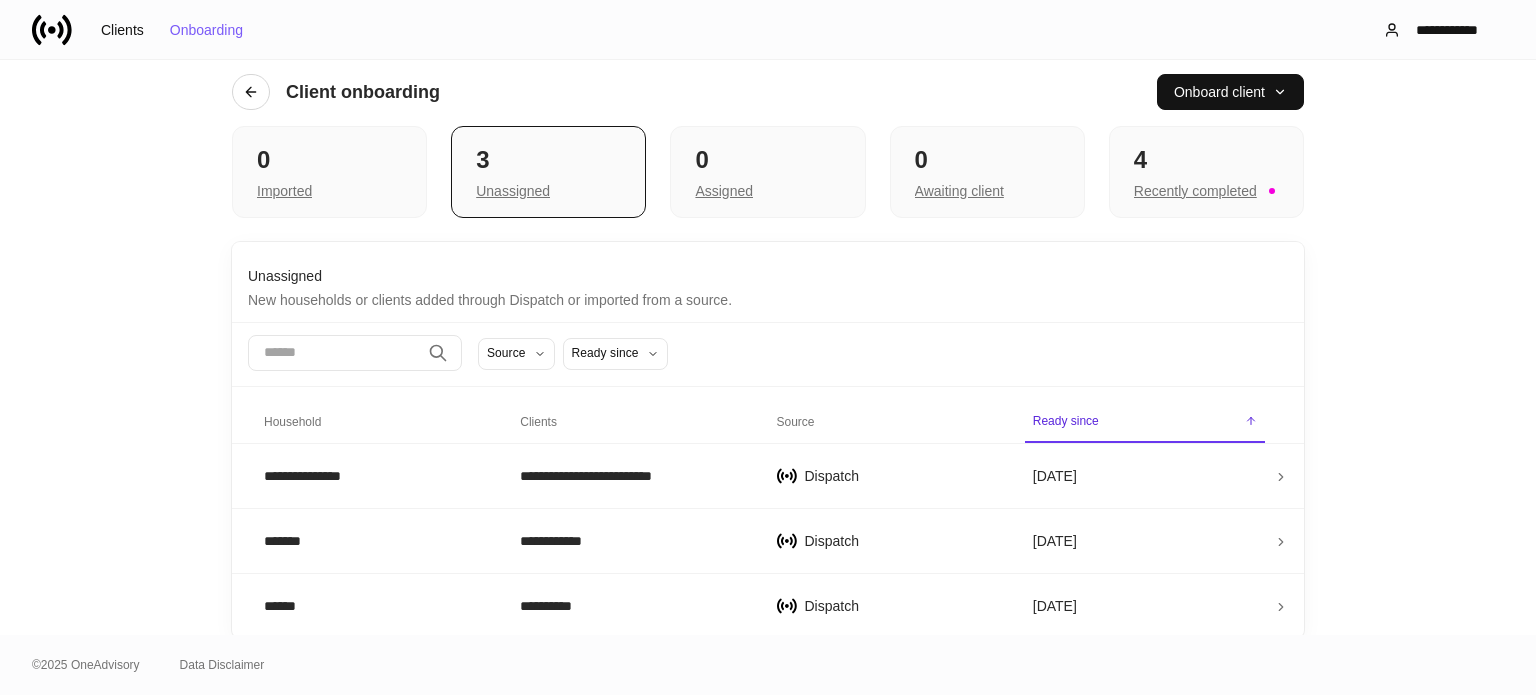 scroll, scrollTop: 0, scrollLeft: 0, axis: both 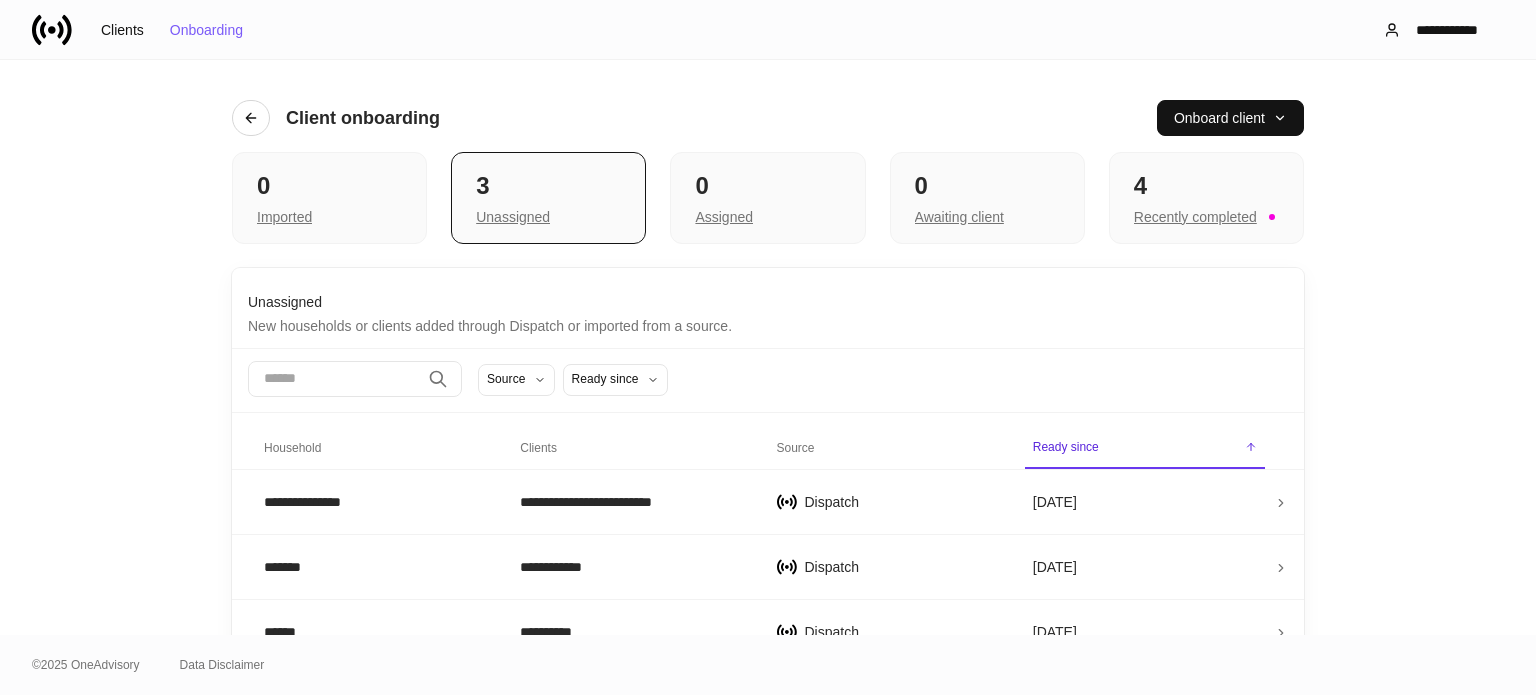 click on "**********" at bounding box center (768, 347) 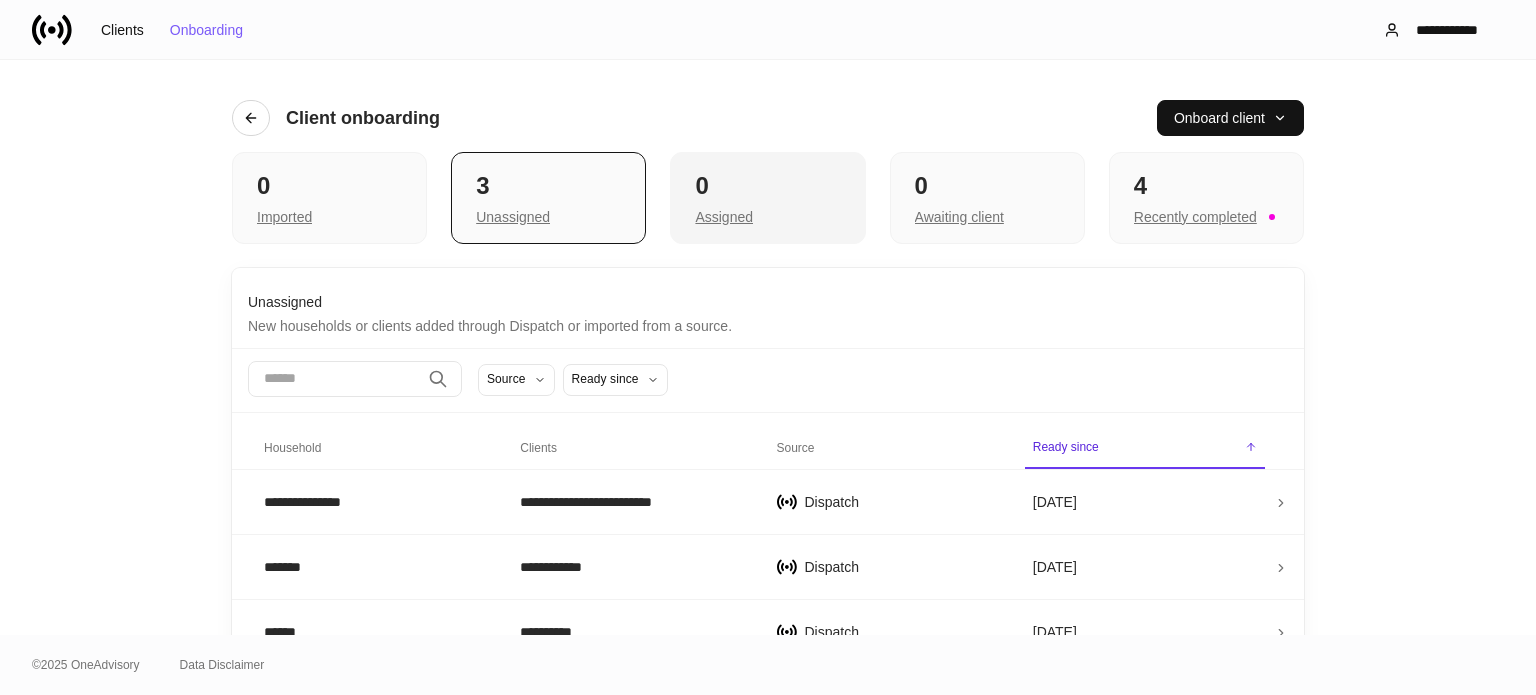 scroll, scrollTop: 26, scrollLeft: 0, axis: vertical 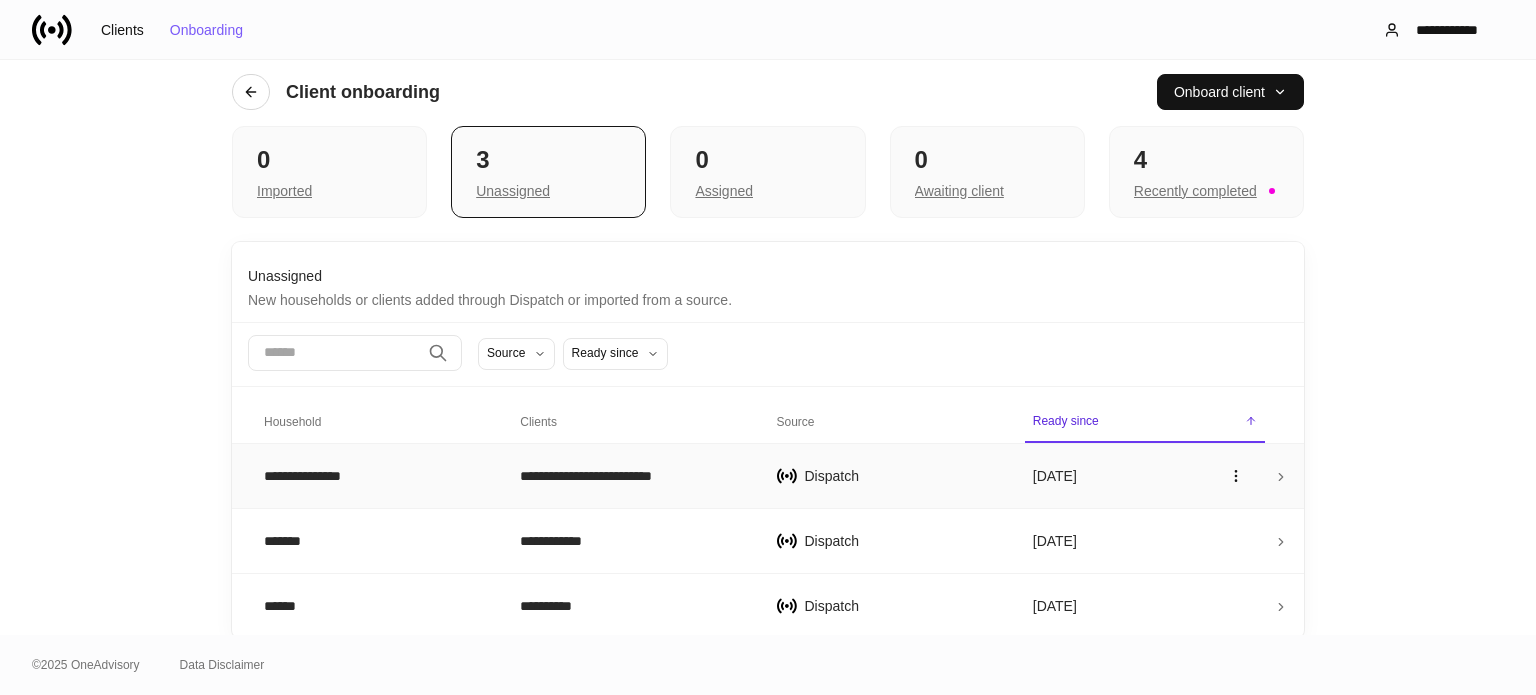 click on "Dispatch" at bounding box center [903, 476] 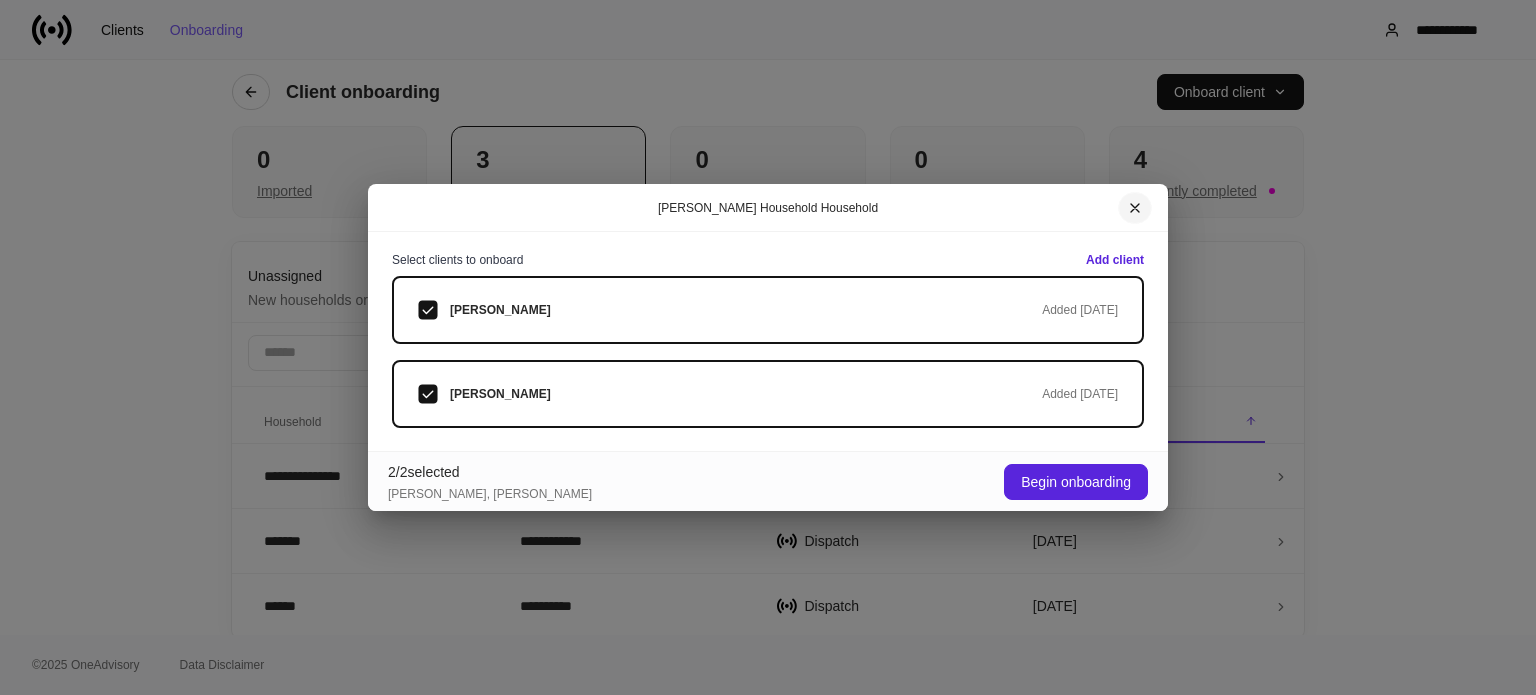 click 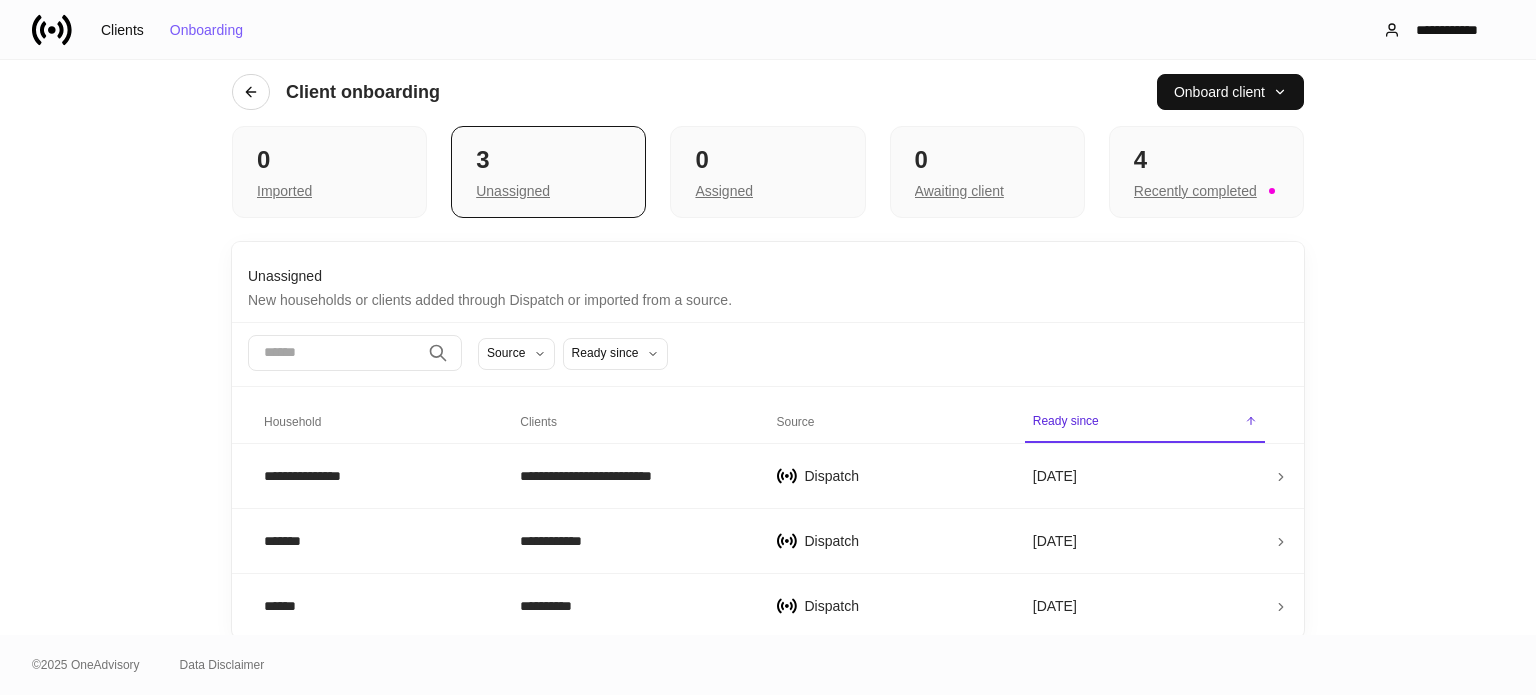 click on "**********" at bounding box center [768, 347] 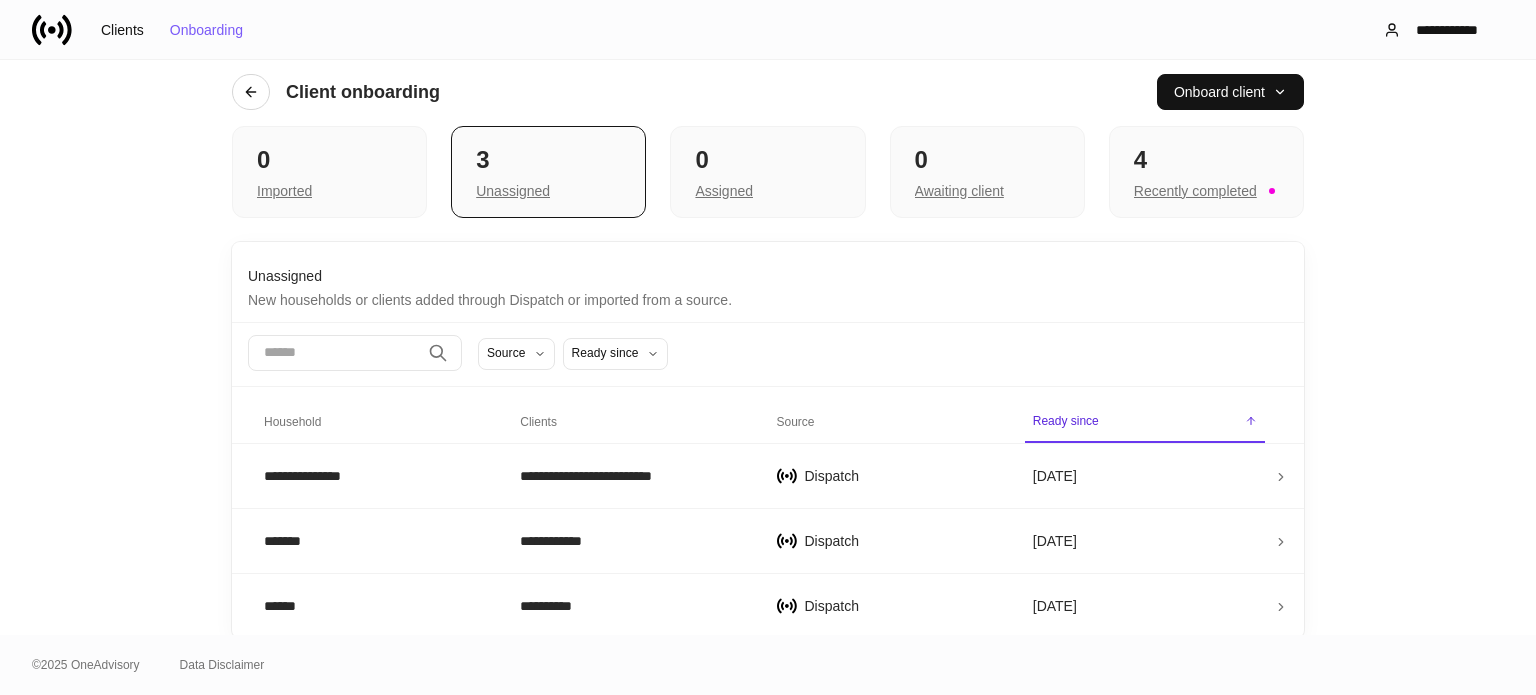 scroll, scrollTop: 0, scrollLeft: 0, axis: both 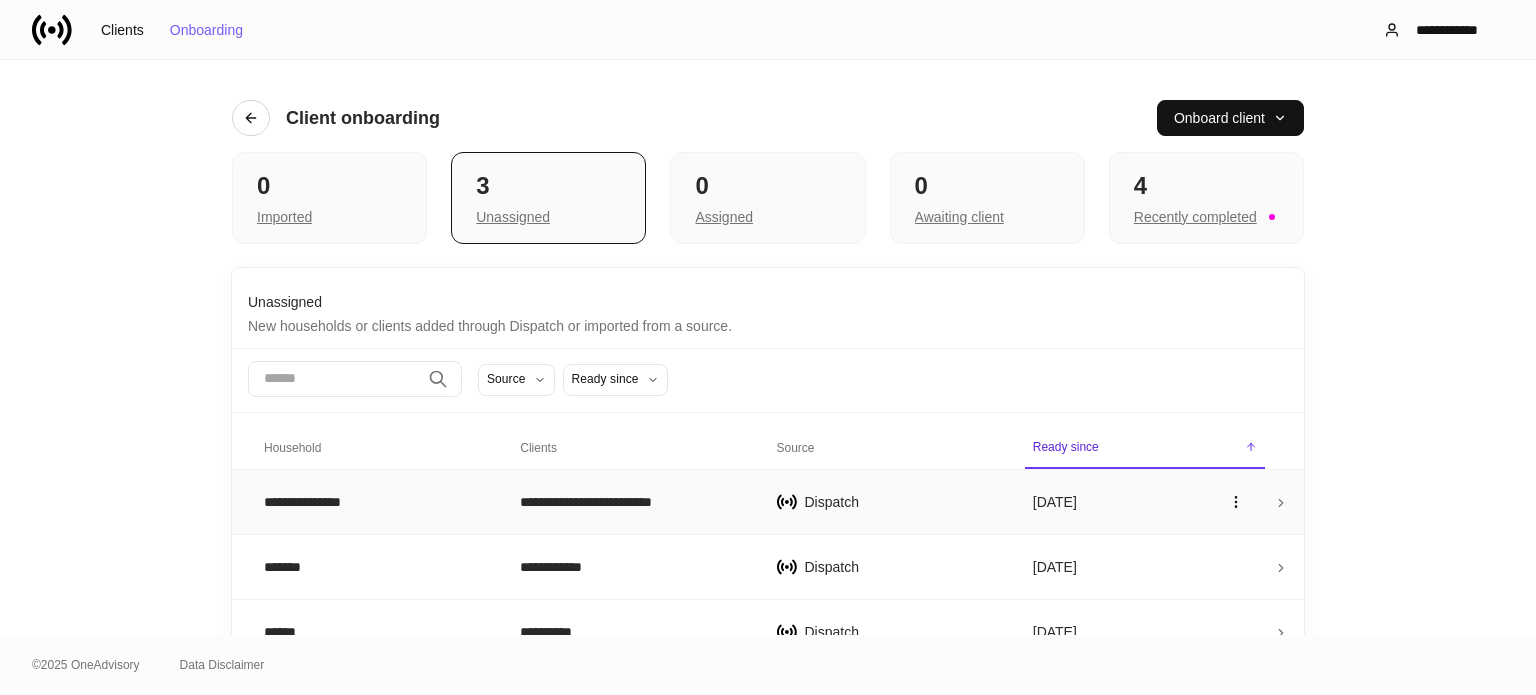 click on "**********" at bounding box center [376, 501] 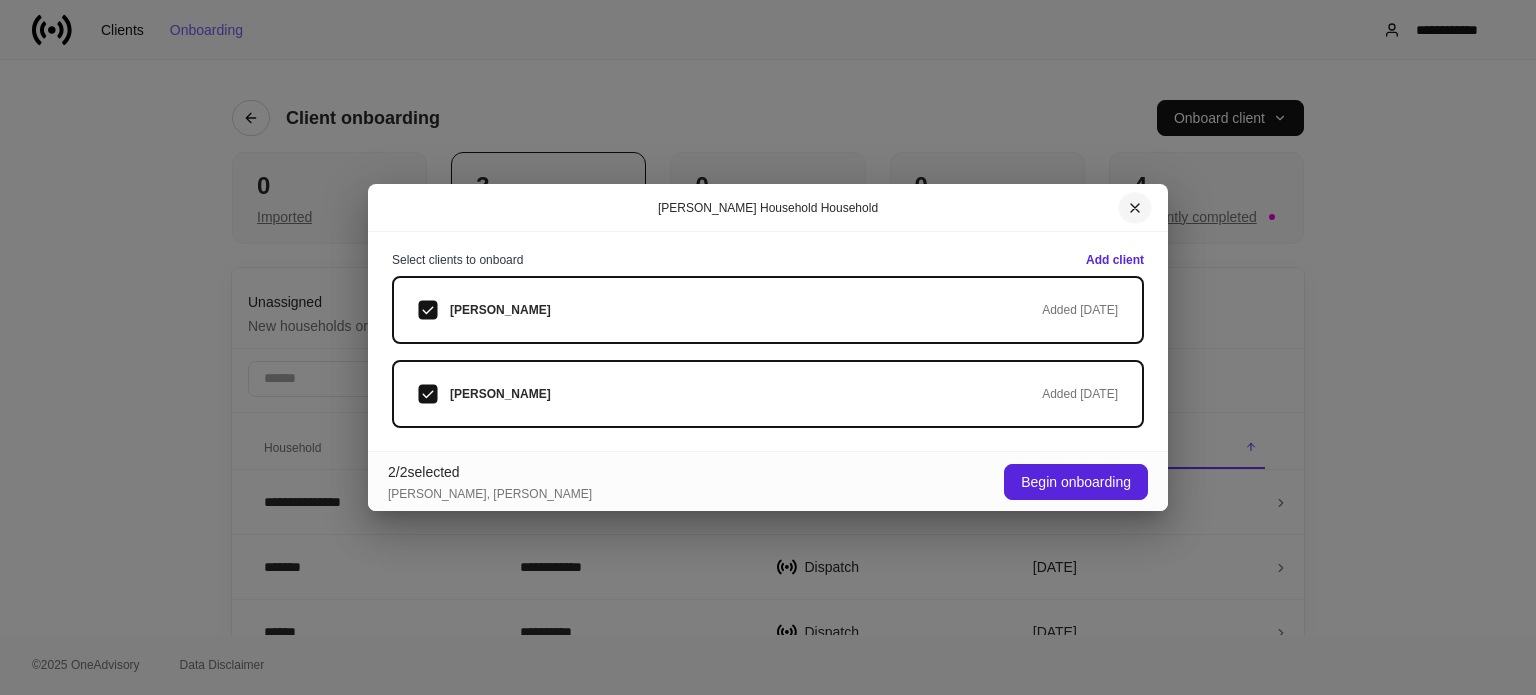 click 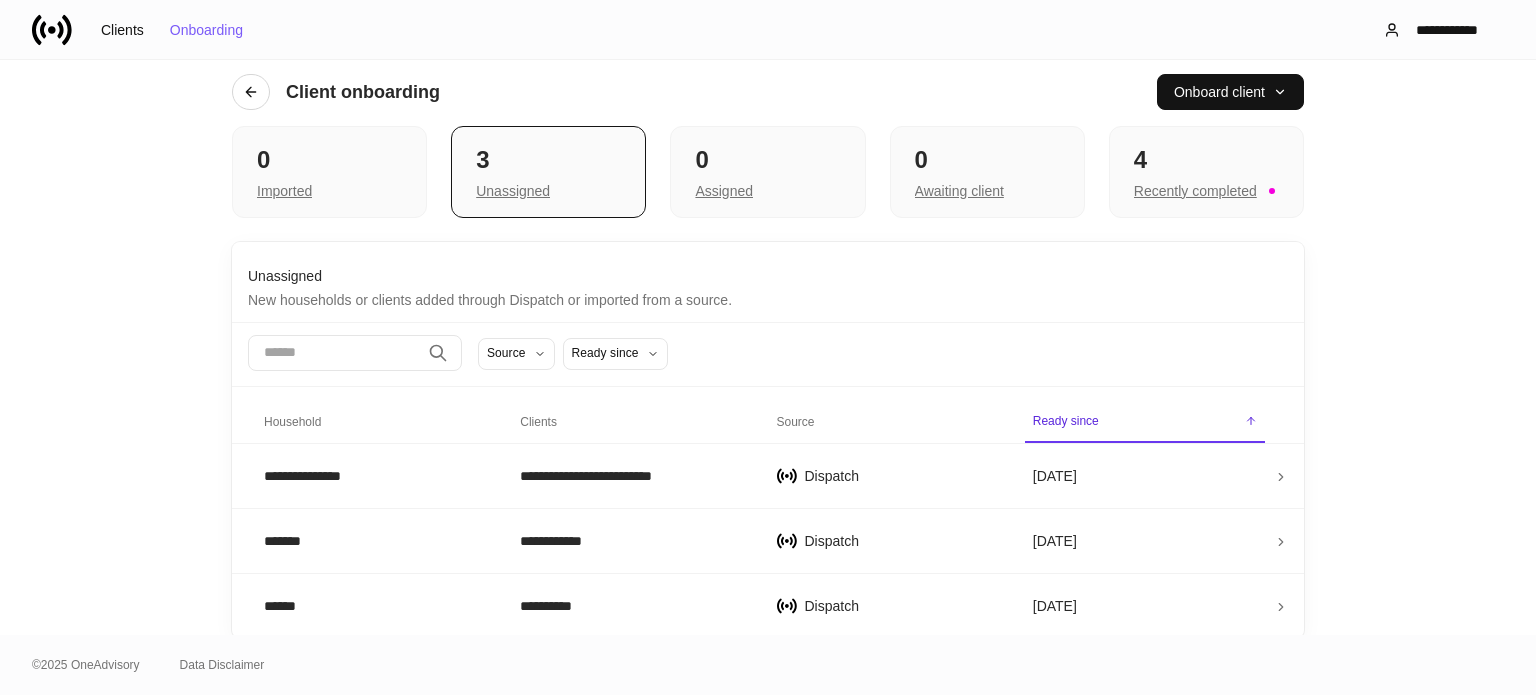 scroll, scrollTop: 0, scrollLeft: 0, axis: both 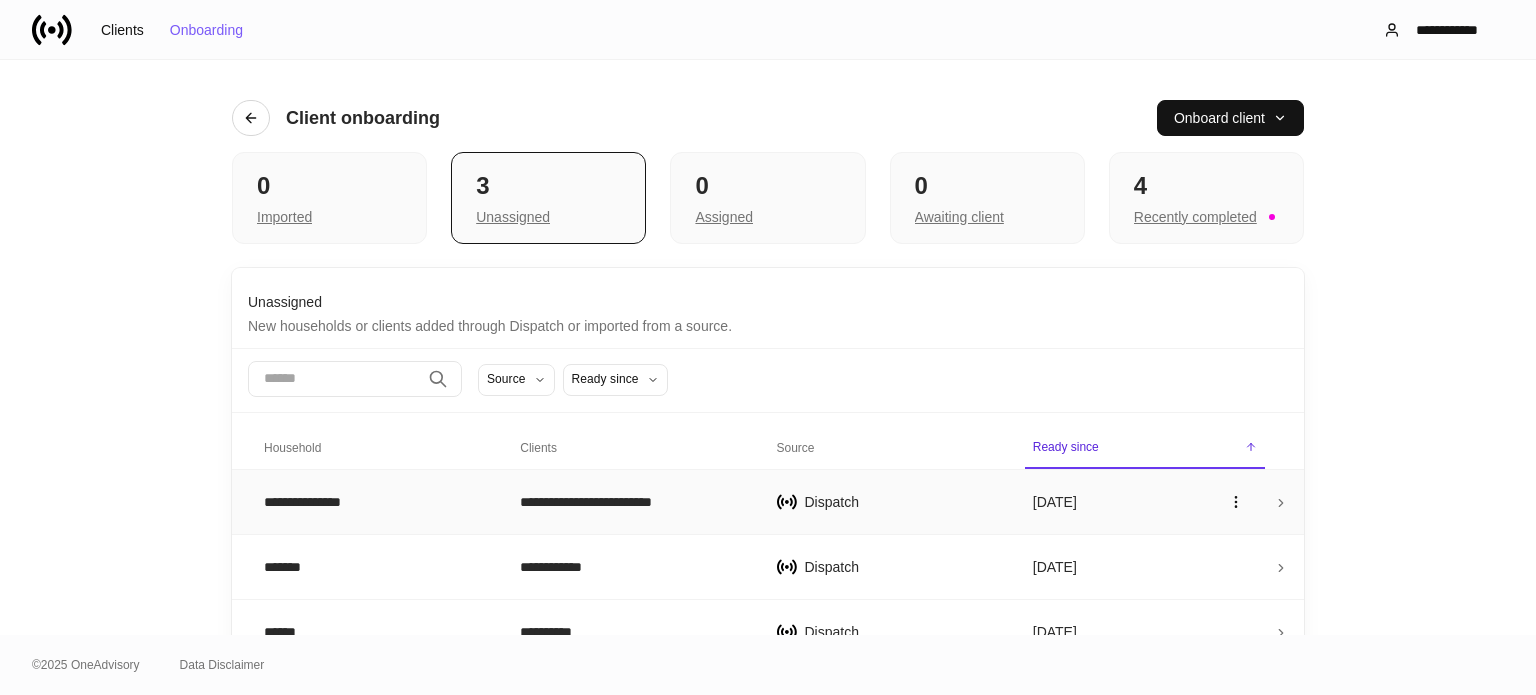 click at bounding box center (1288, 501) 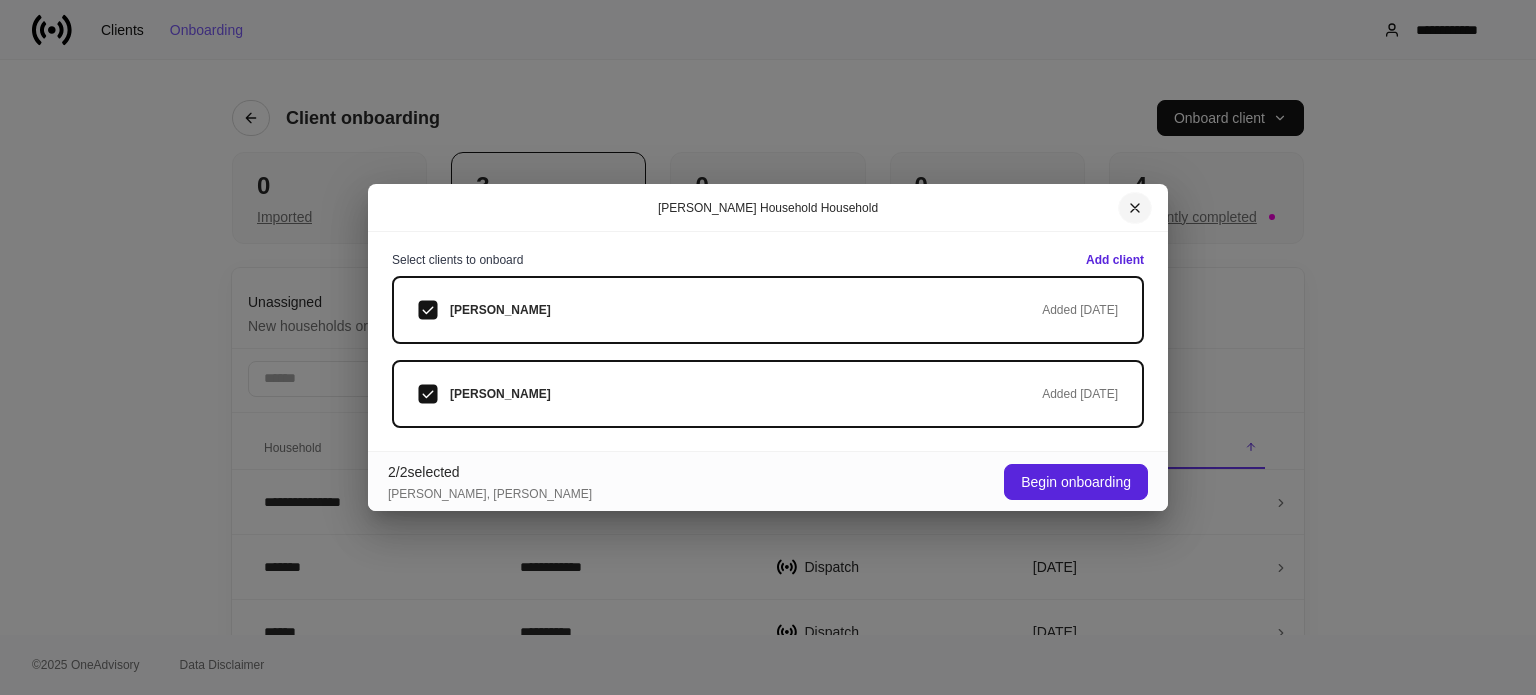 click 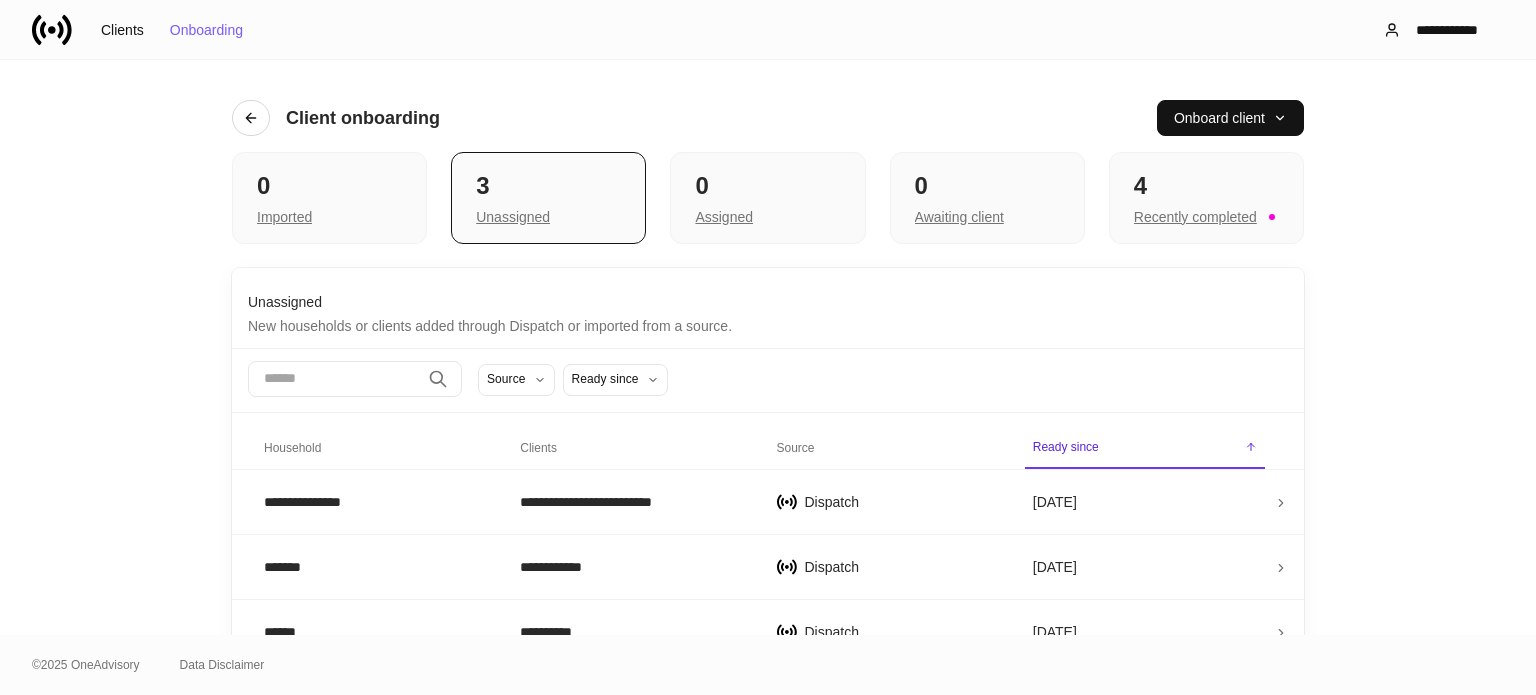 click on "**********" at bounding box center (768, 347) 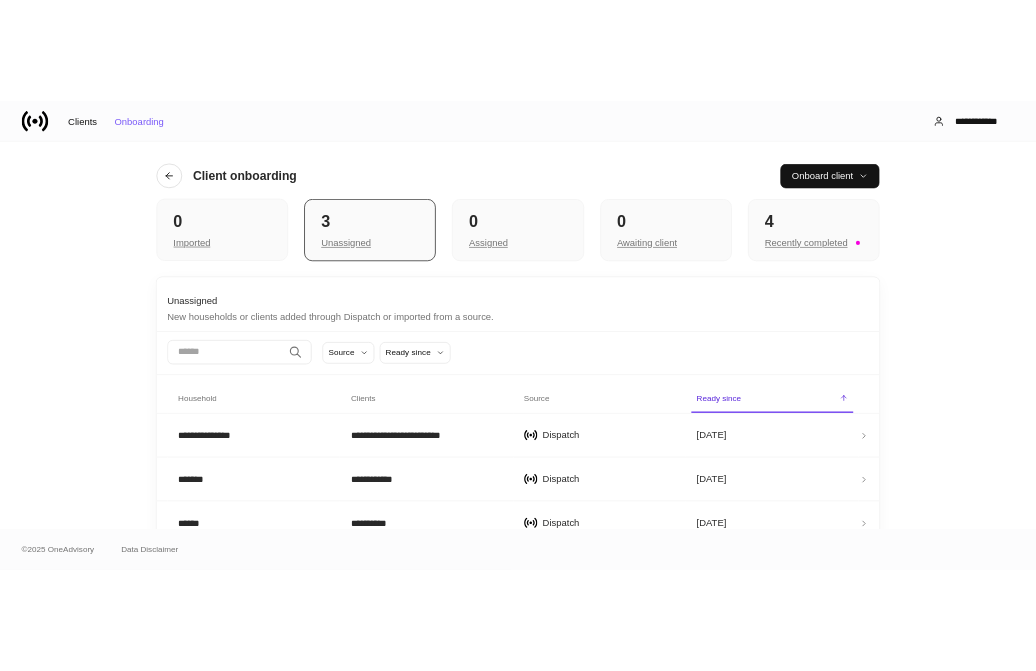 scroll, scrollTop: 0, scrollLeft: 0, axis: both 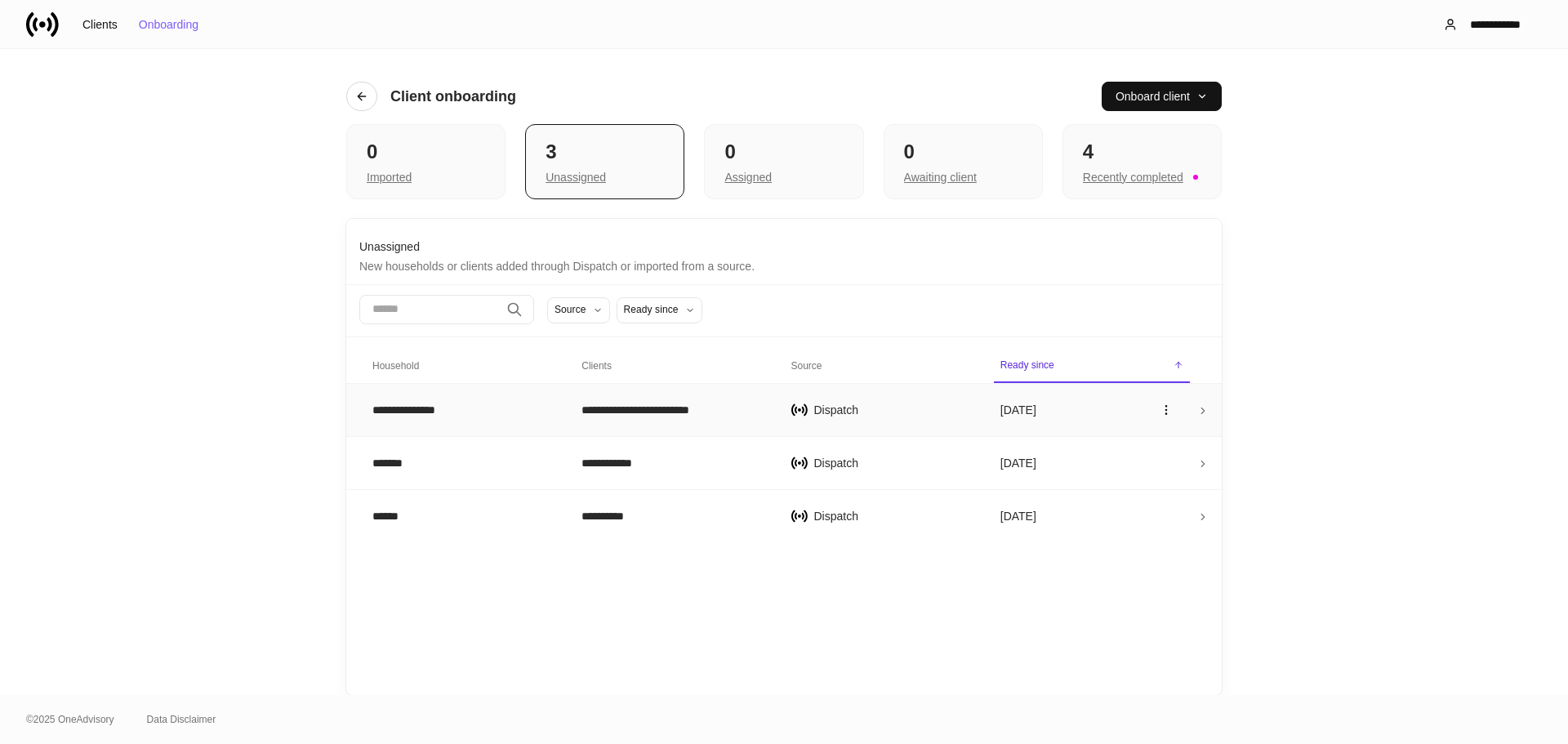 click on "**********" at bounding box center [464, 410] 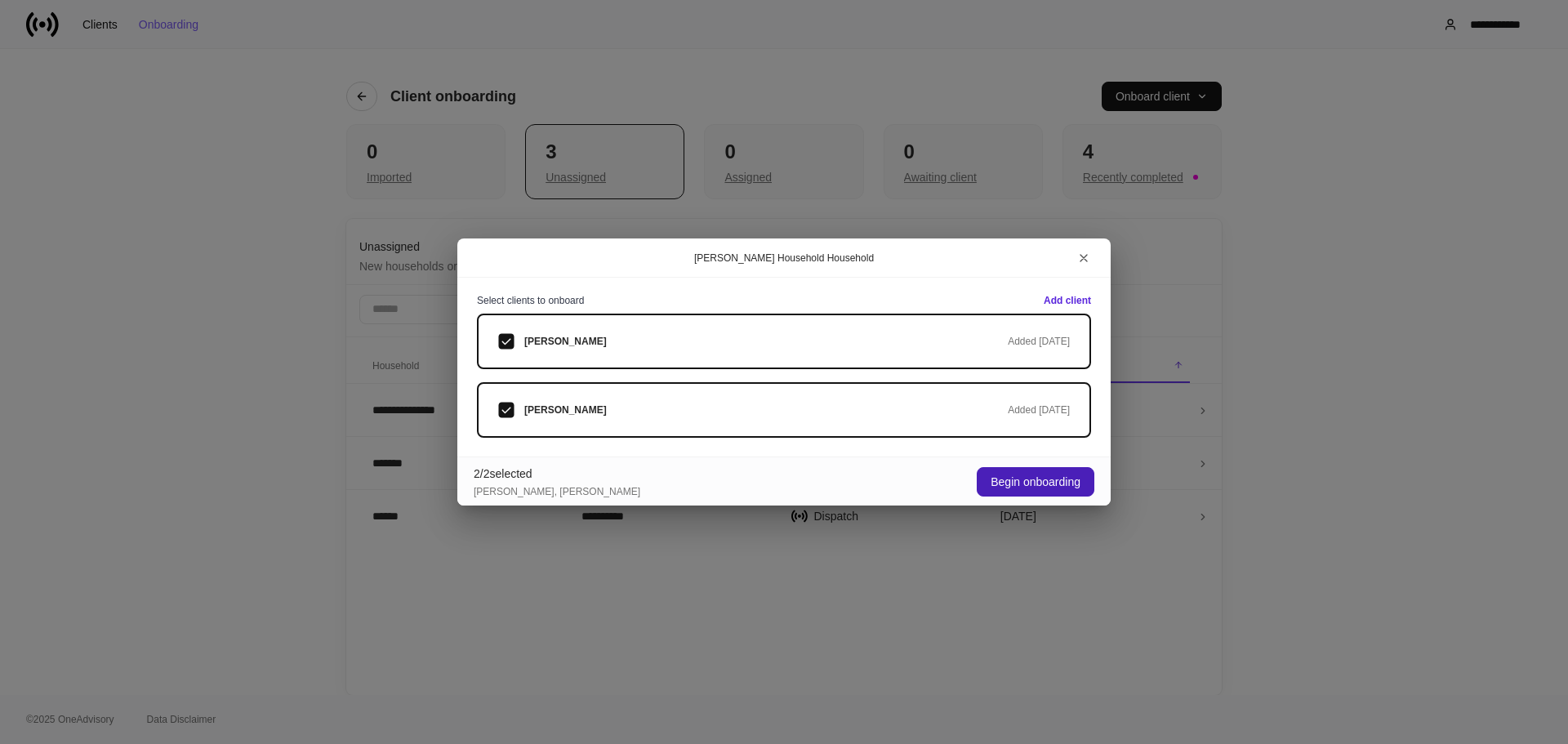 click on "Begin onboarding" at bounding box center [1036, 482] 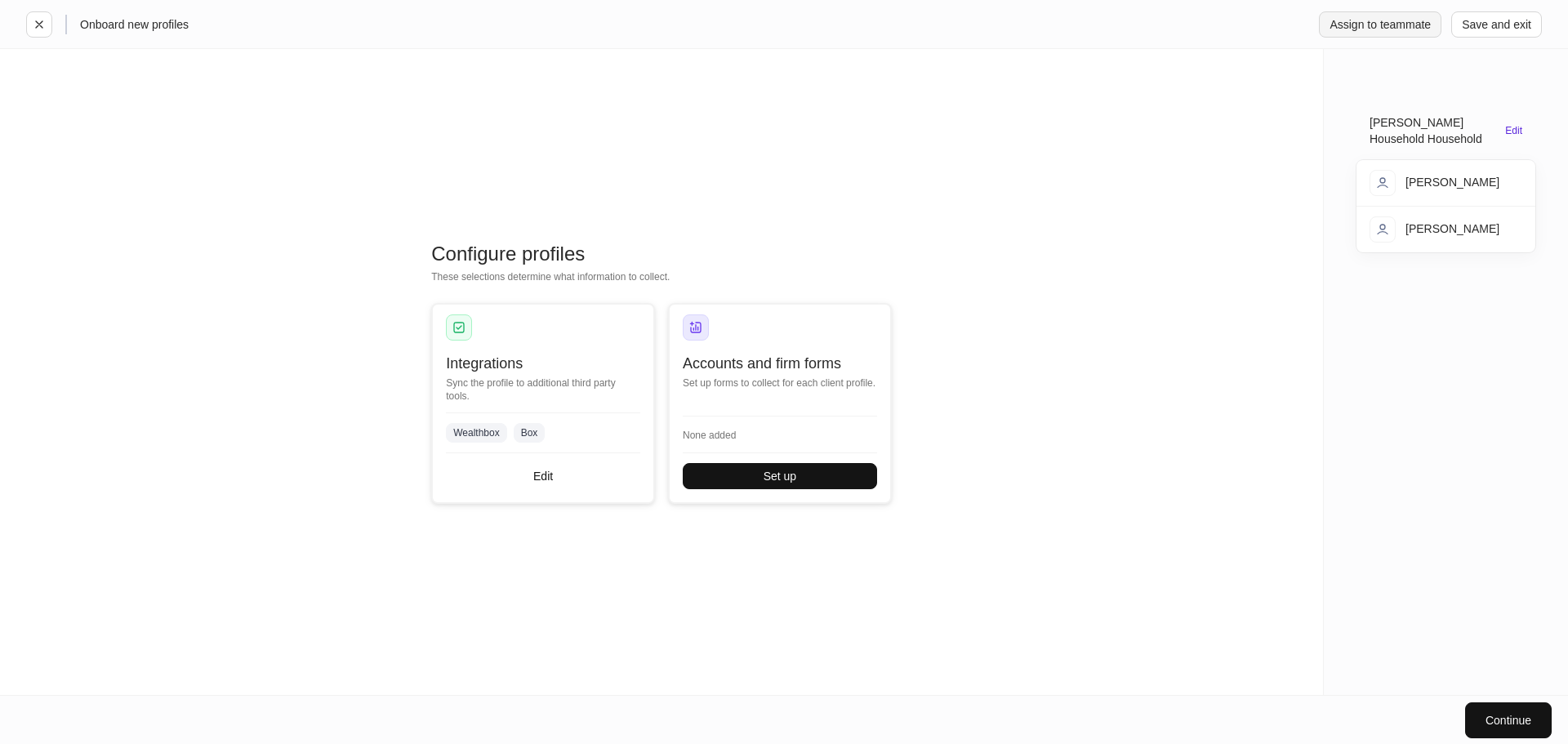 click on "Assign to teammate" at bounding box center [1380, 25] 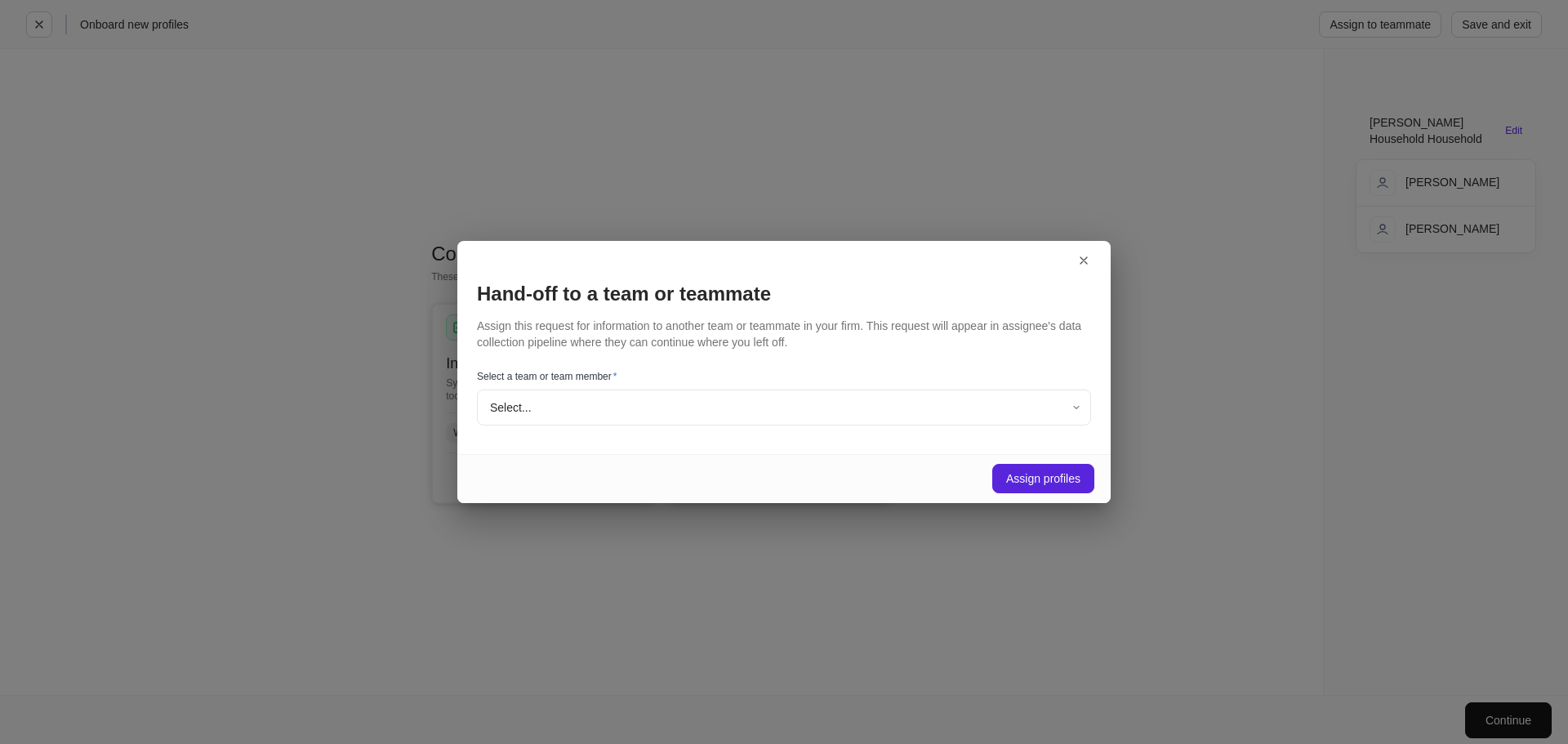 click on "Onboard new profiles Assign to teammate Save and exit Configure profiles These selections determine what information to collect. Integrations Sync the profile to additional third party tools. Wealthbox Box Edit Accounts and firm forms Set up forms to collect for each client profile. None added Set up [PERSON_NAME] Household Household Edit [PERSON_NAME] [PERSON_NAME] Continue
Hand-off to a team or teammate Assign this request for information to another team or teammate in your firm. This request will appear in assignee's data collection pipeline where they can continue where you left off. Select a team or team member * Select... ​ Assign profiles" at bounding box center [784, 372] 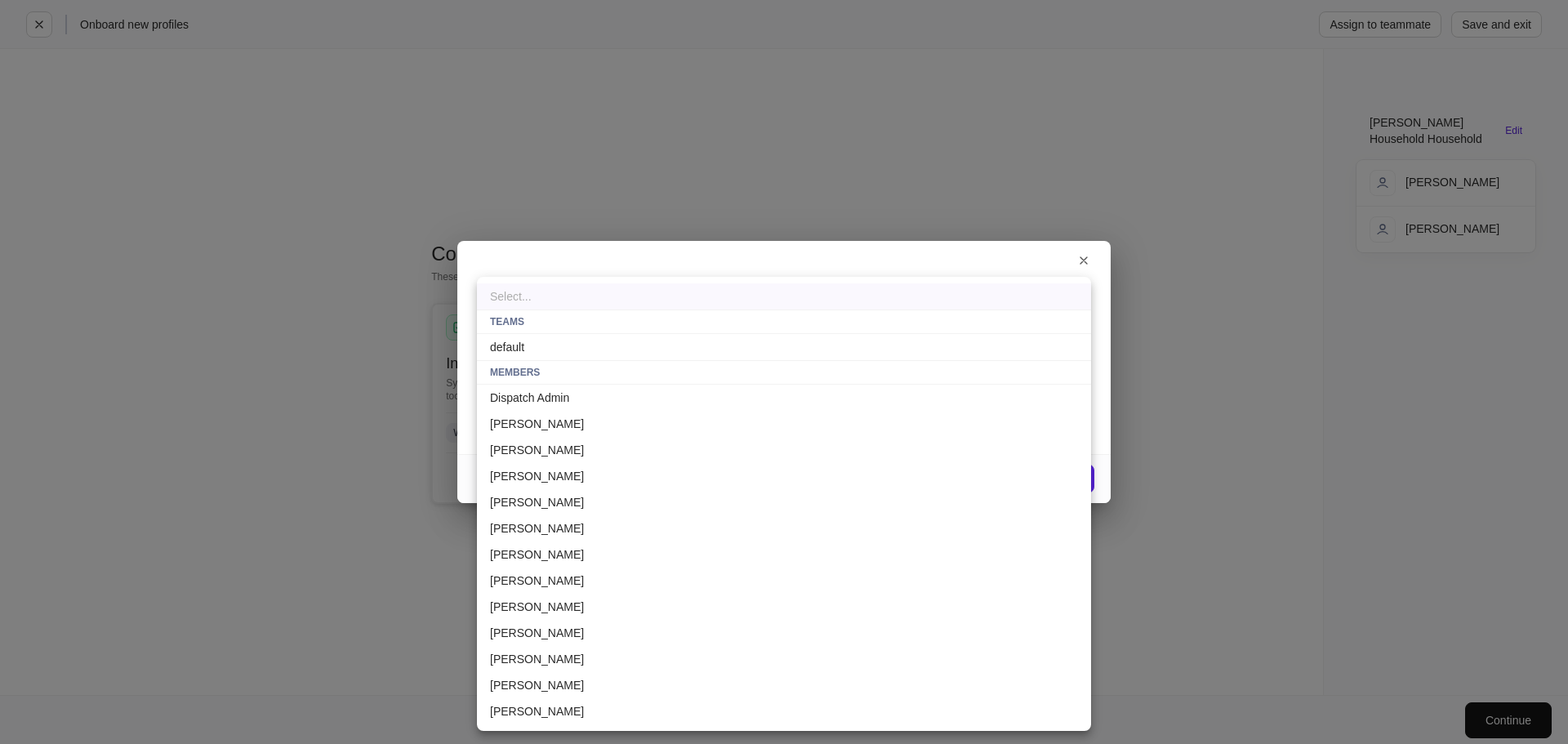 click on "default" at bounding box center [784, 347] 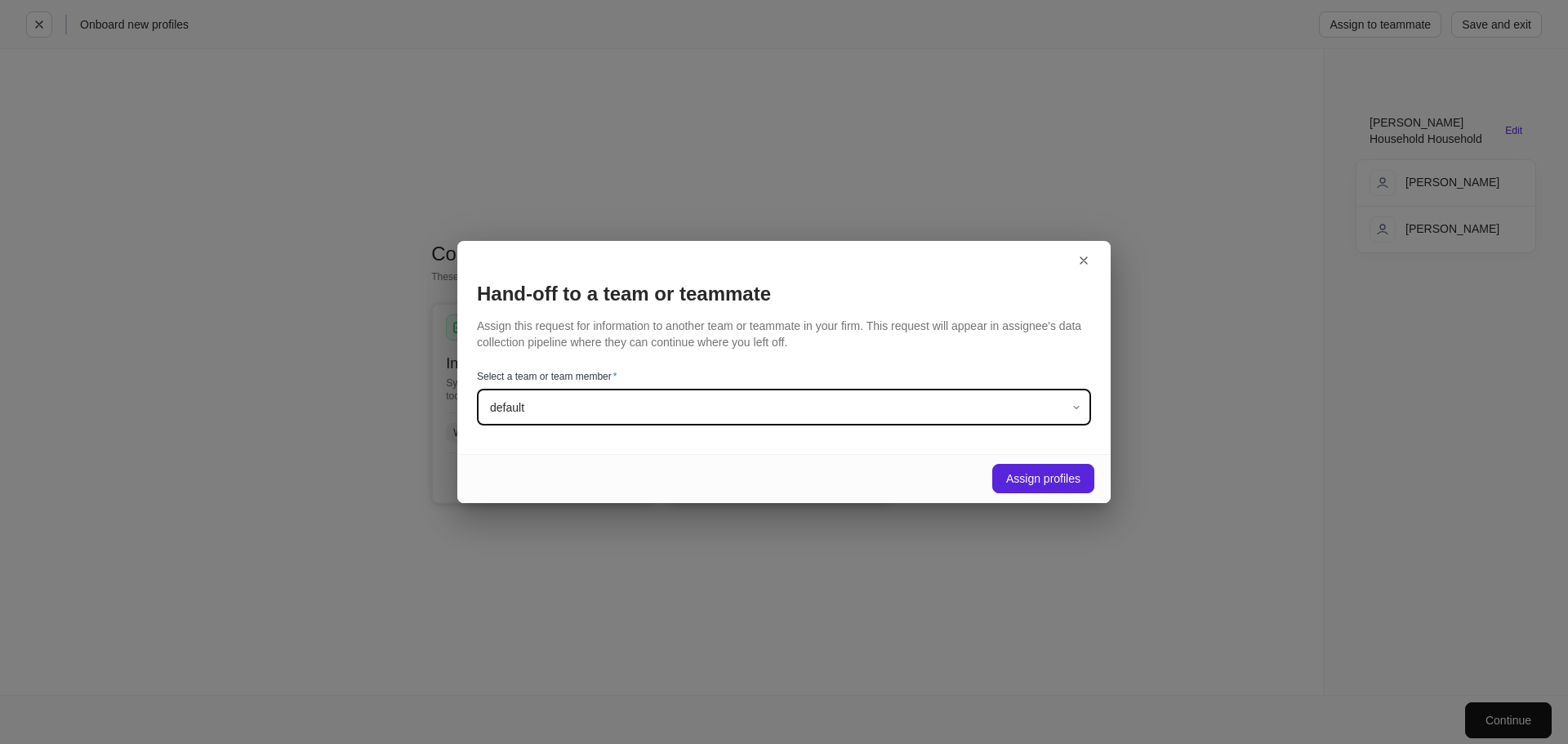 type on "**********" 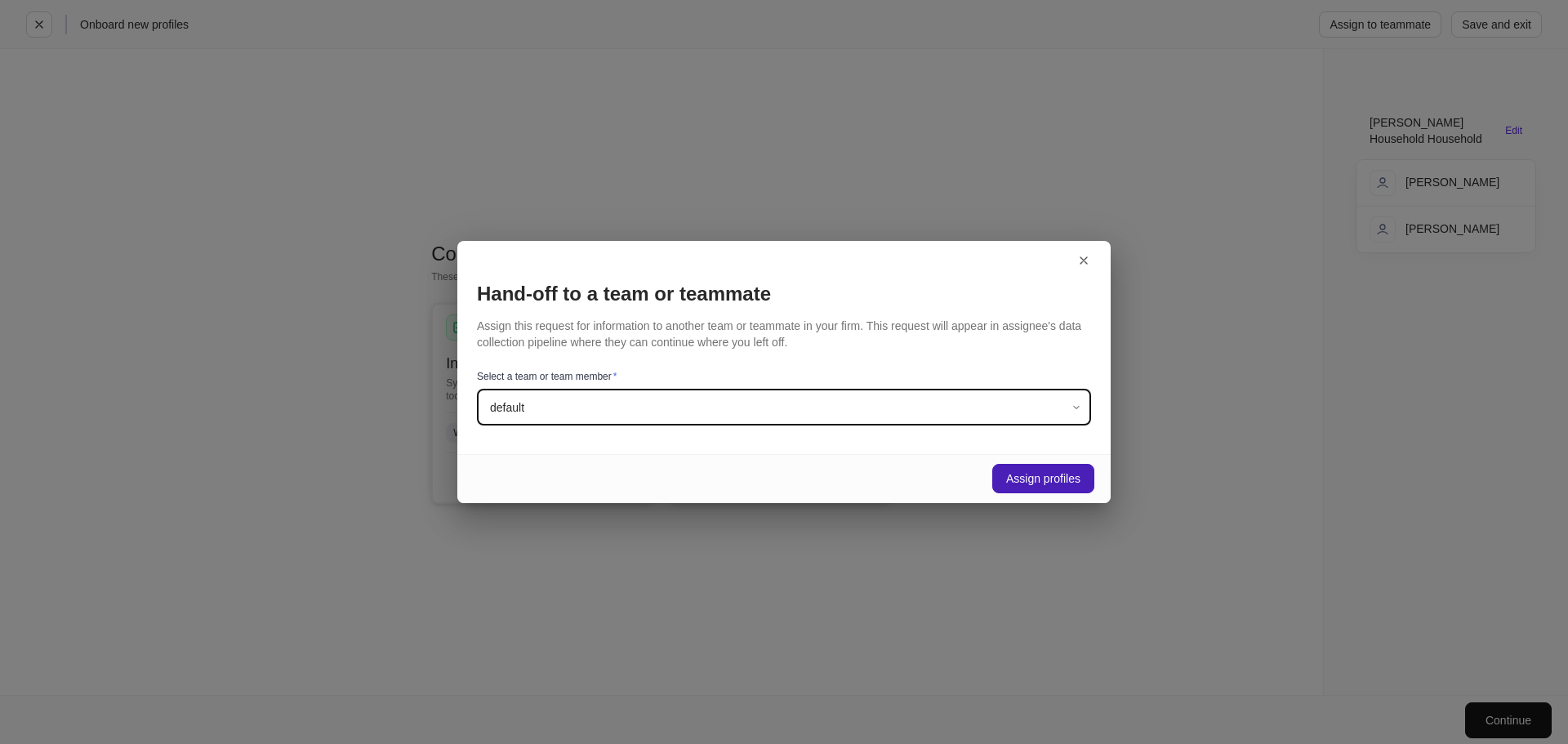 click on "Assign profiles" at bounding box center (1043, 479) 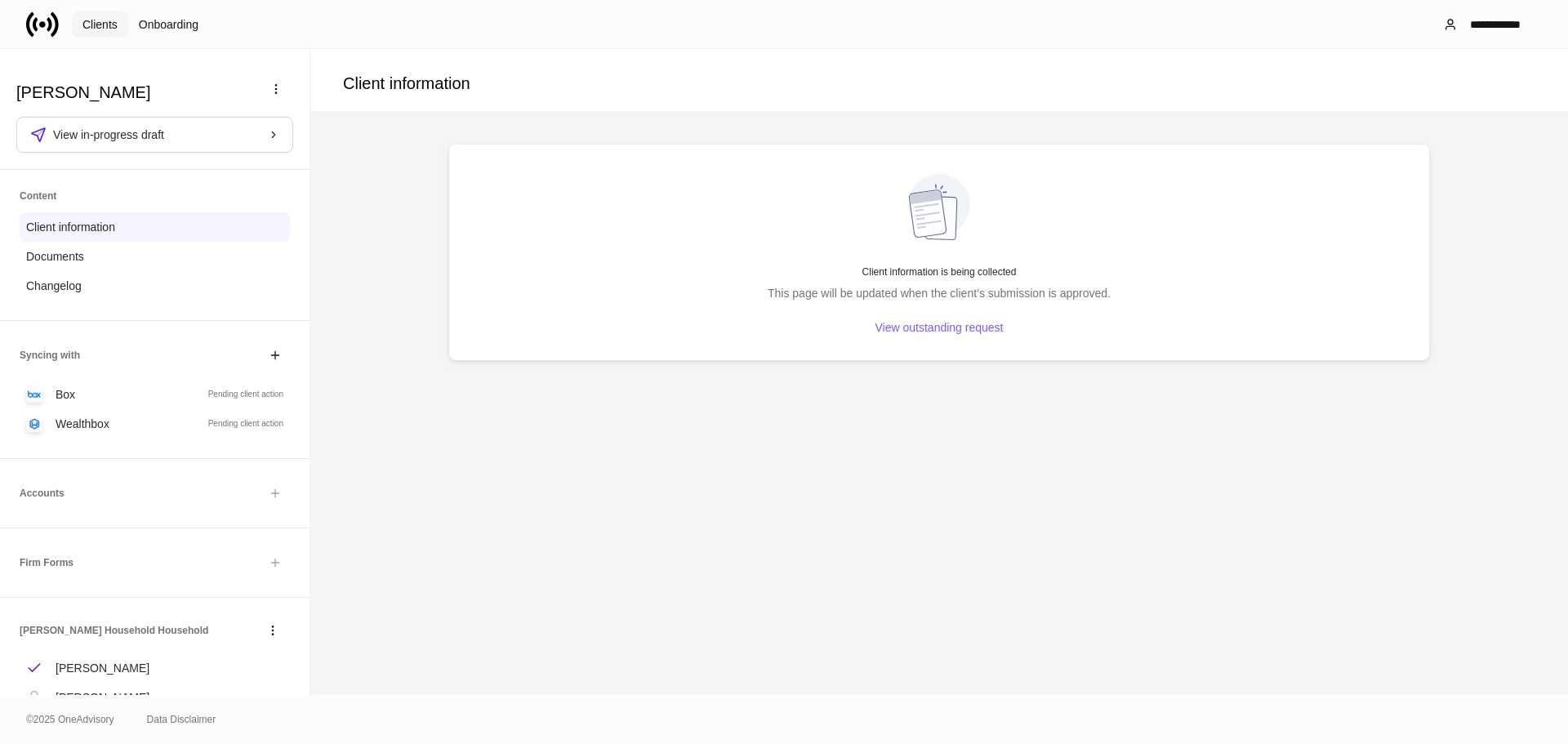 click on "Clients" at bounding box center [100, 25] 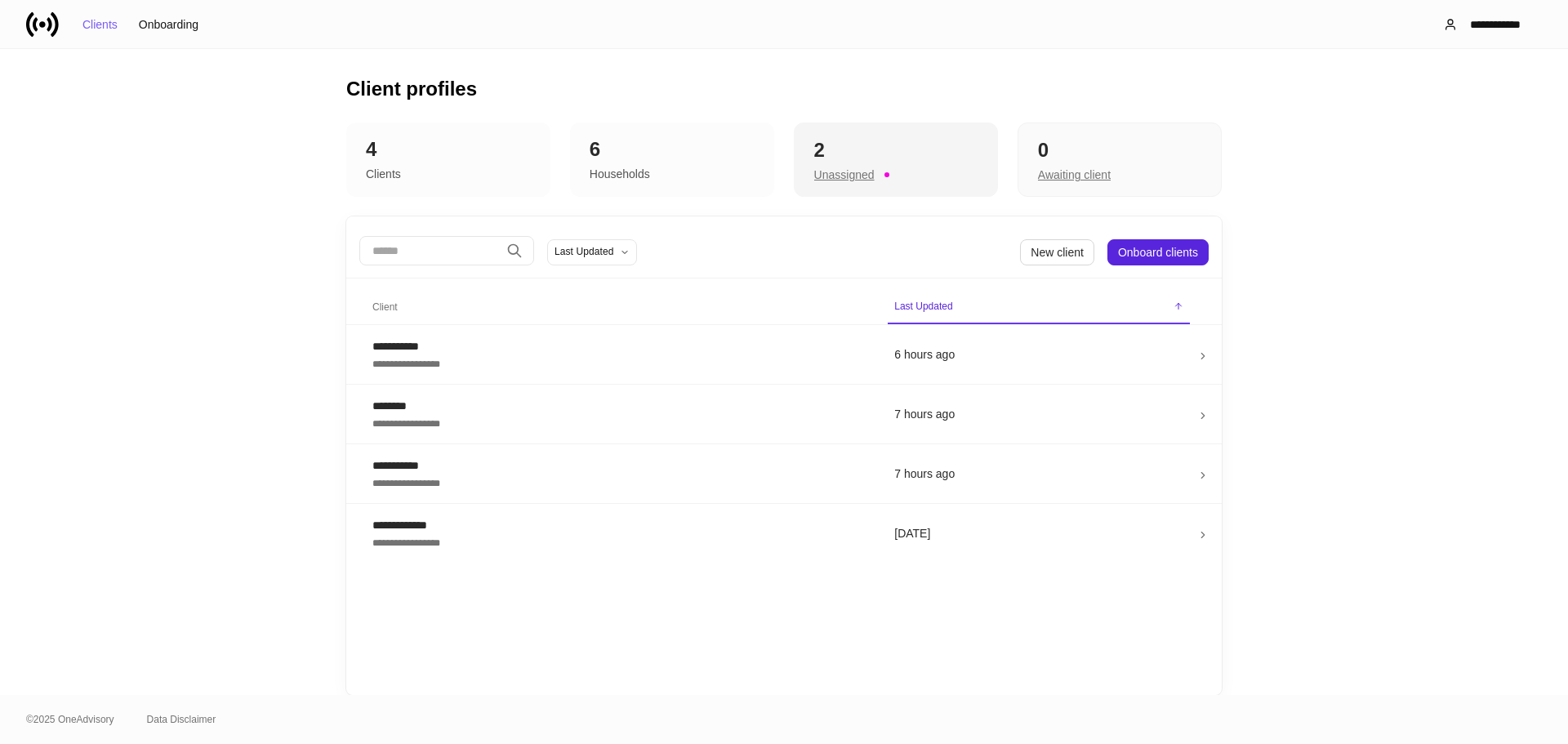 click on "Unassigned" at bounding box center [896, 173] 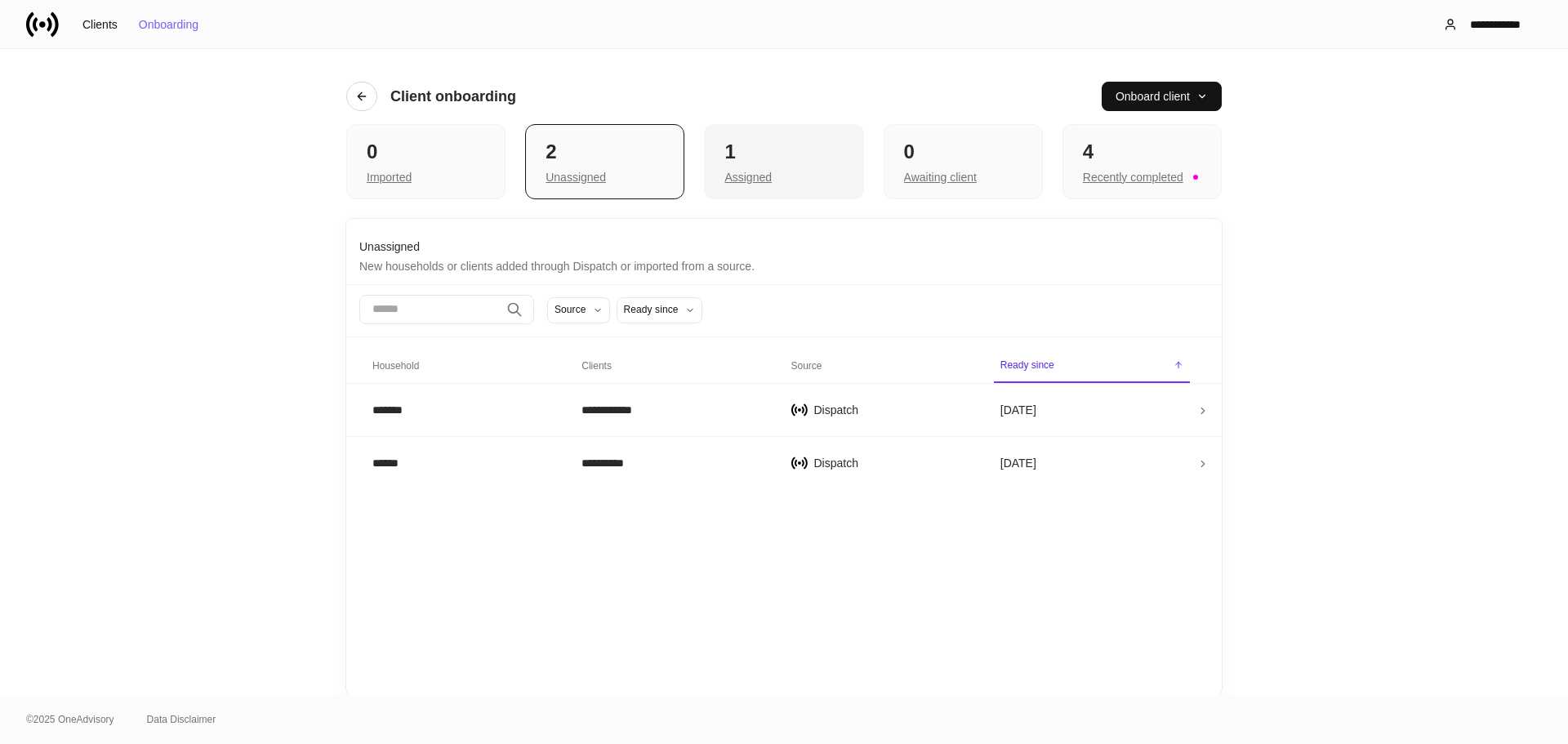 click on "Assigned" at bounding box center [748, 177] 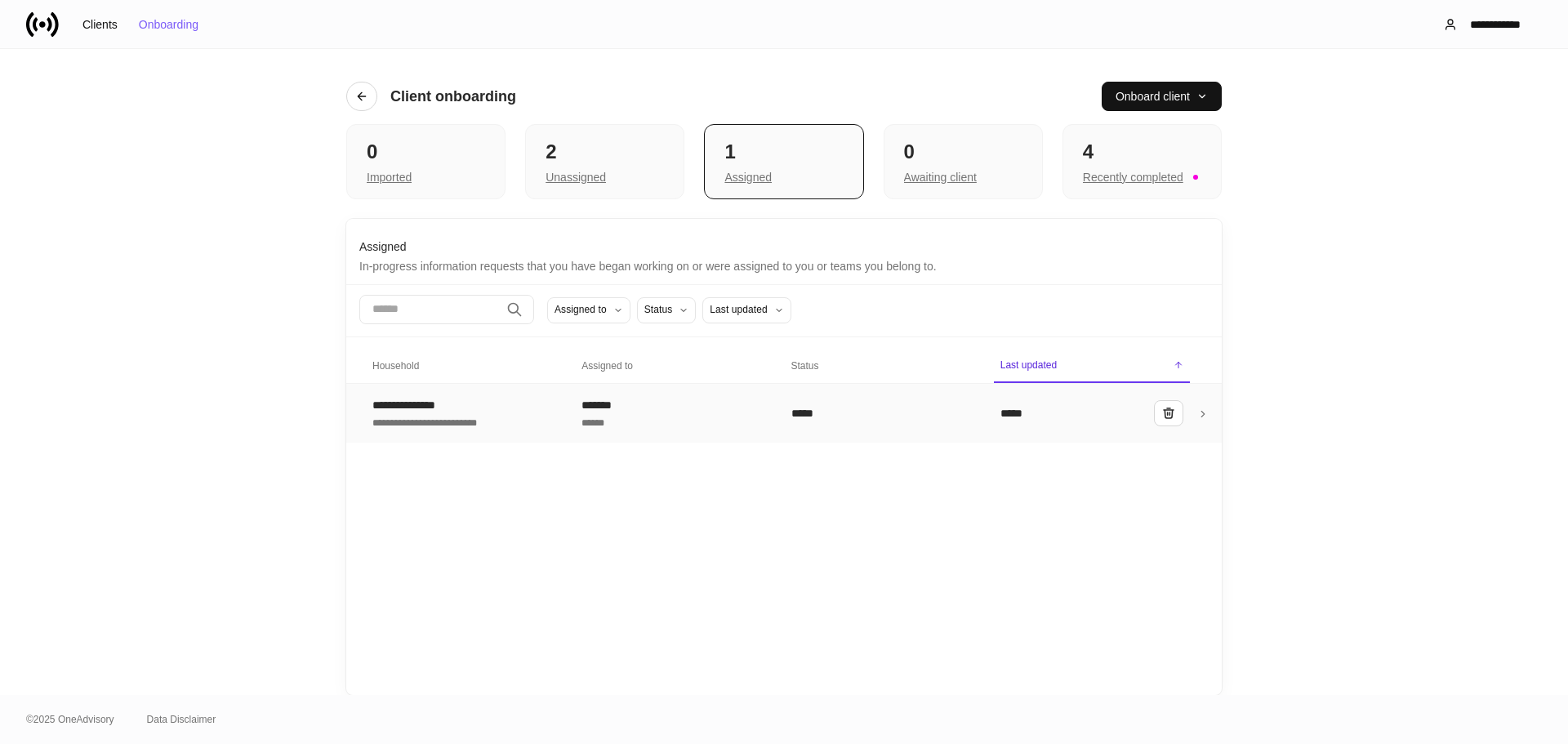 click on "*****" at bounding box center (883, 413) 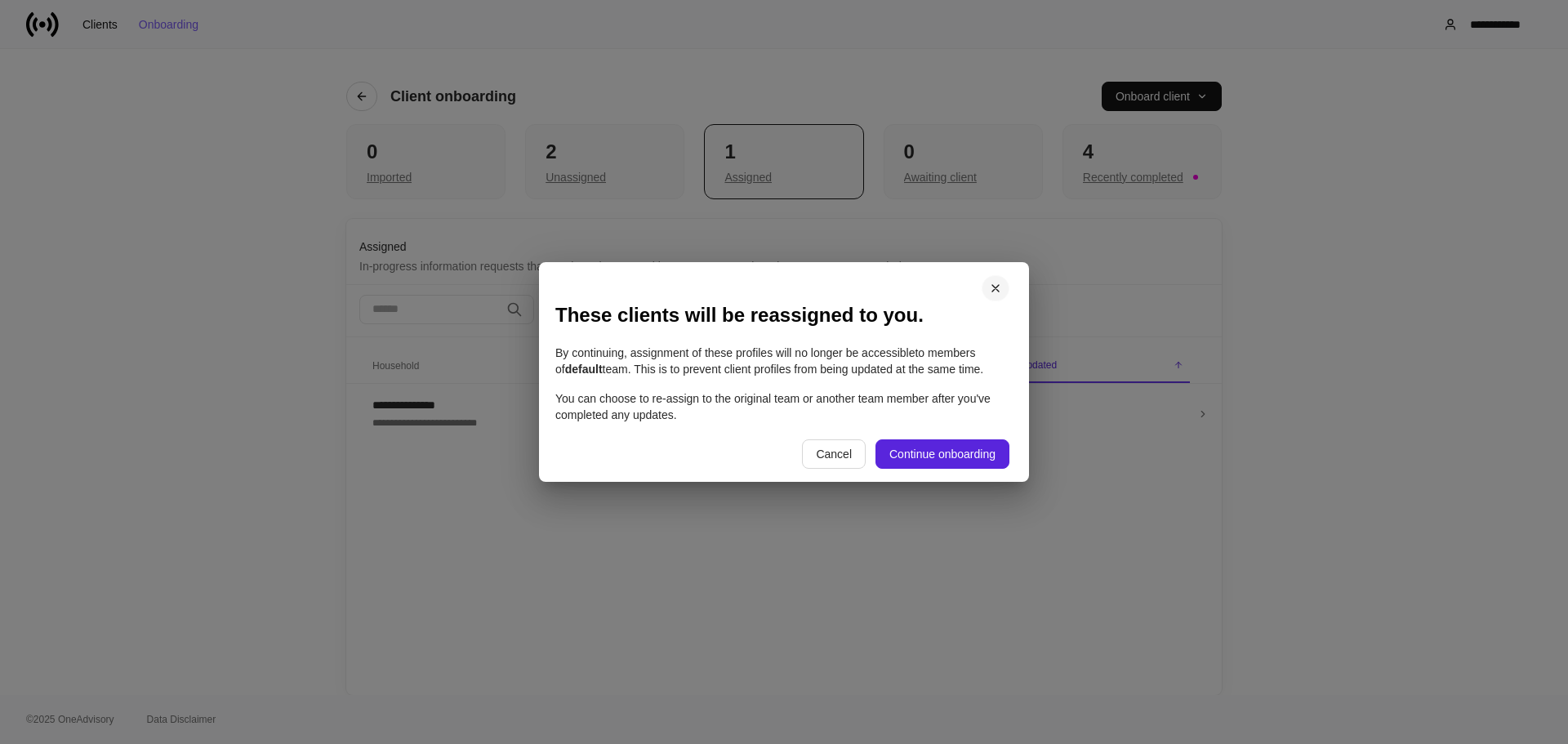 click 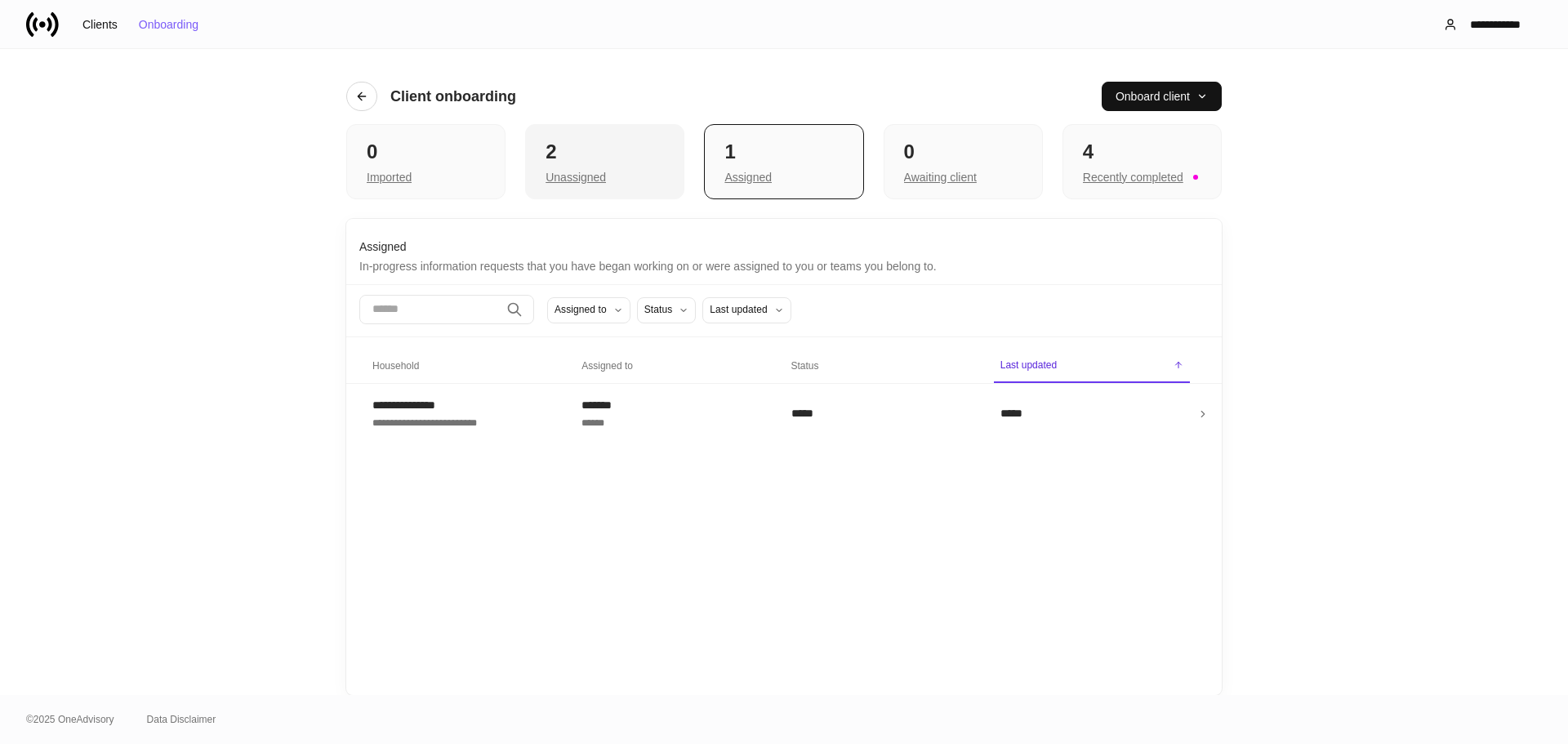 click on "2" at bounding box center [604, 152] 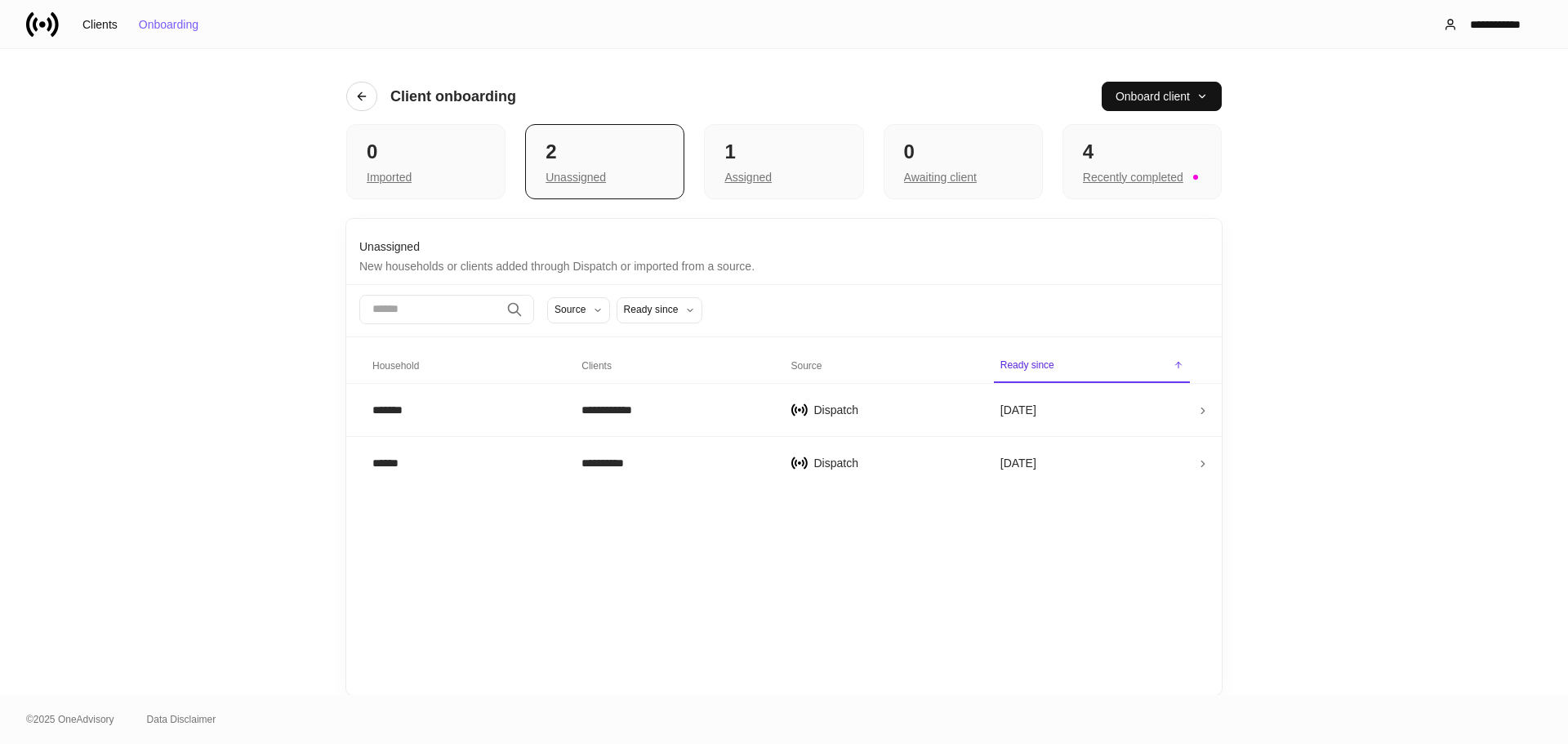 click on "**********" at bounding box center [784, 372] 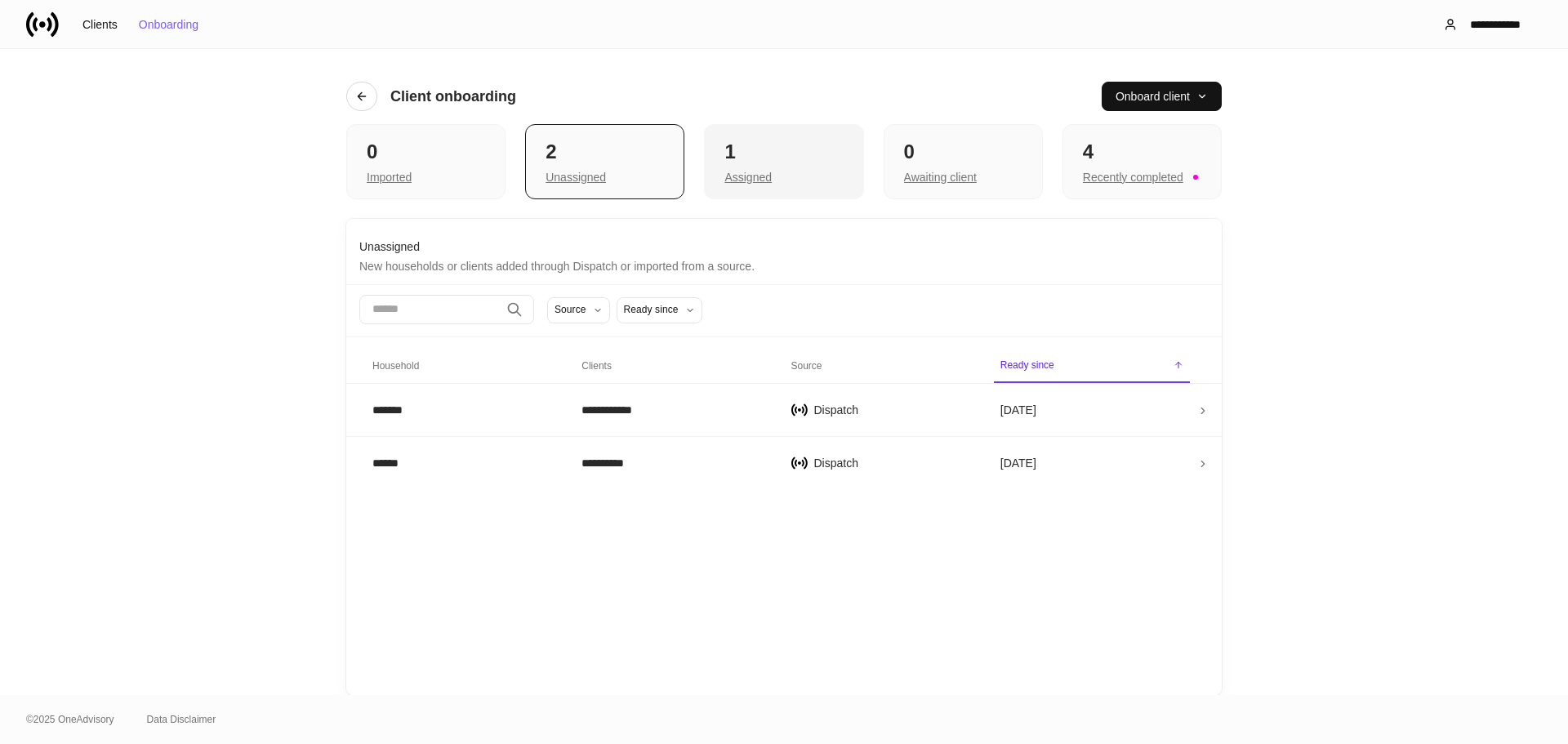 click on "1" at bounding box center (783, 152) 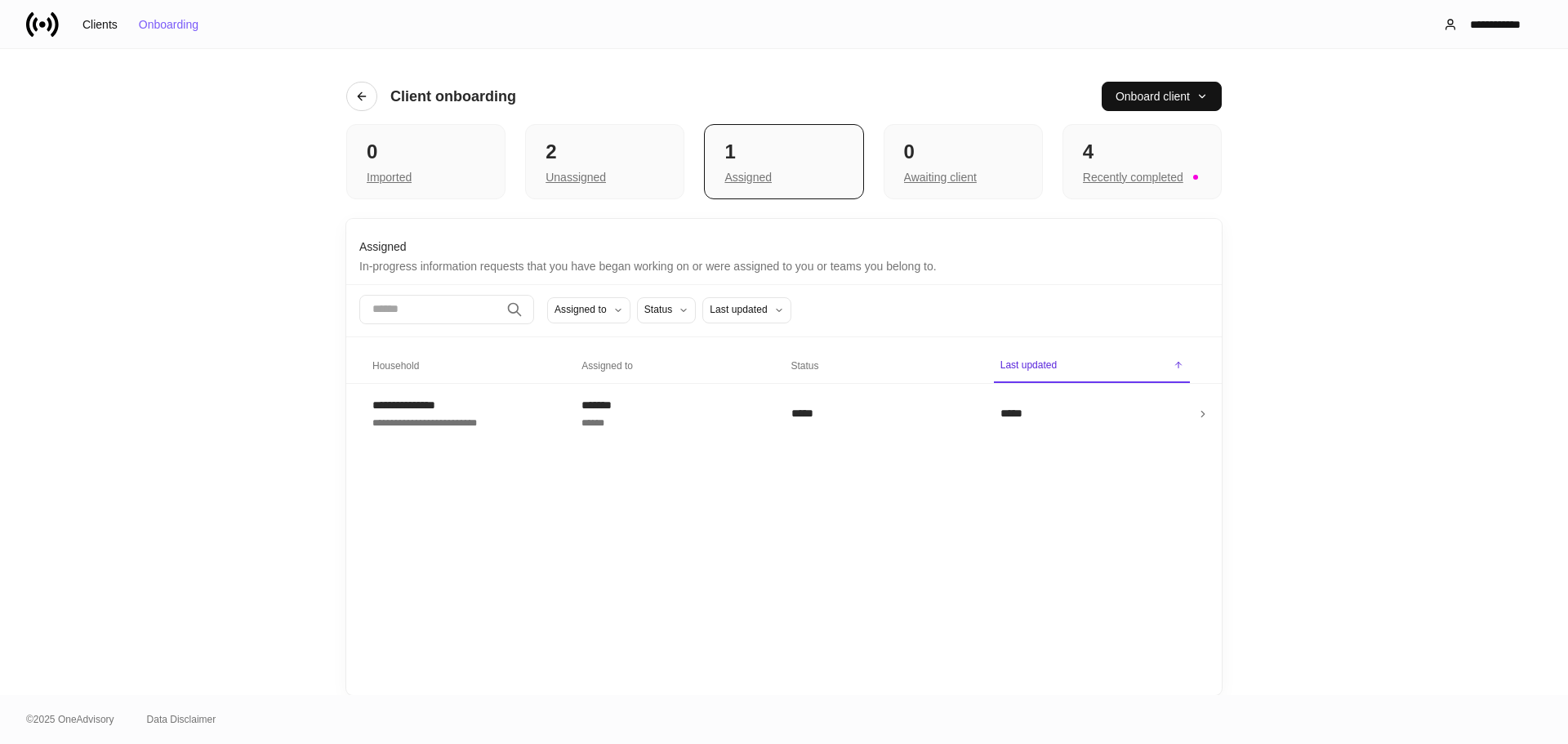 click on "**********" at bounding box center [784, 372] 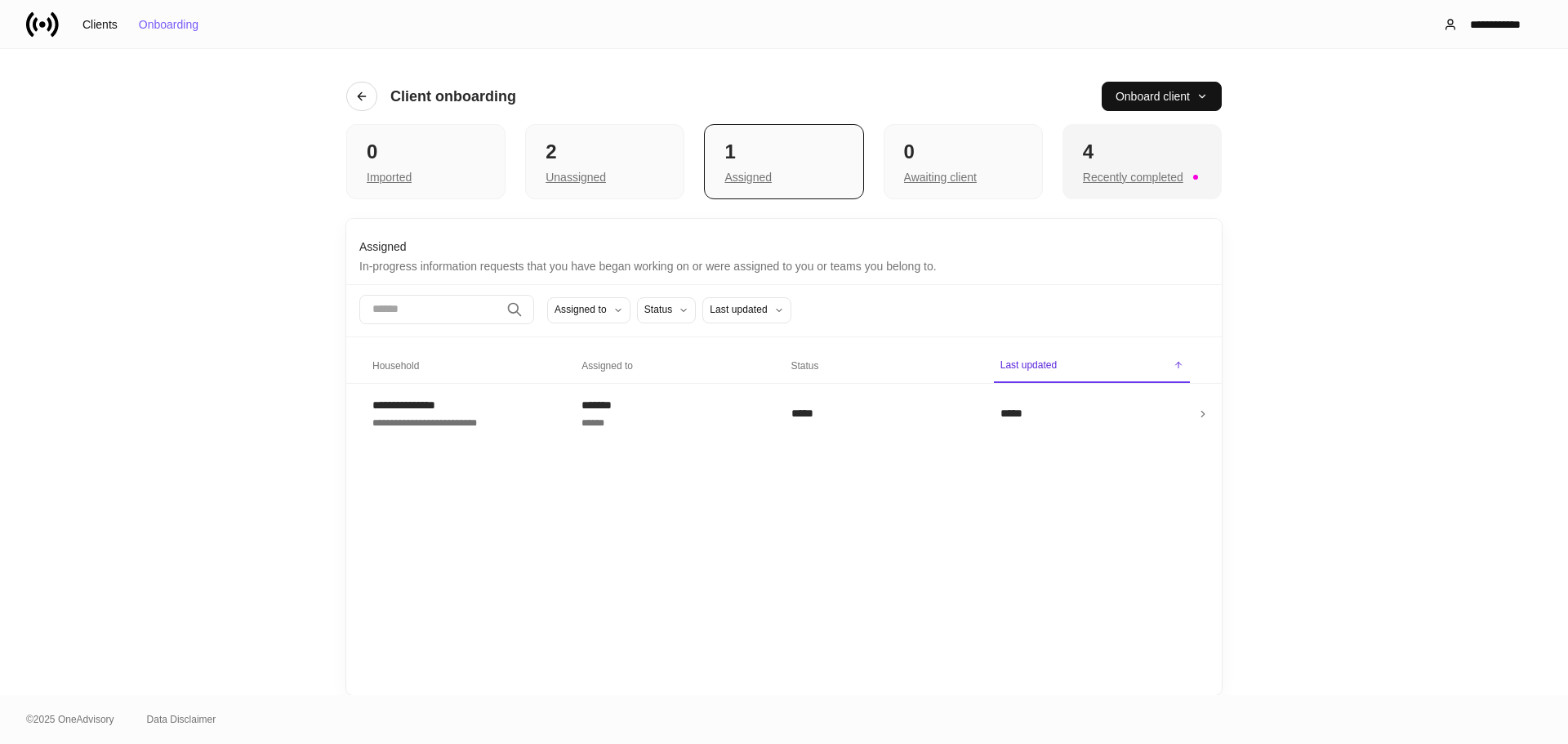 click on "4" at bounding box center [1142, 152] 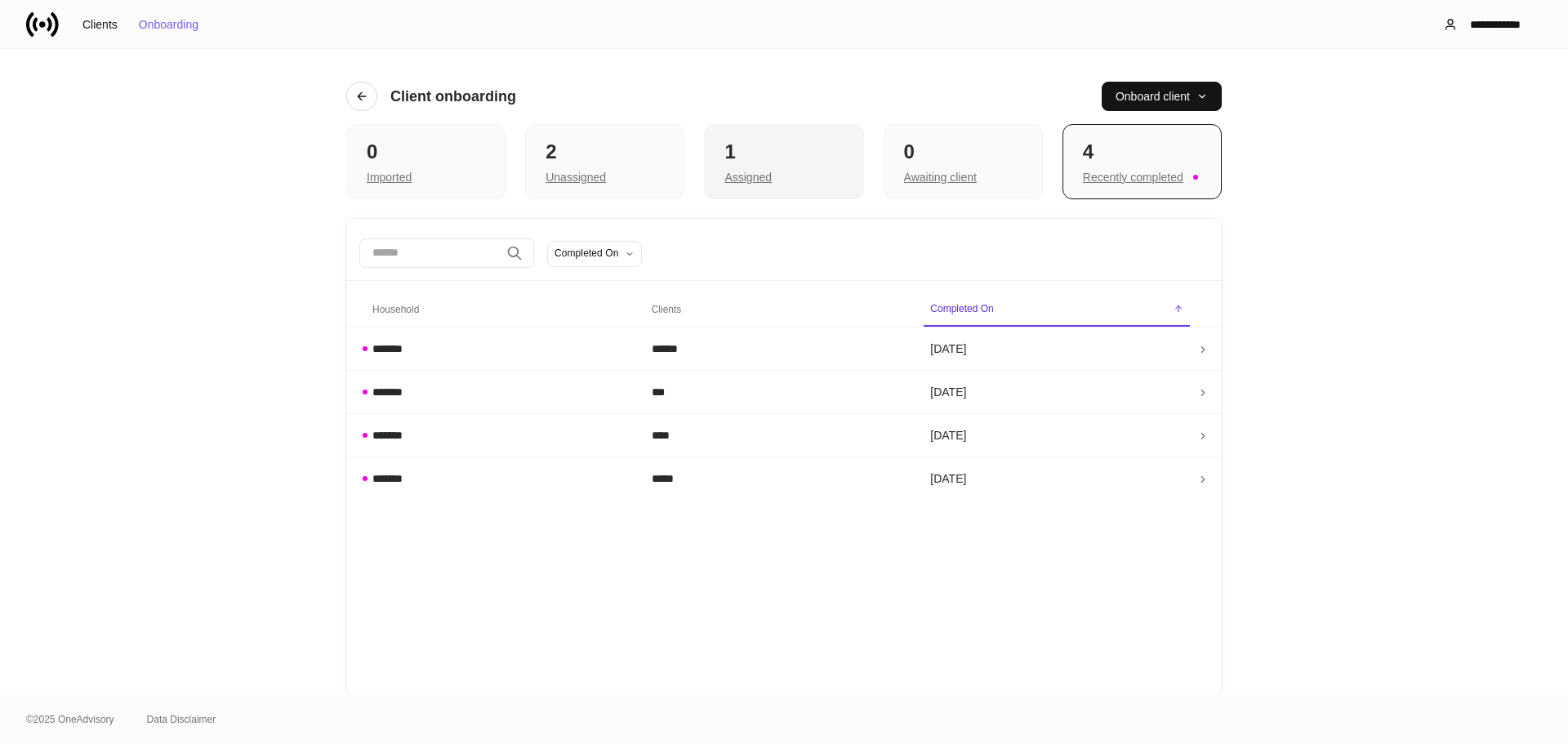 click on "1" at bounding box center [783, 152] 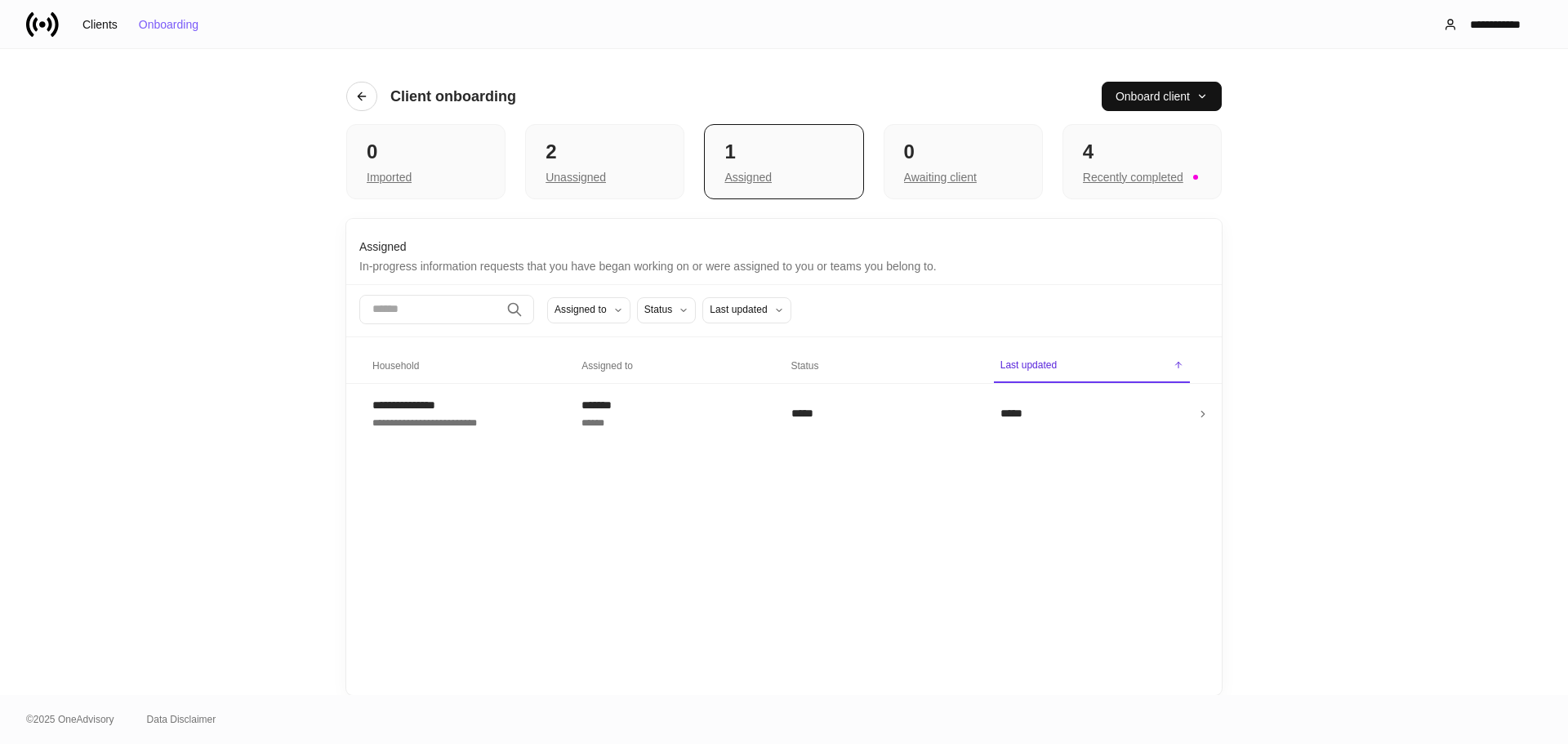 click on "**********" at bounding box center [784, 372] 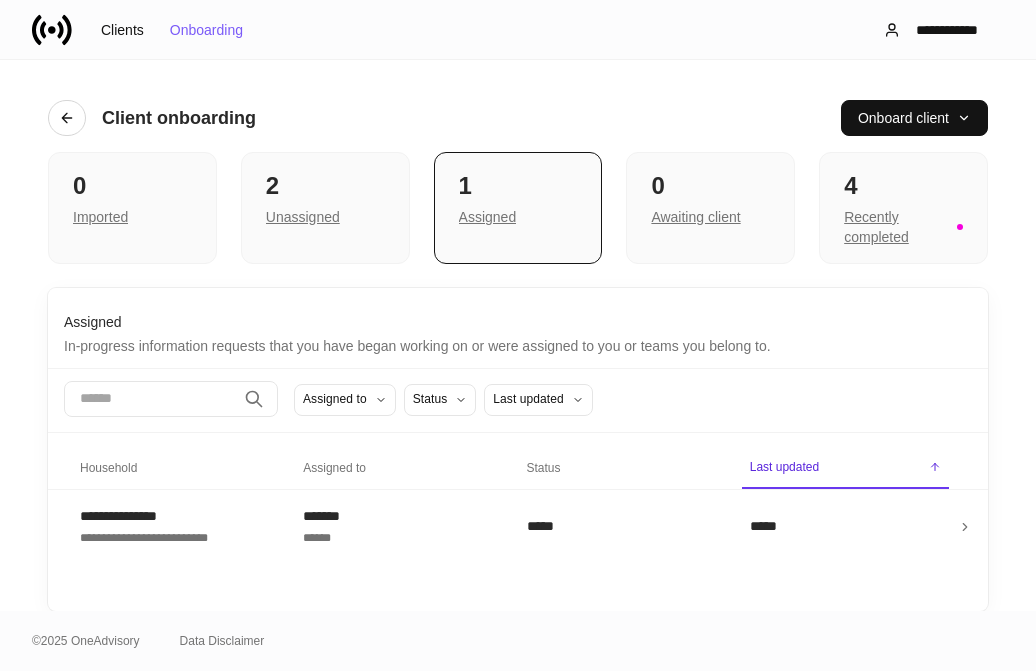 click on "Client onboarding Onboard client" at bounding box center (518, 106) 